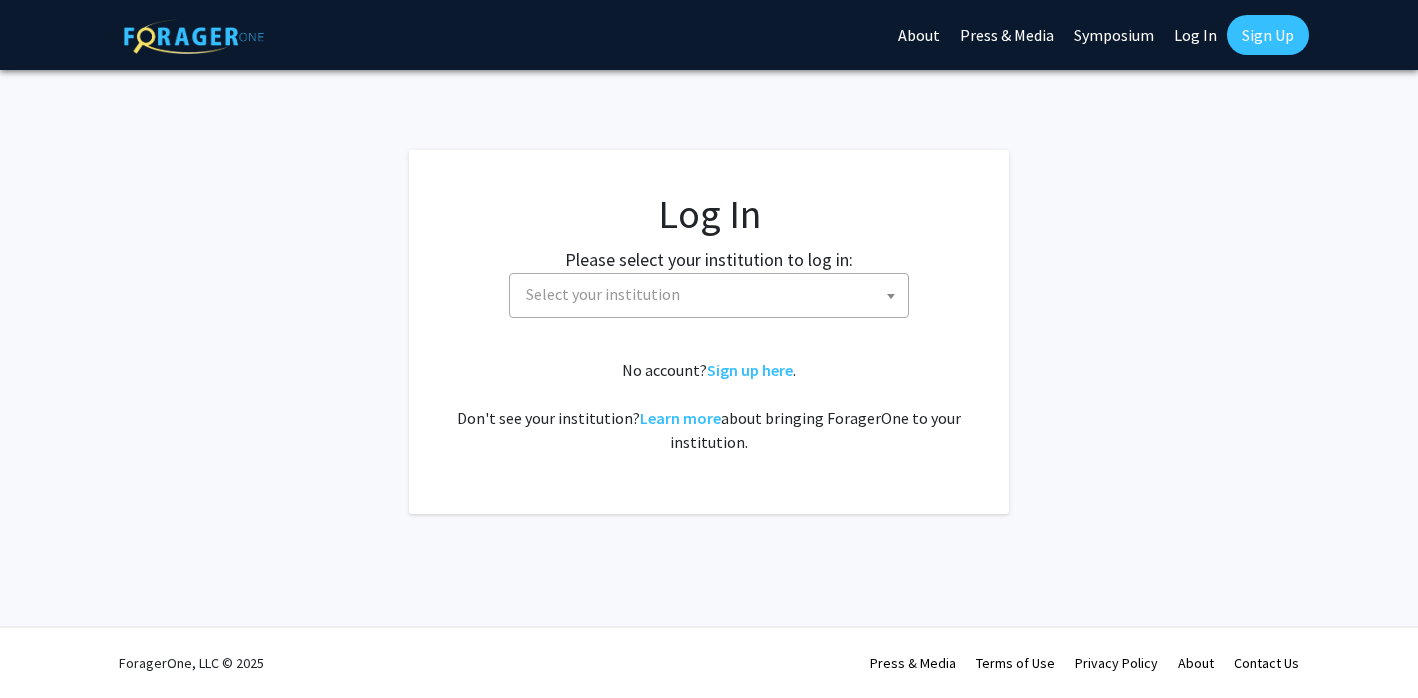 select 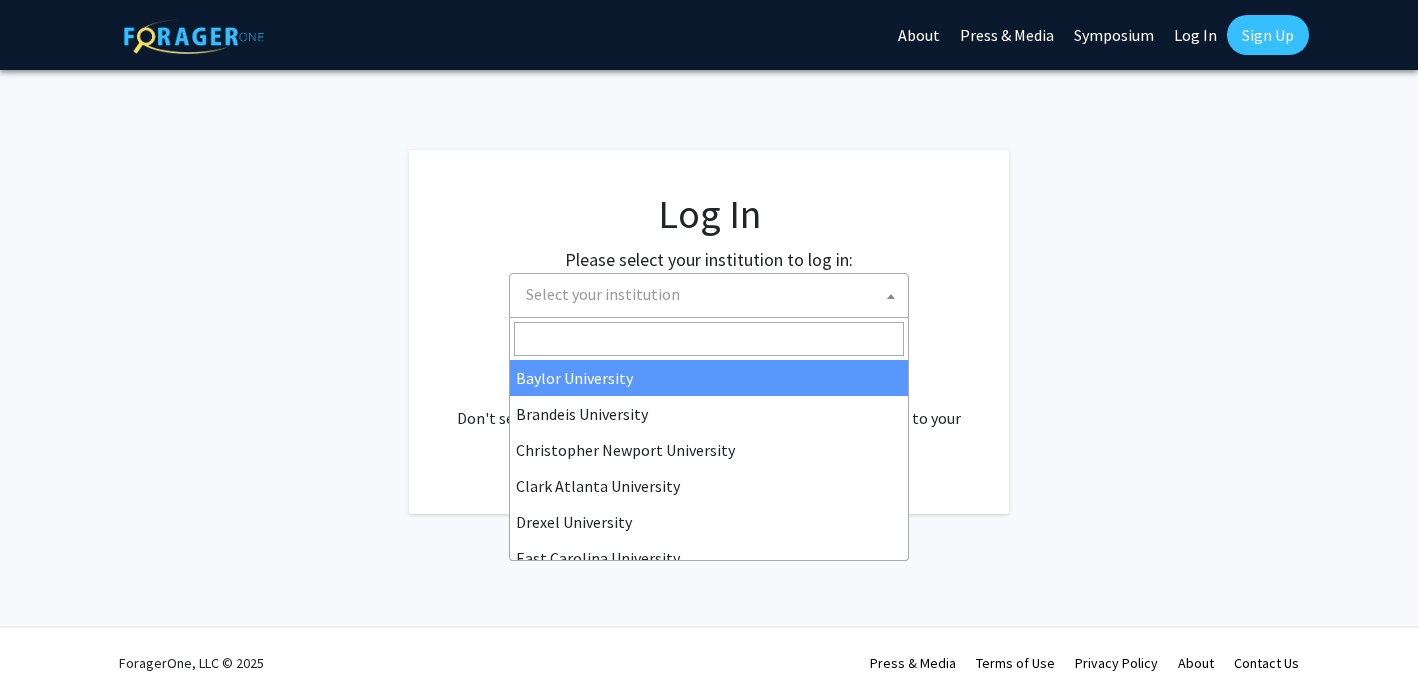 click on "Select your institution" at bounding box center (713, 294) 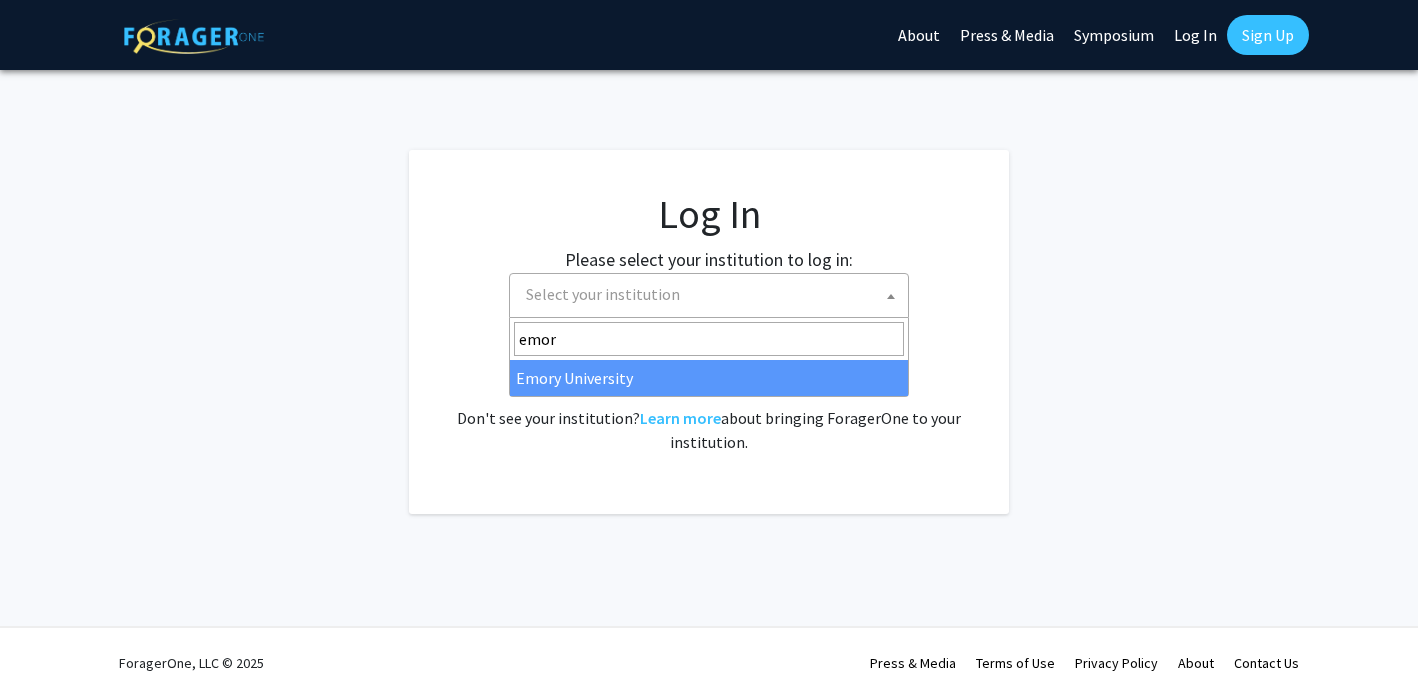 type on "emory" 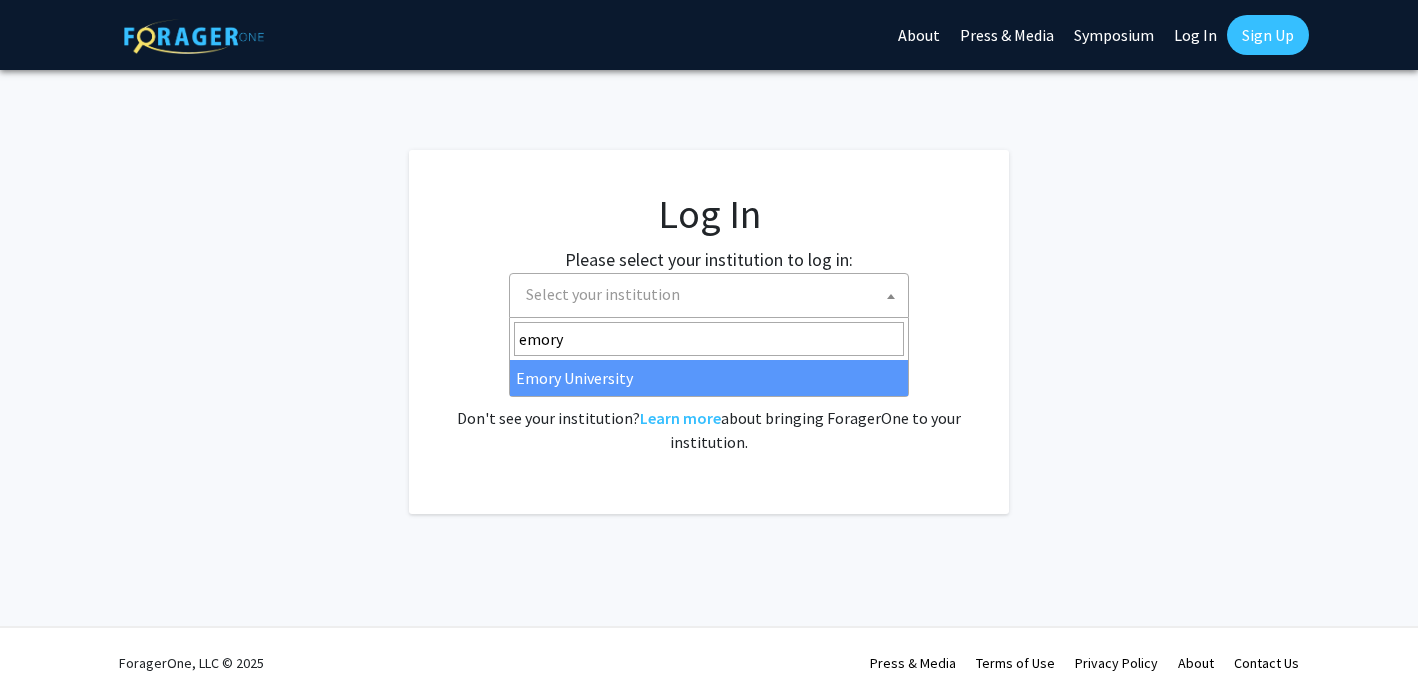 select on "12" 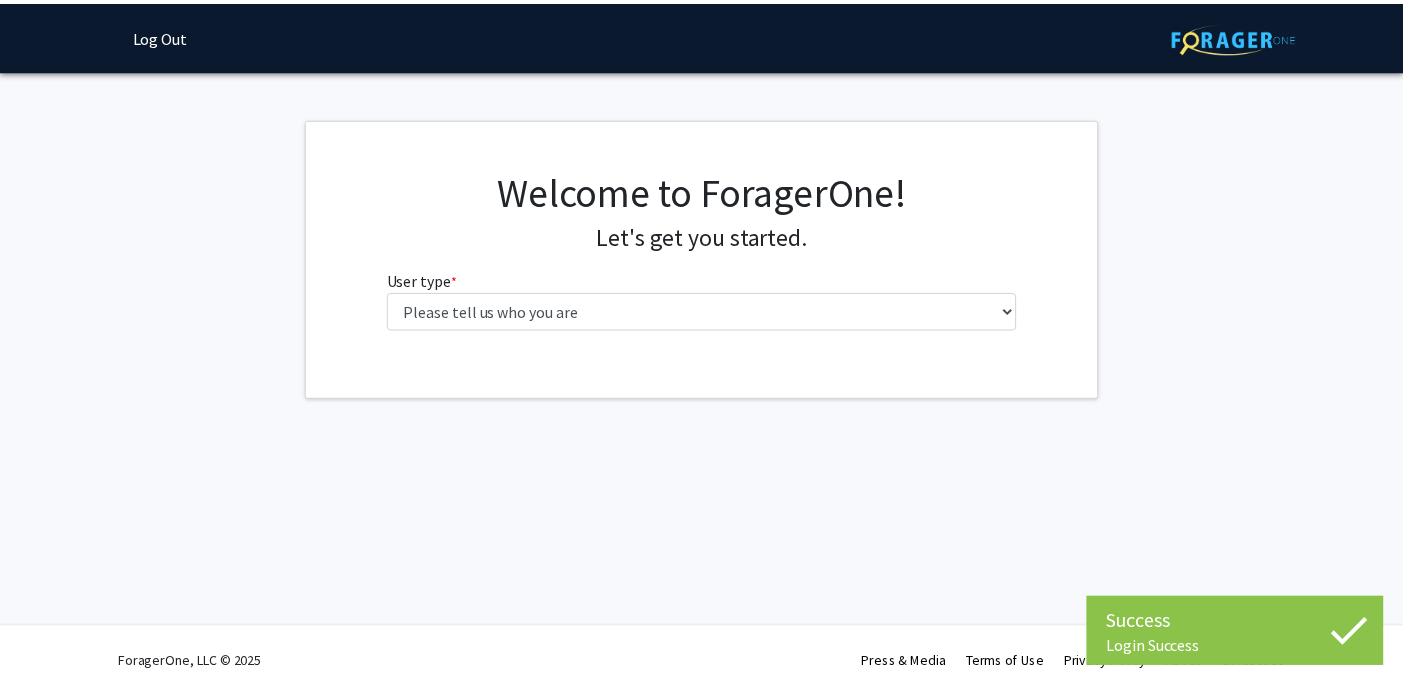scroll, scrollTop: 0, scrollLeft: 0, axis: both 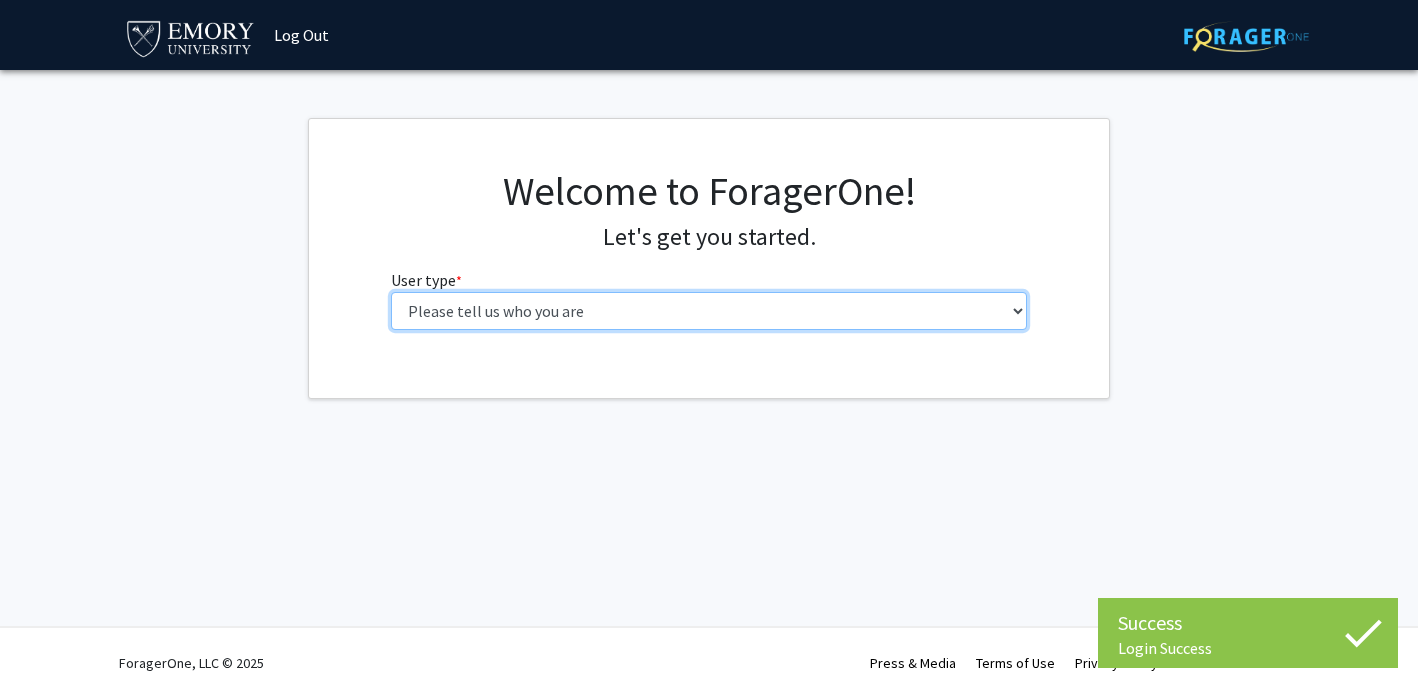 select on "1: undergrad" 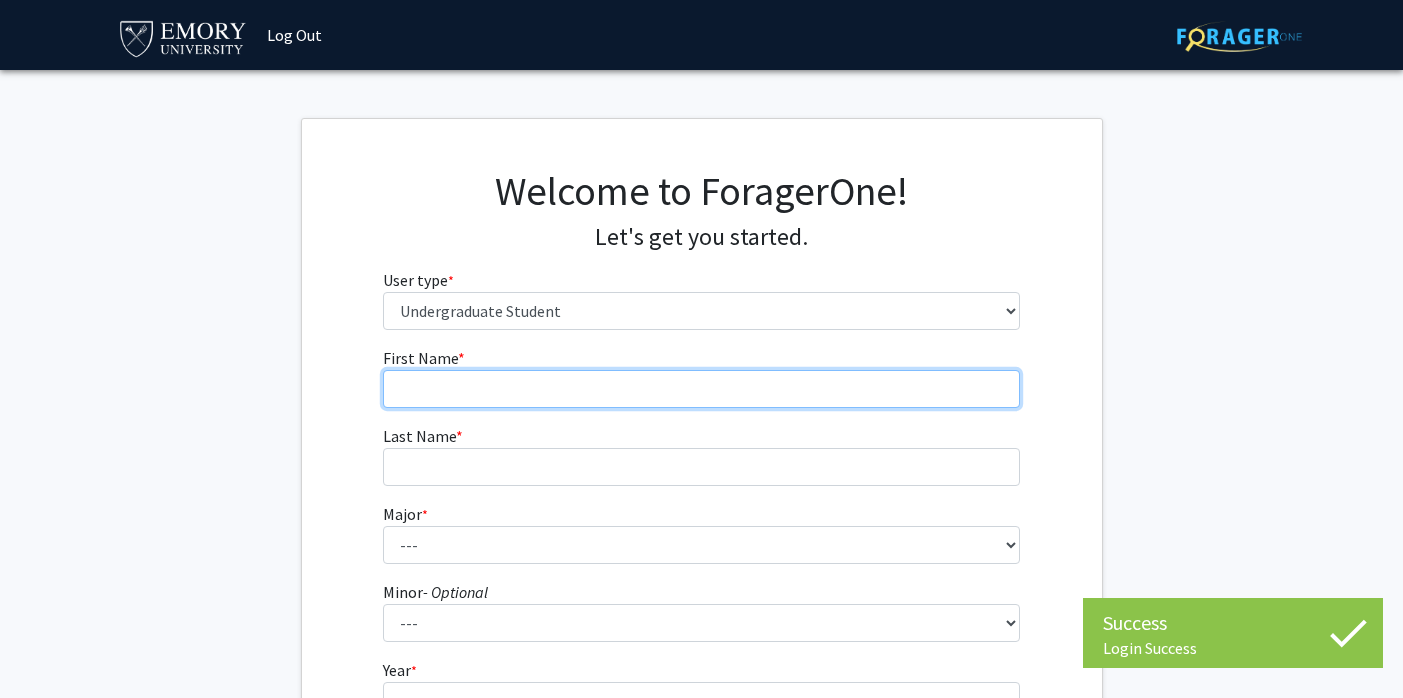 click on "First Name * required" at bounding box center [701, 389] 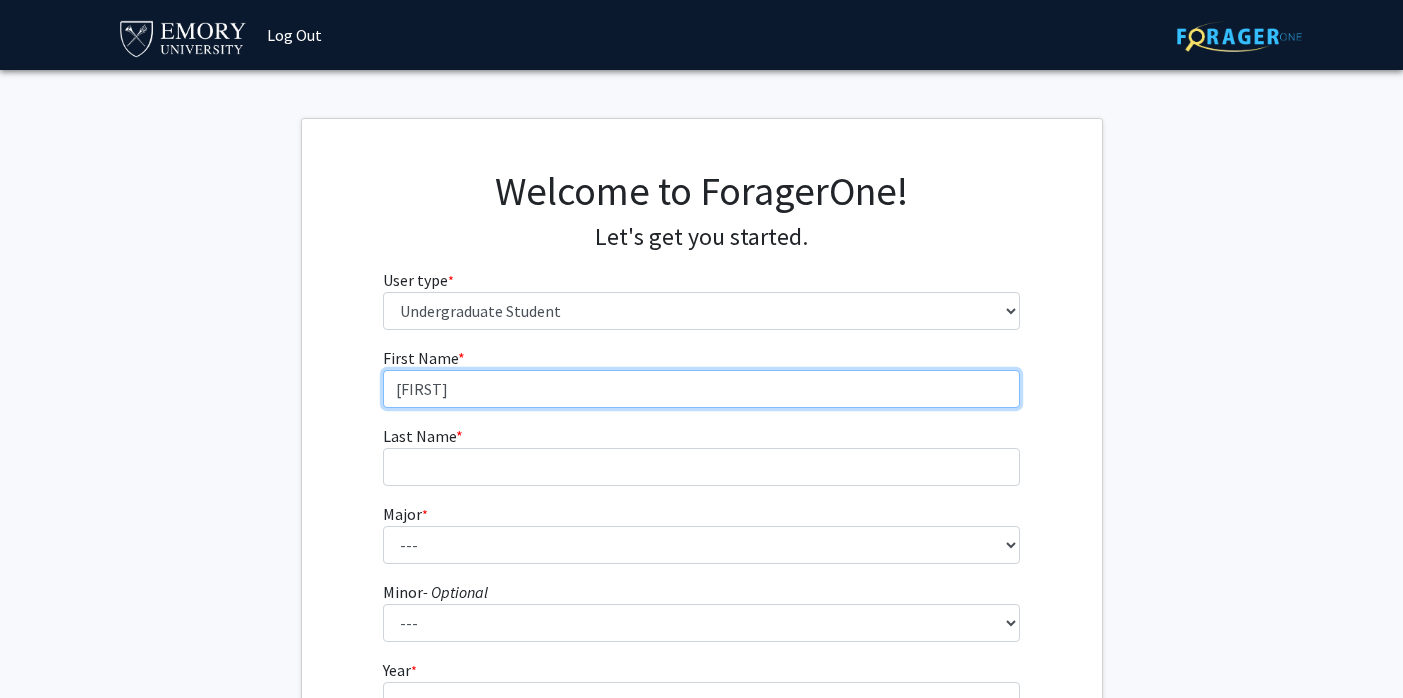 type on "[FIRST]" 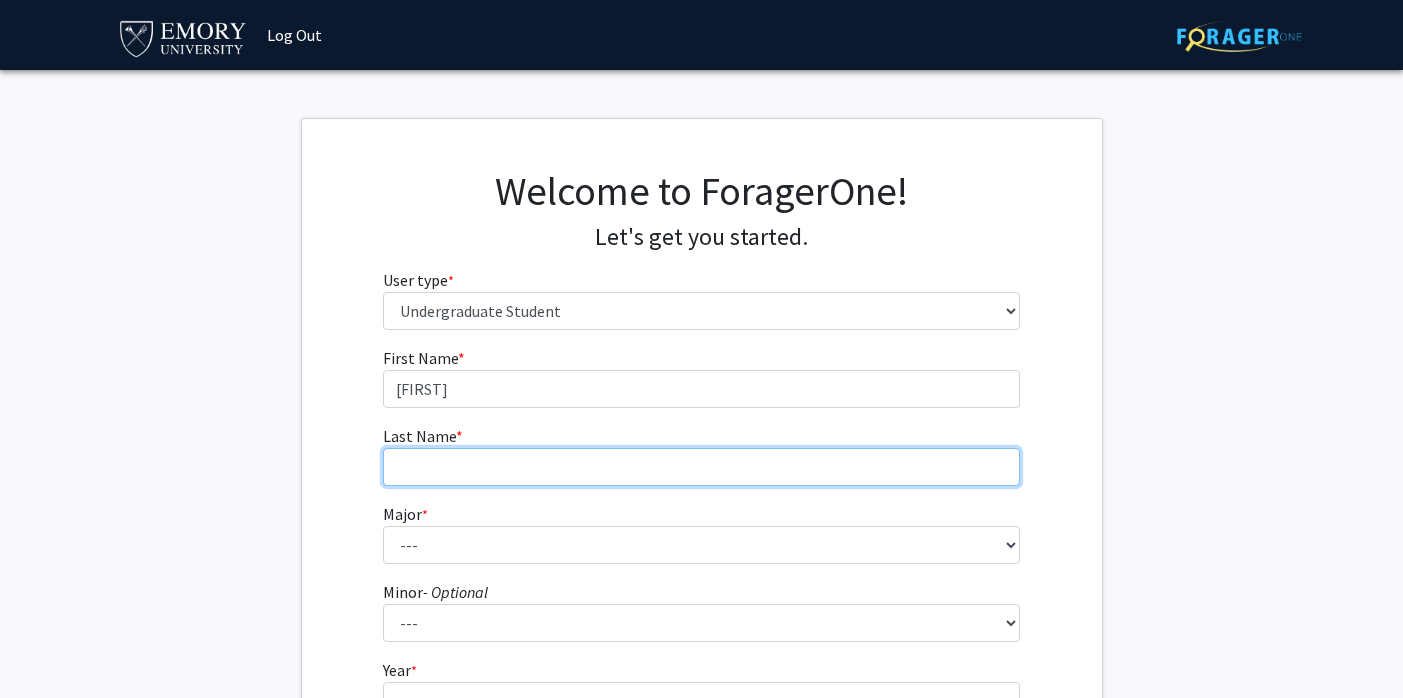 type on "L" 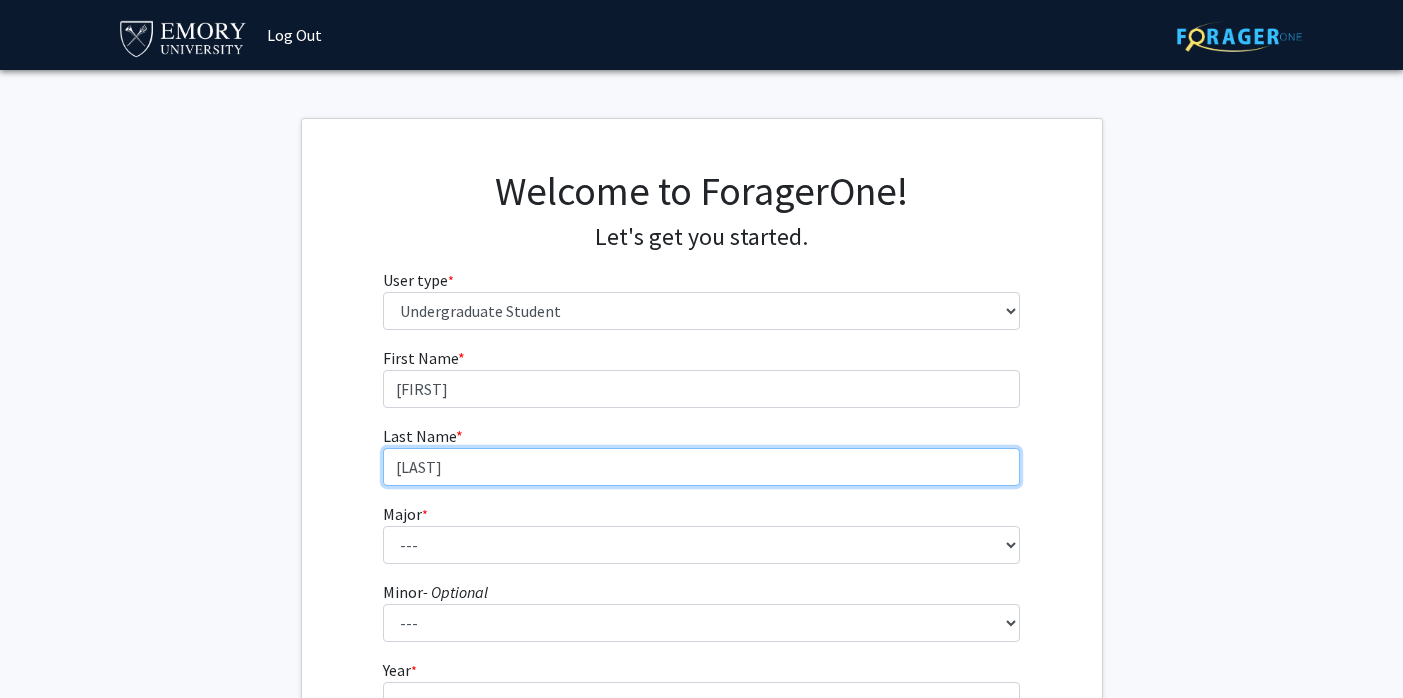 type on "[LAST]" 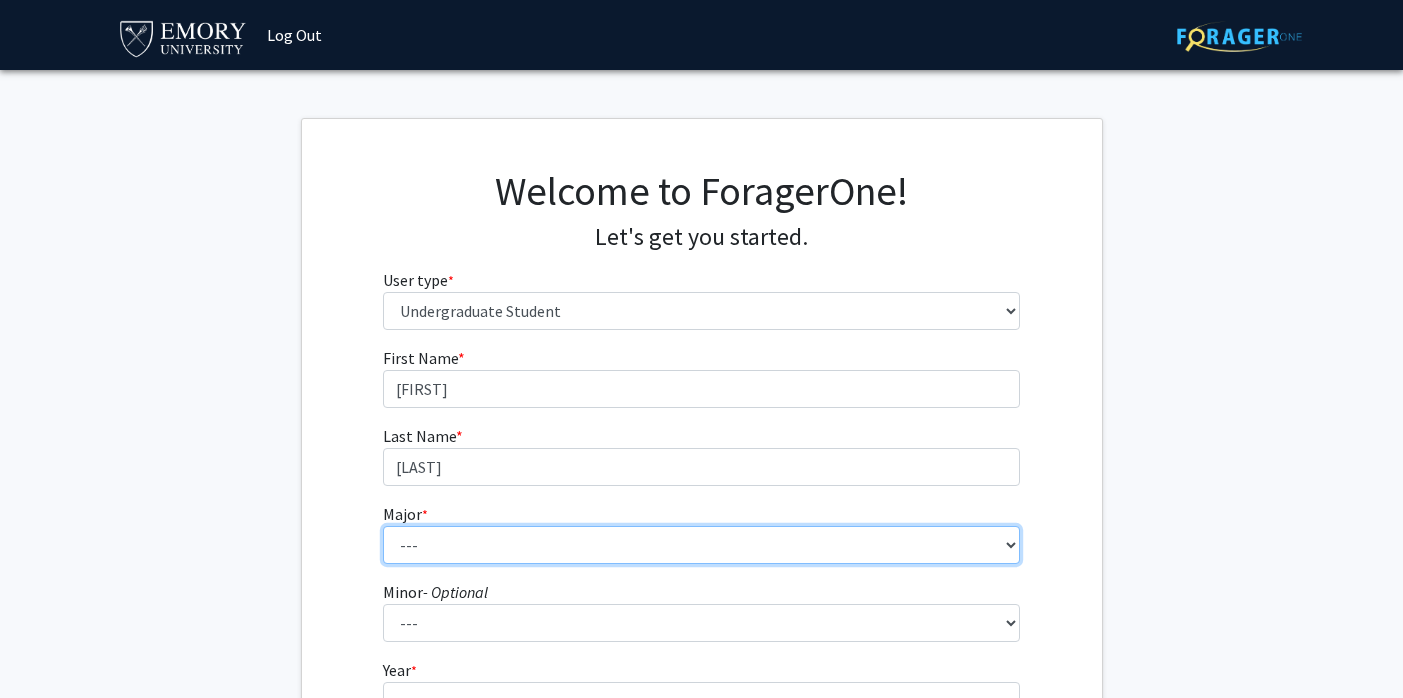 select on "12: 973" 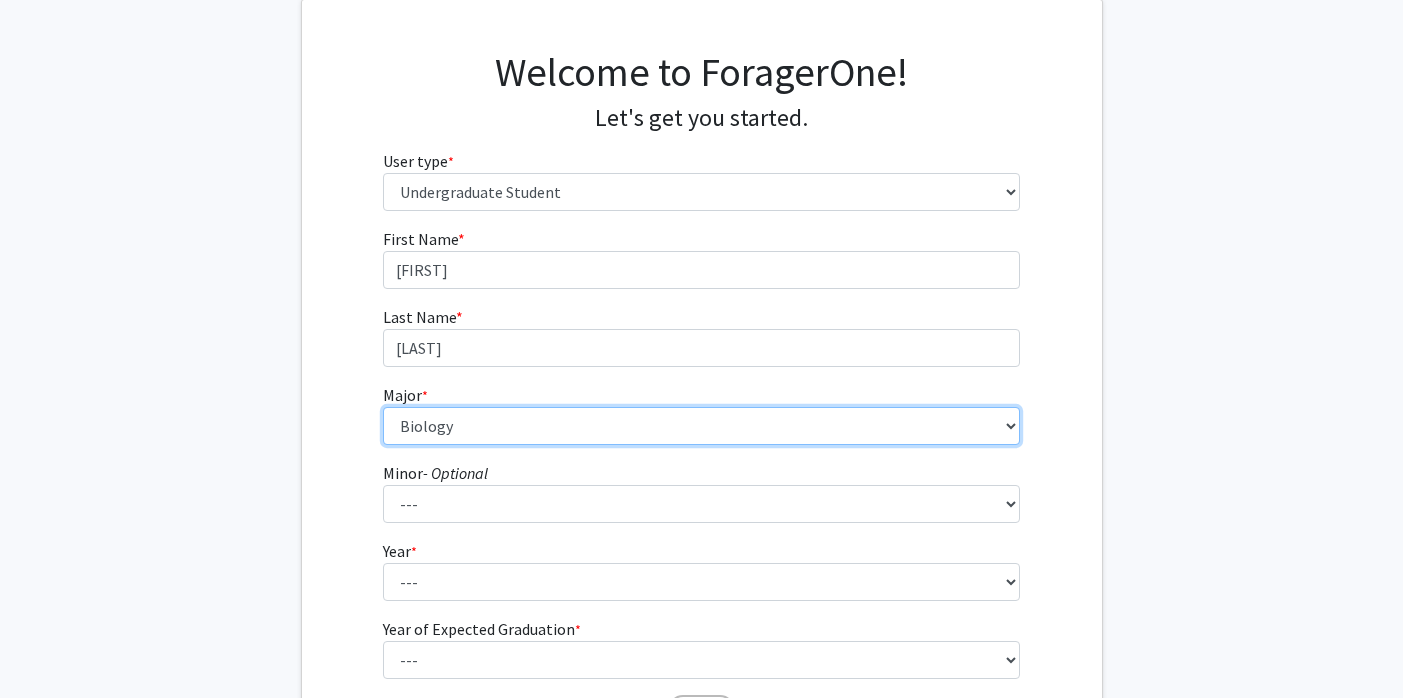 scroll, scrollTop: 121, scrollLeft: 0, axis: vertical 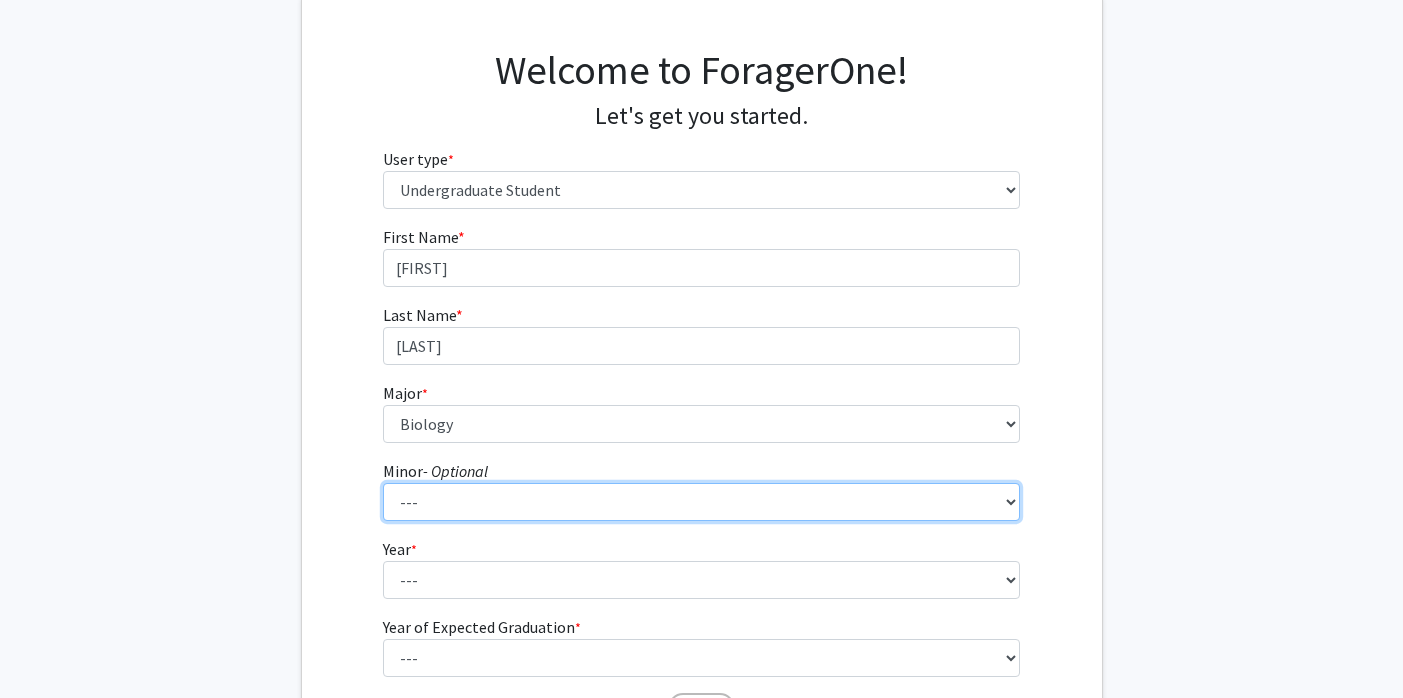 select on "20: 747" 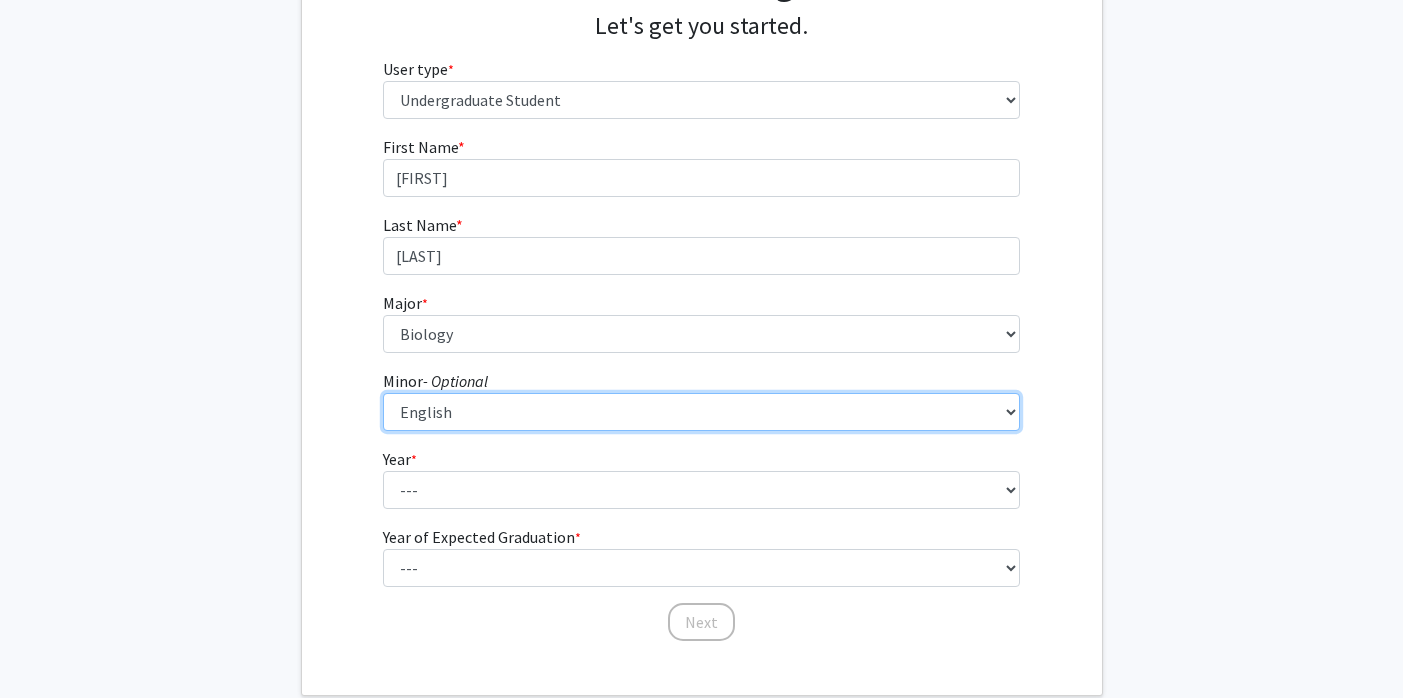 scroll, scrollTop: 219, scrollLeft: 0, axis: vertical 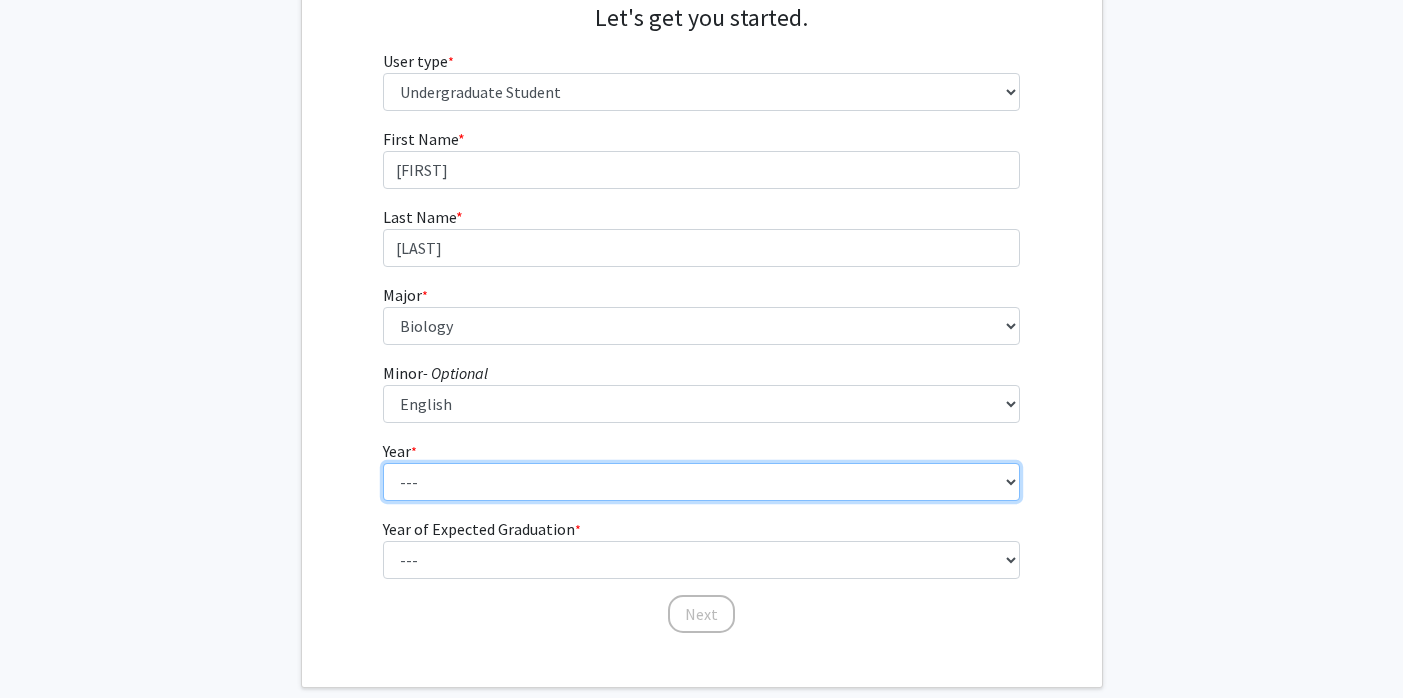 select on "3: junior" 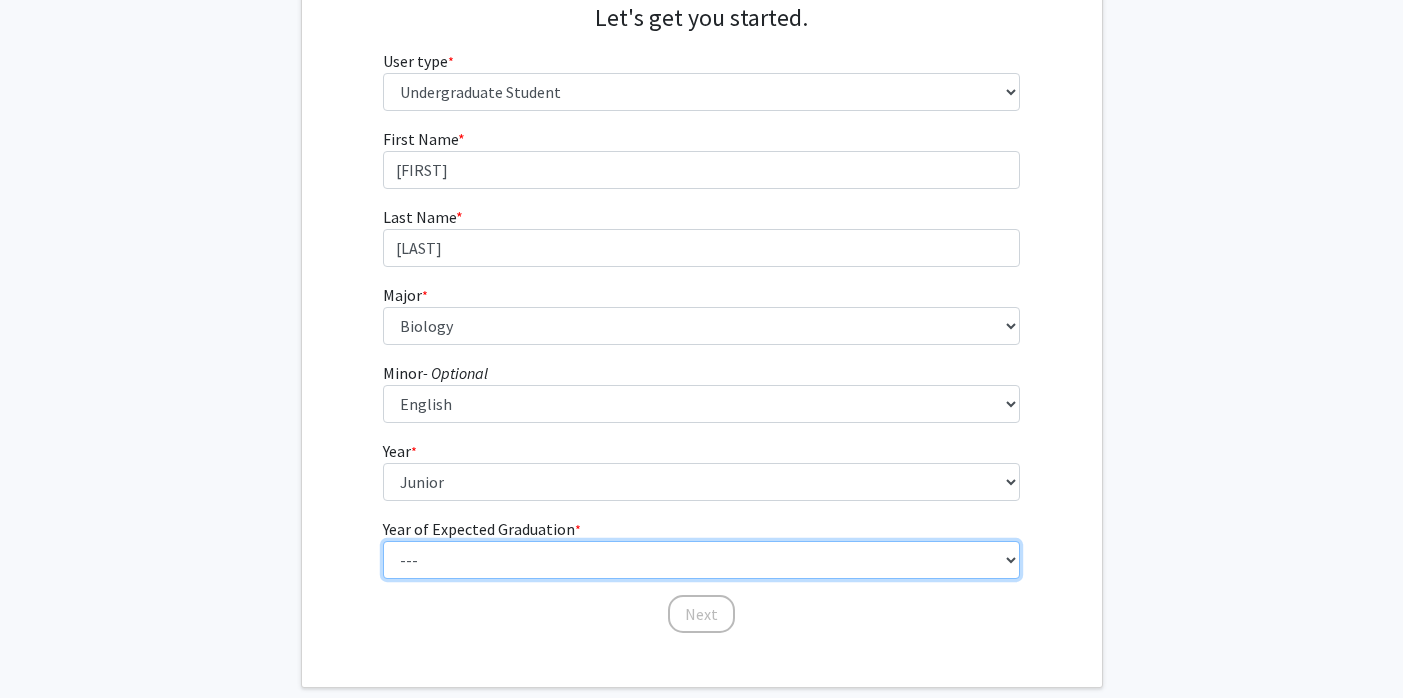 select on "3: 2027" 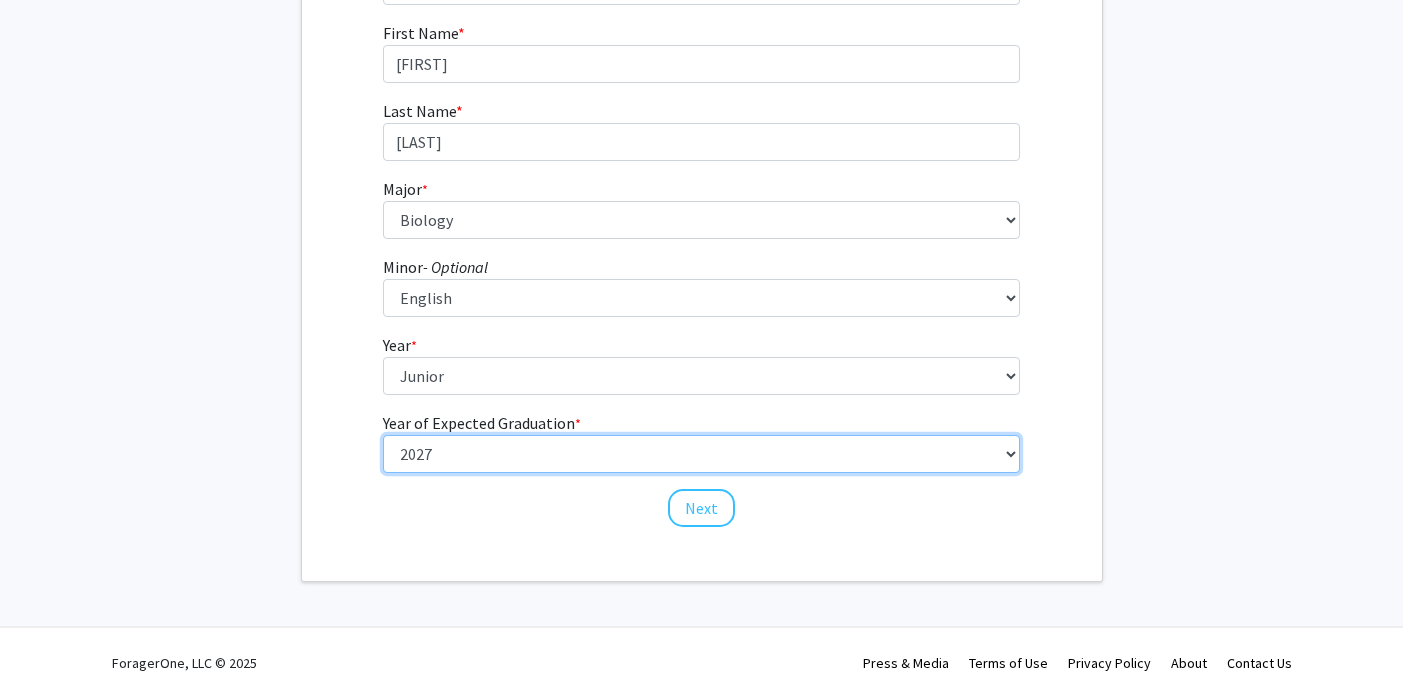 scroll, scrollTop: 324, scrollLeft: 0, axis: vertical 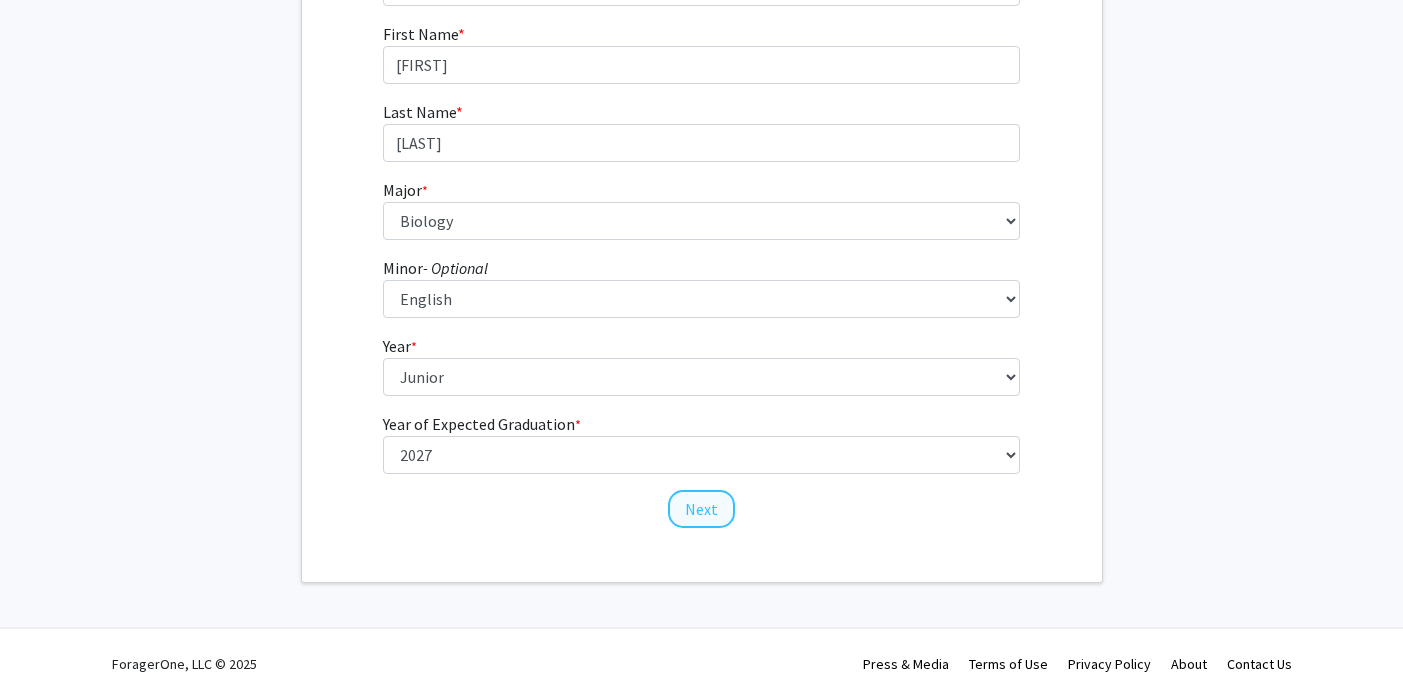 click on "Next" 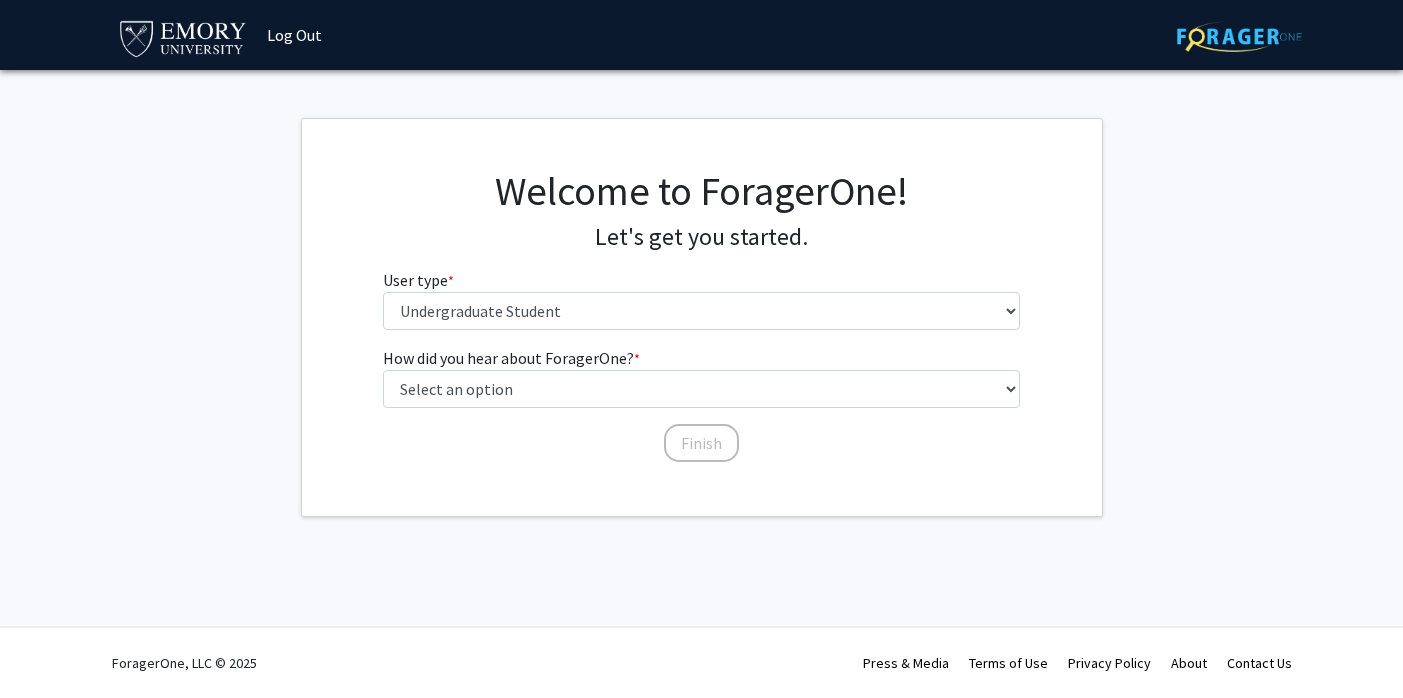 scroll, scrollTop: 0, scrollLeft: 0, axis: both 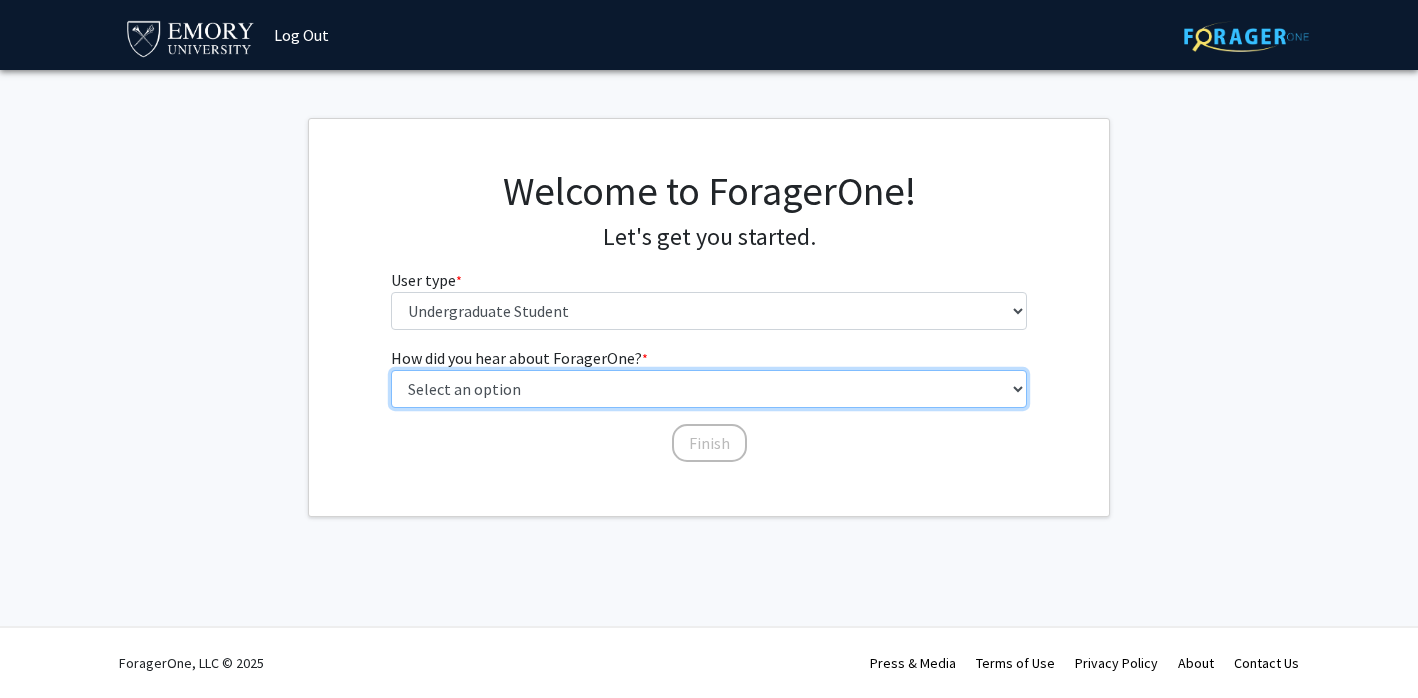 select on "3: university_website" 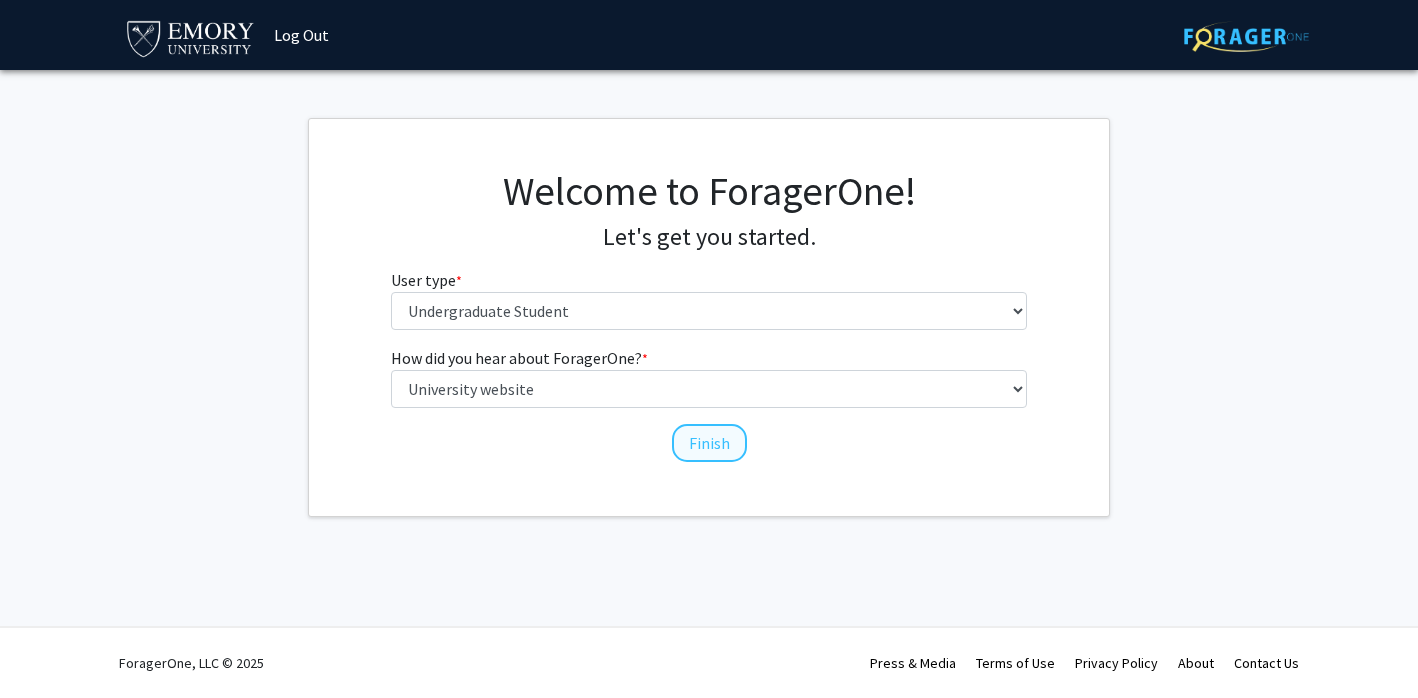 click on "Finish" 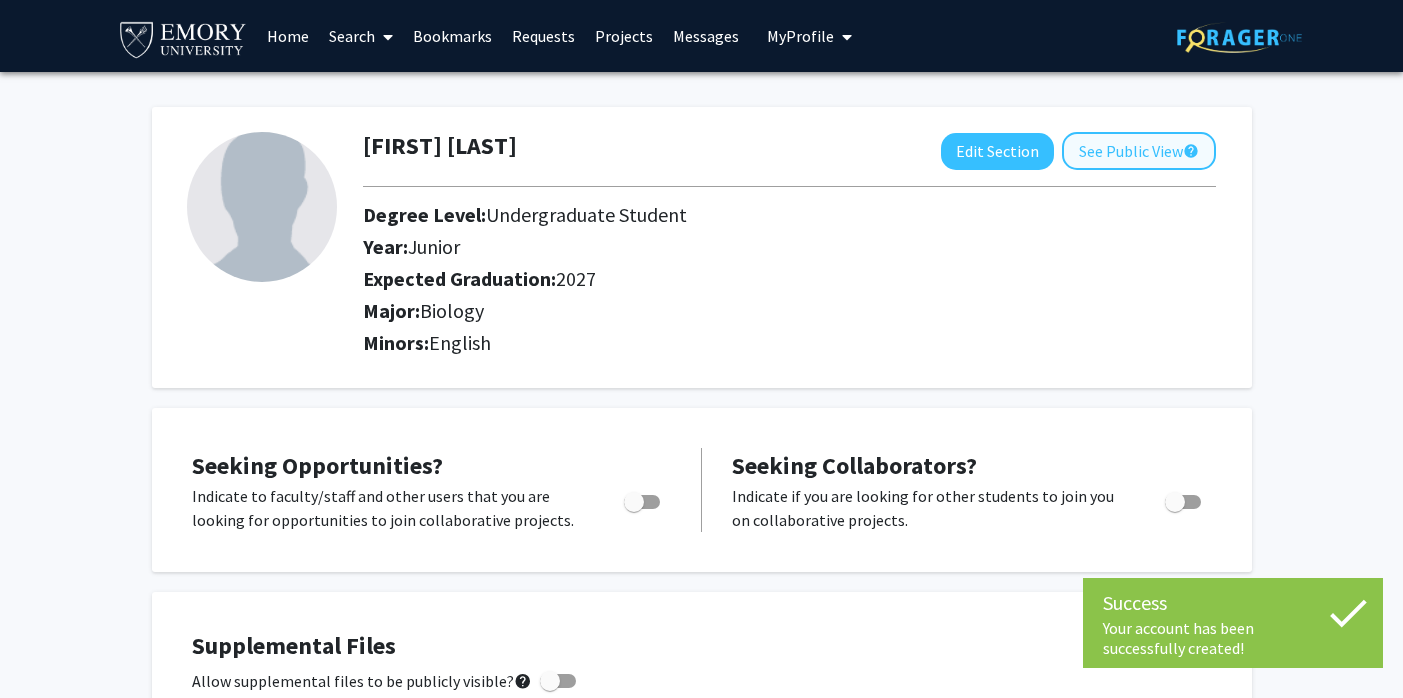 click on "See Public View  help" 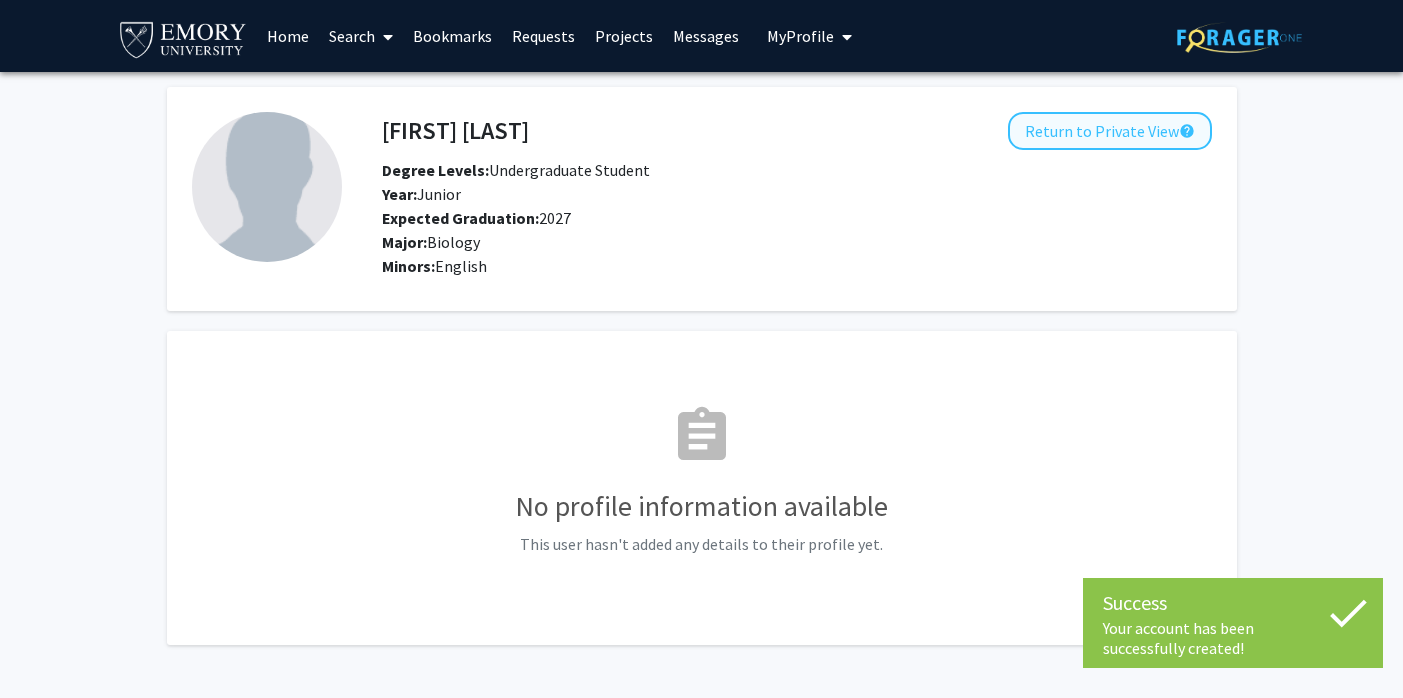click on "Return to Private View  help" 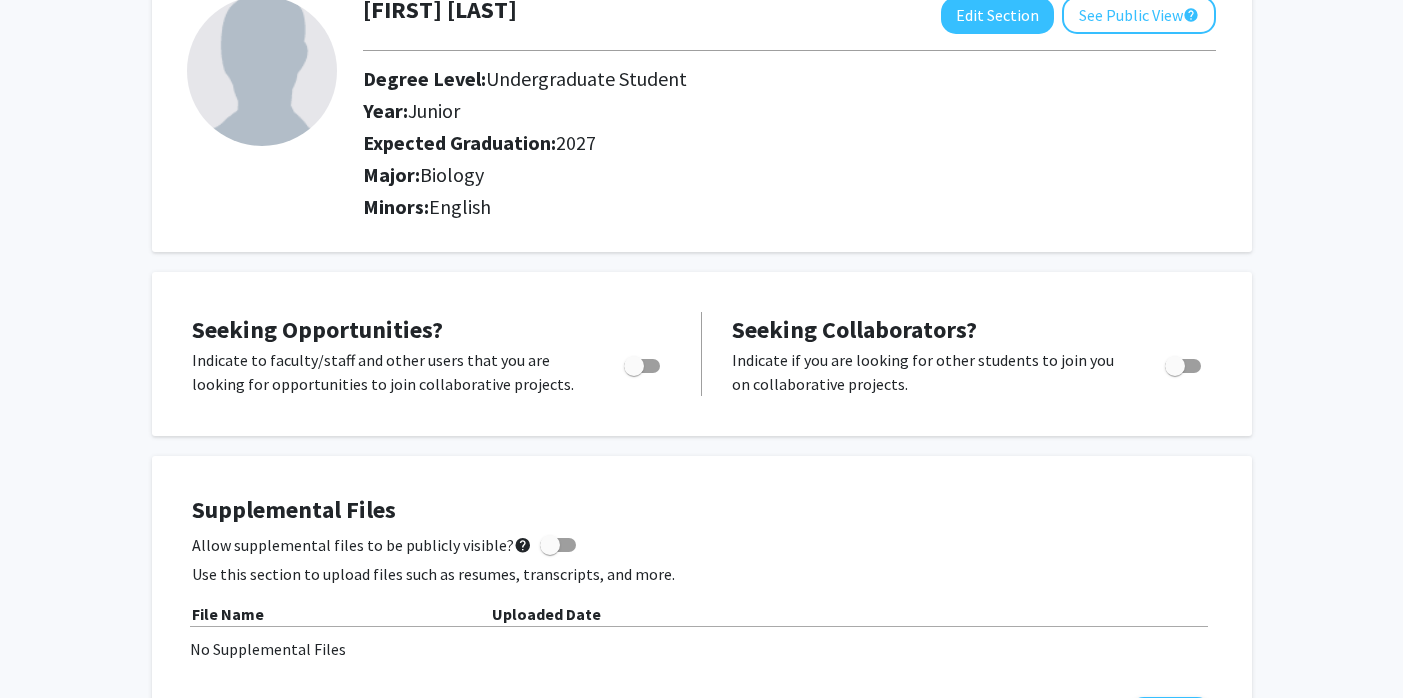 scroll, scrollTop: 149, scrollLeft: 0, axis: vertical 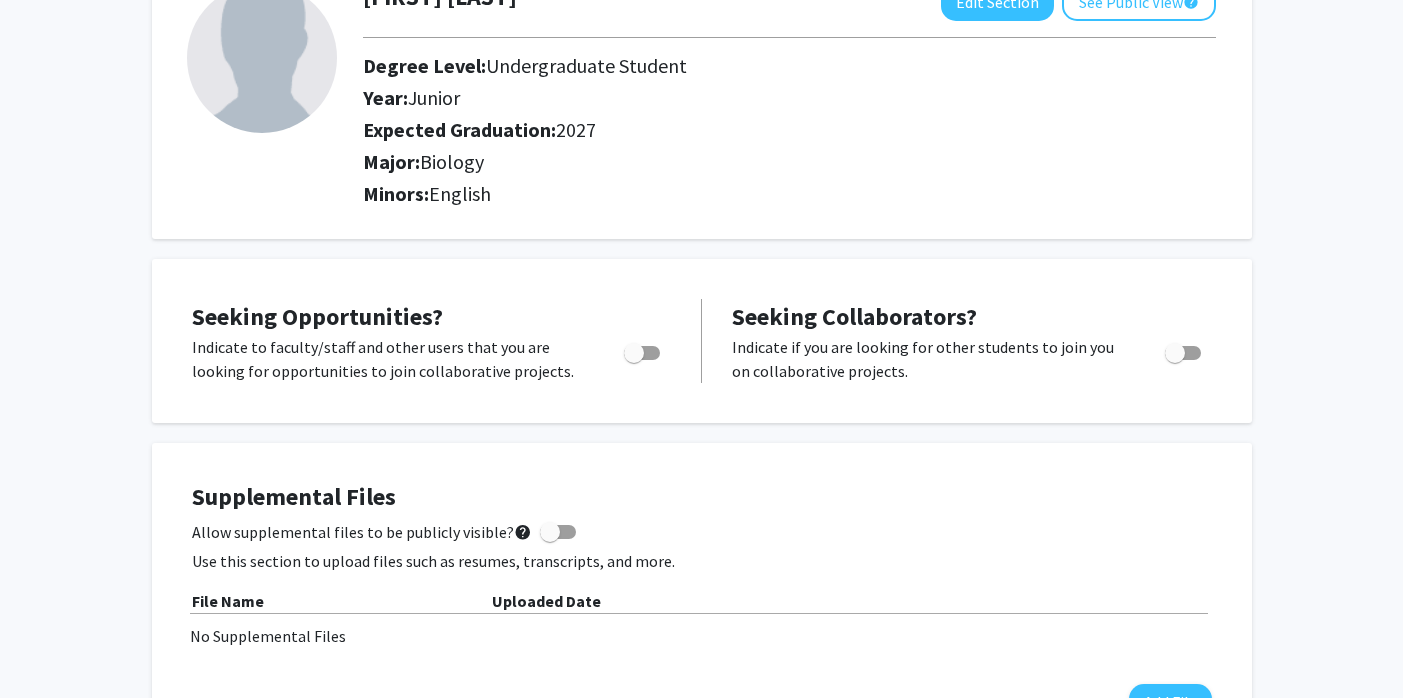 click at bounding box center (642, 353) 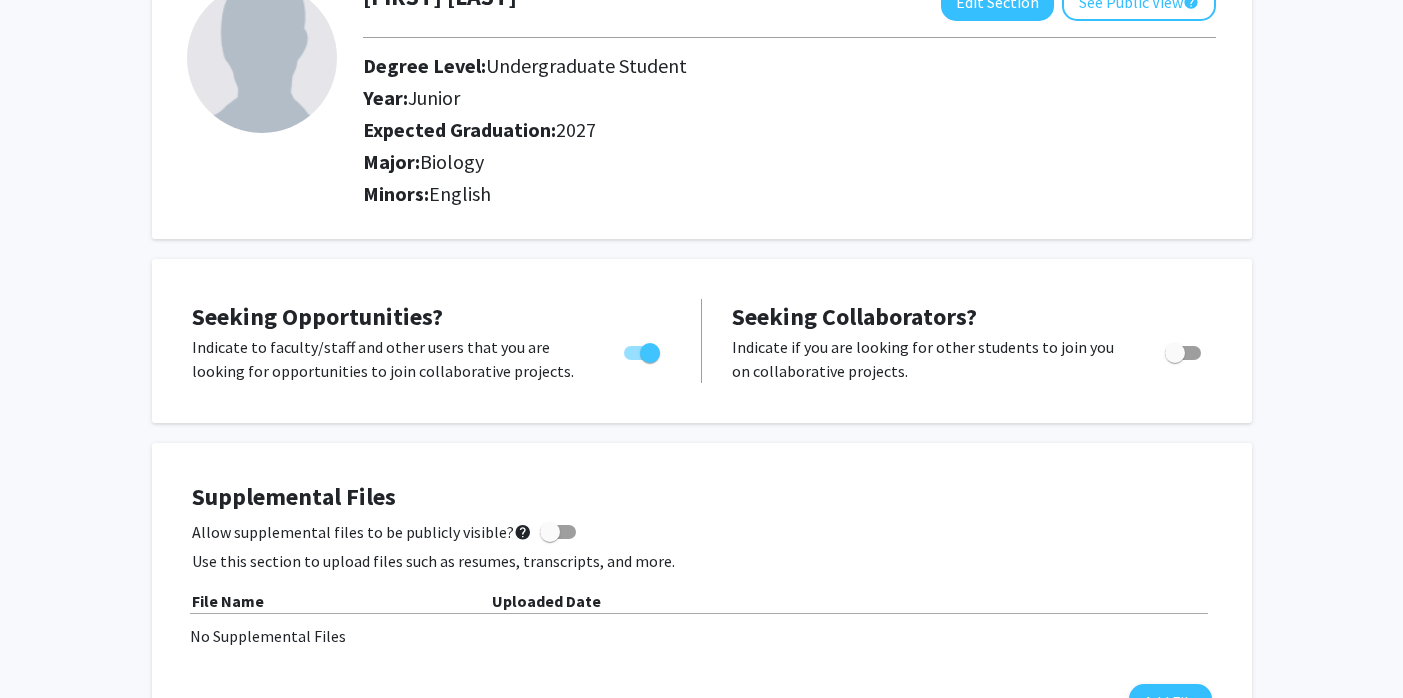 scroll, scrollTop: 96, scrollLeft: 0, axis: vertical 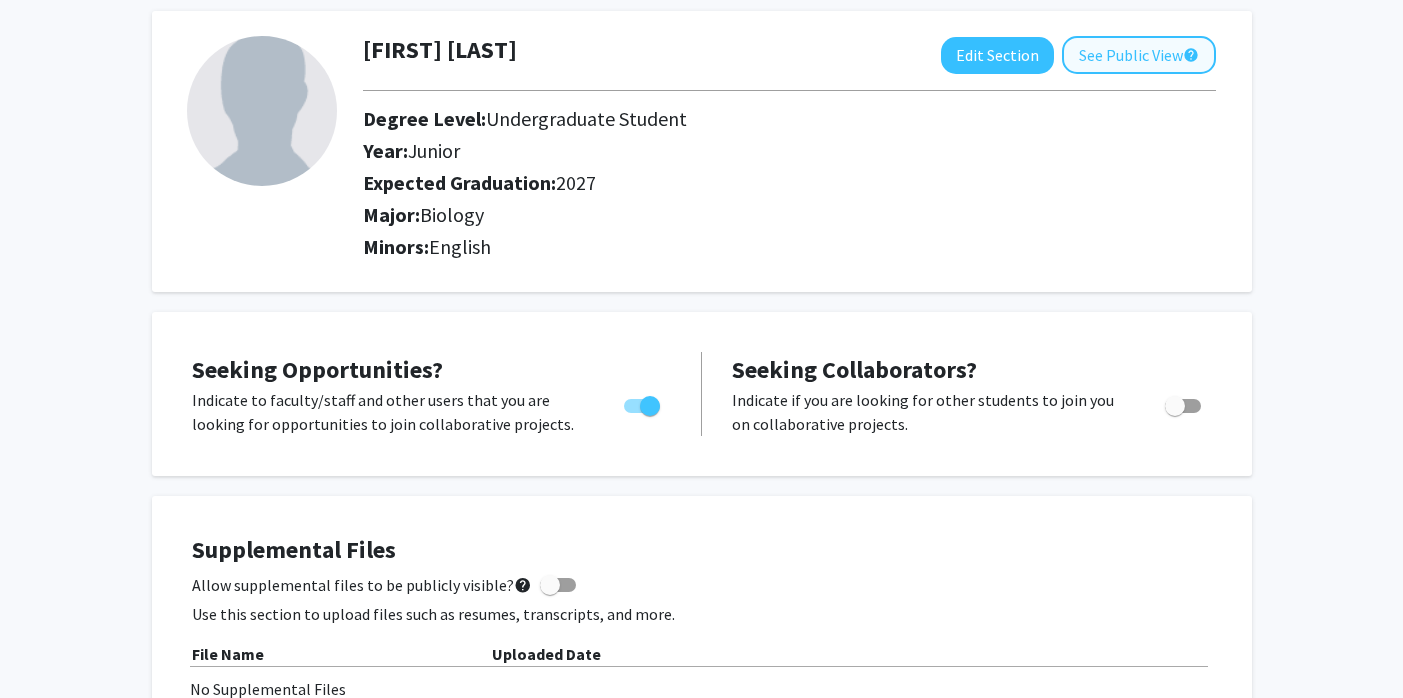 click on "See Public View  help" 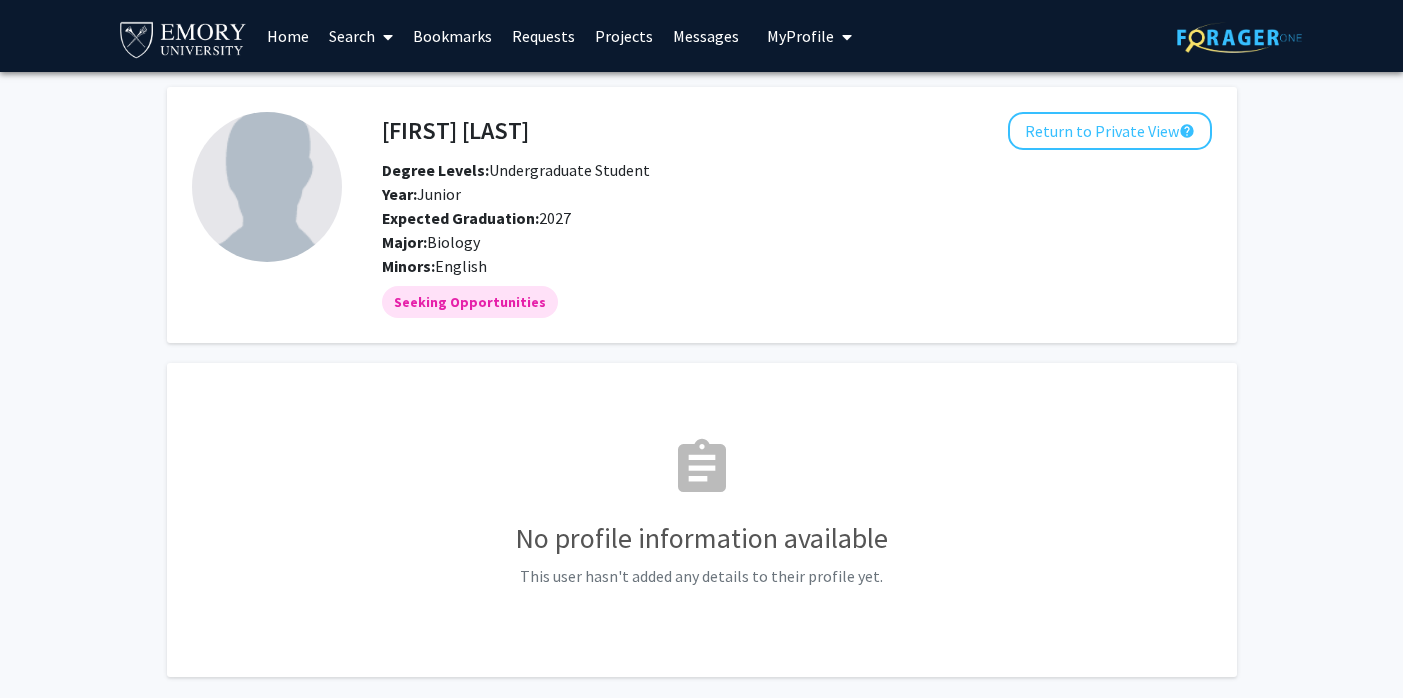 click on "[FIRST] [LAST]   Return to Private View  help  Degree Levels:   Undergraduate Student  Year:   Junior  Expected Graduation:   2027   Major:   Biology  Minors:  English Seeking Opportunities assignment No profile information available This user hasn't added any details to their profile yet." 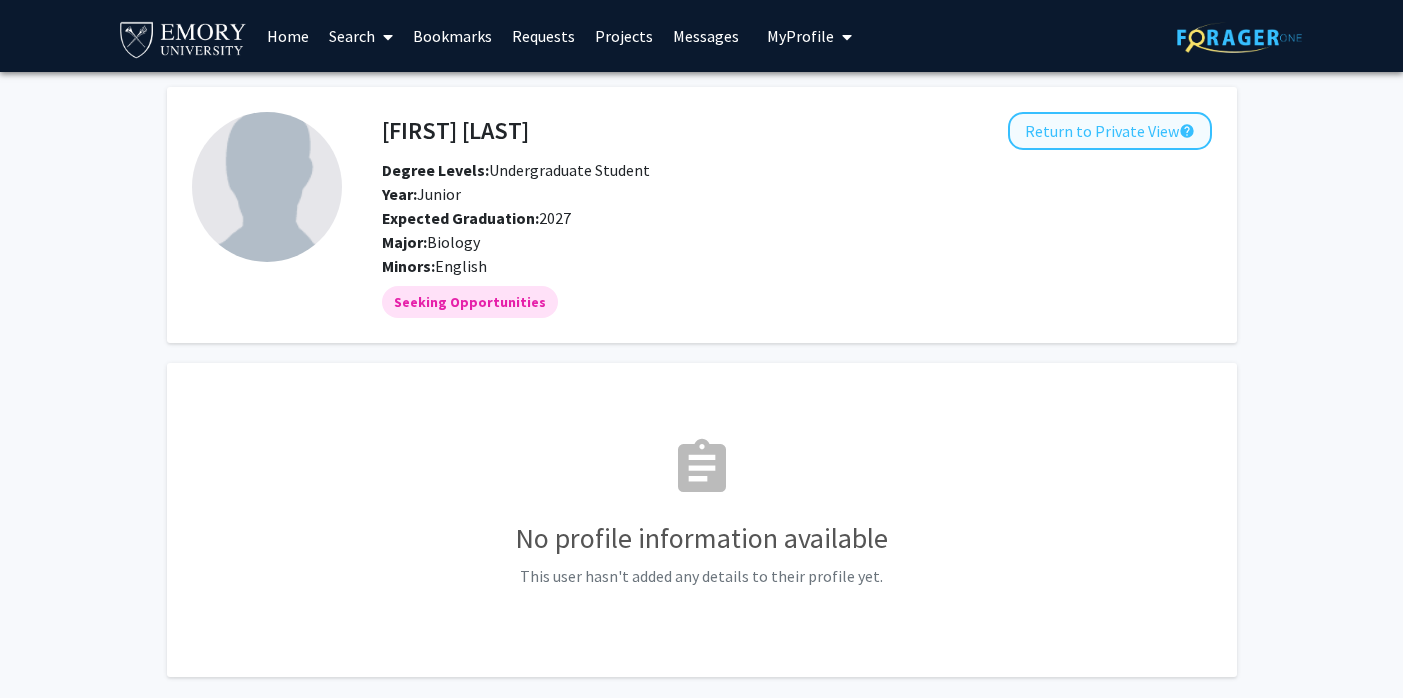 click on "Return to Private View  help" 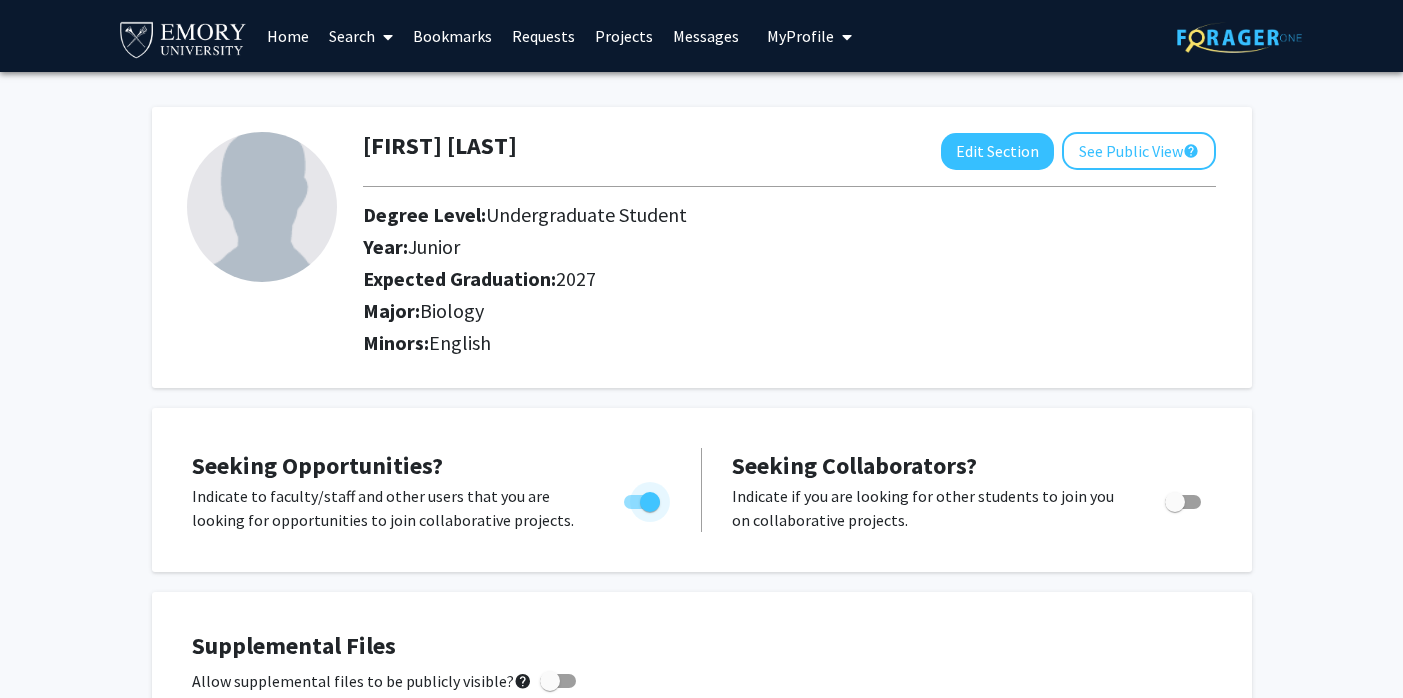click at bounding box center (650, 502) 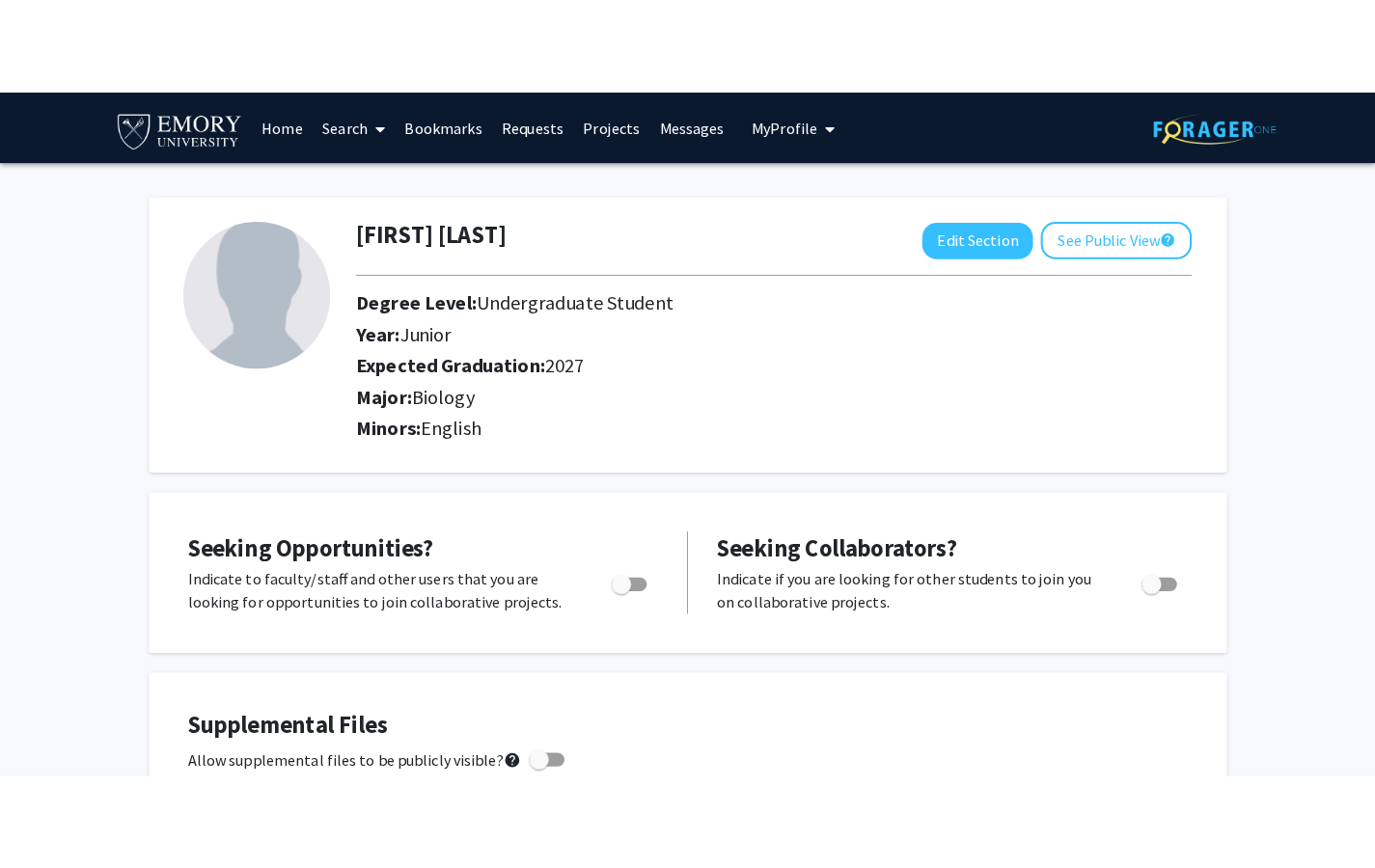 scroll, scrollTop: 0, scrollLeft: 0, axis: both 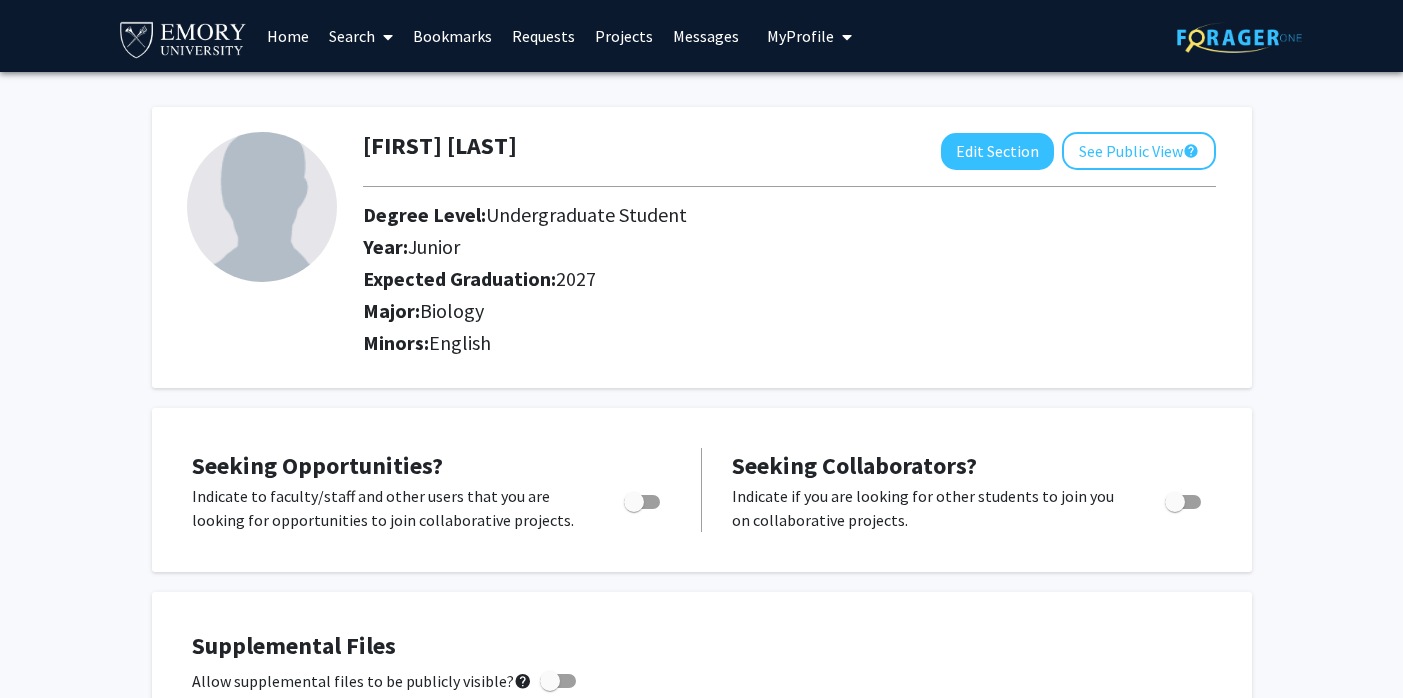 click on "Search" at bounding box center [361, 36] 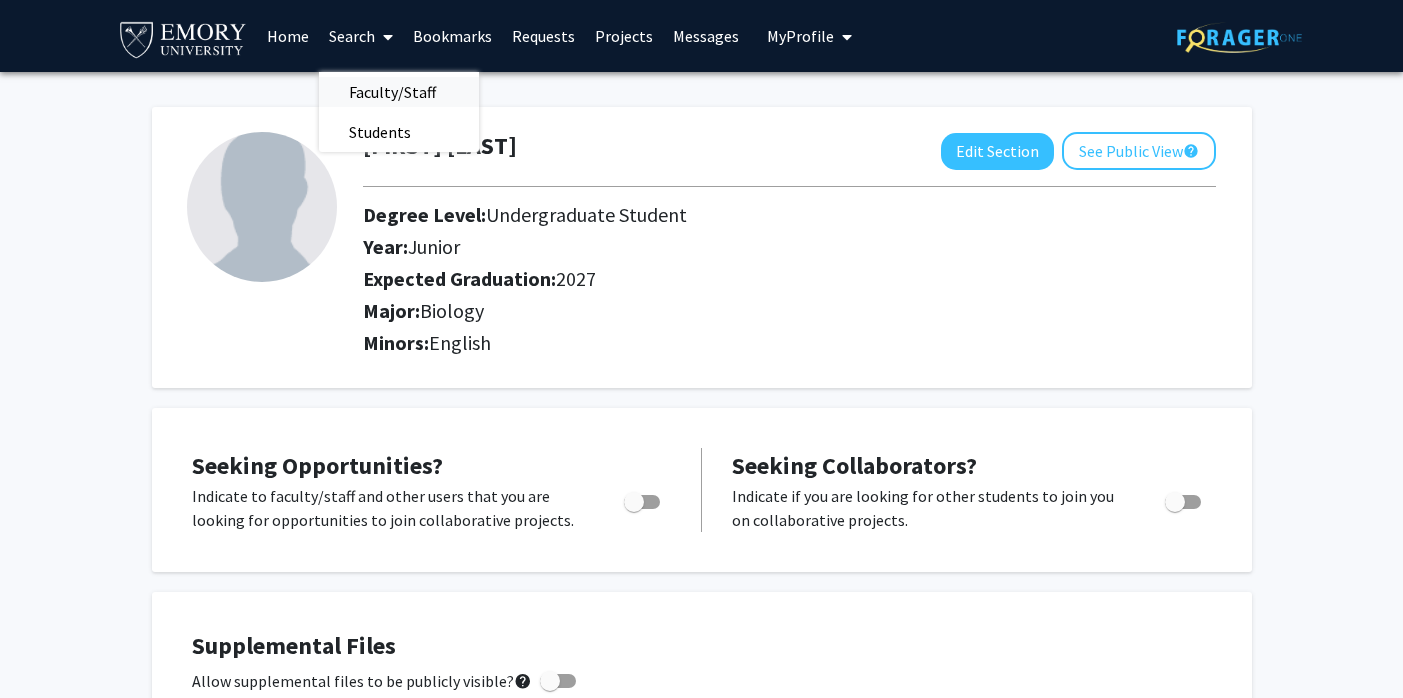 click on "Faculty/Staff" at bounding box center [392, 92] 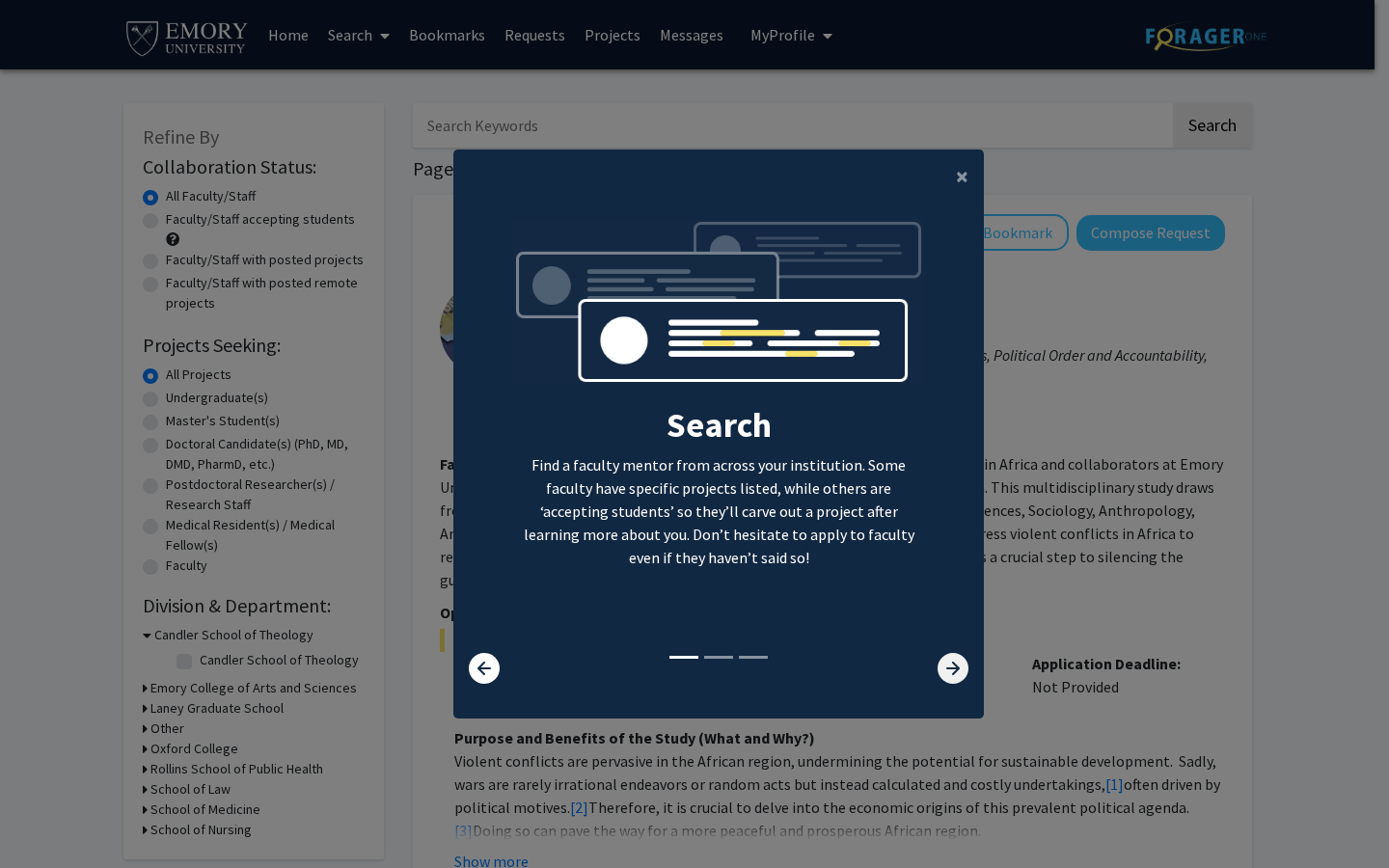 click 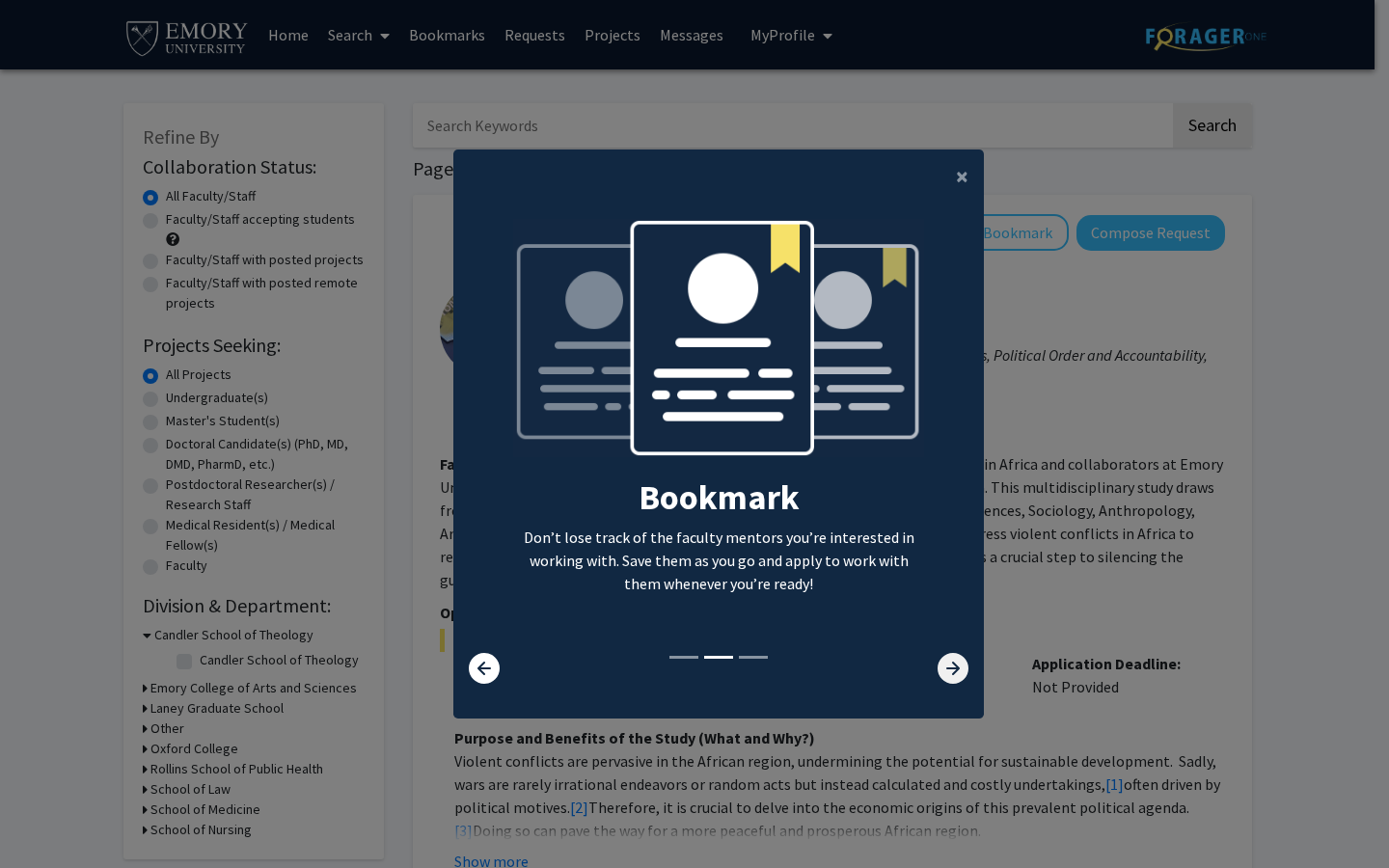 click 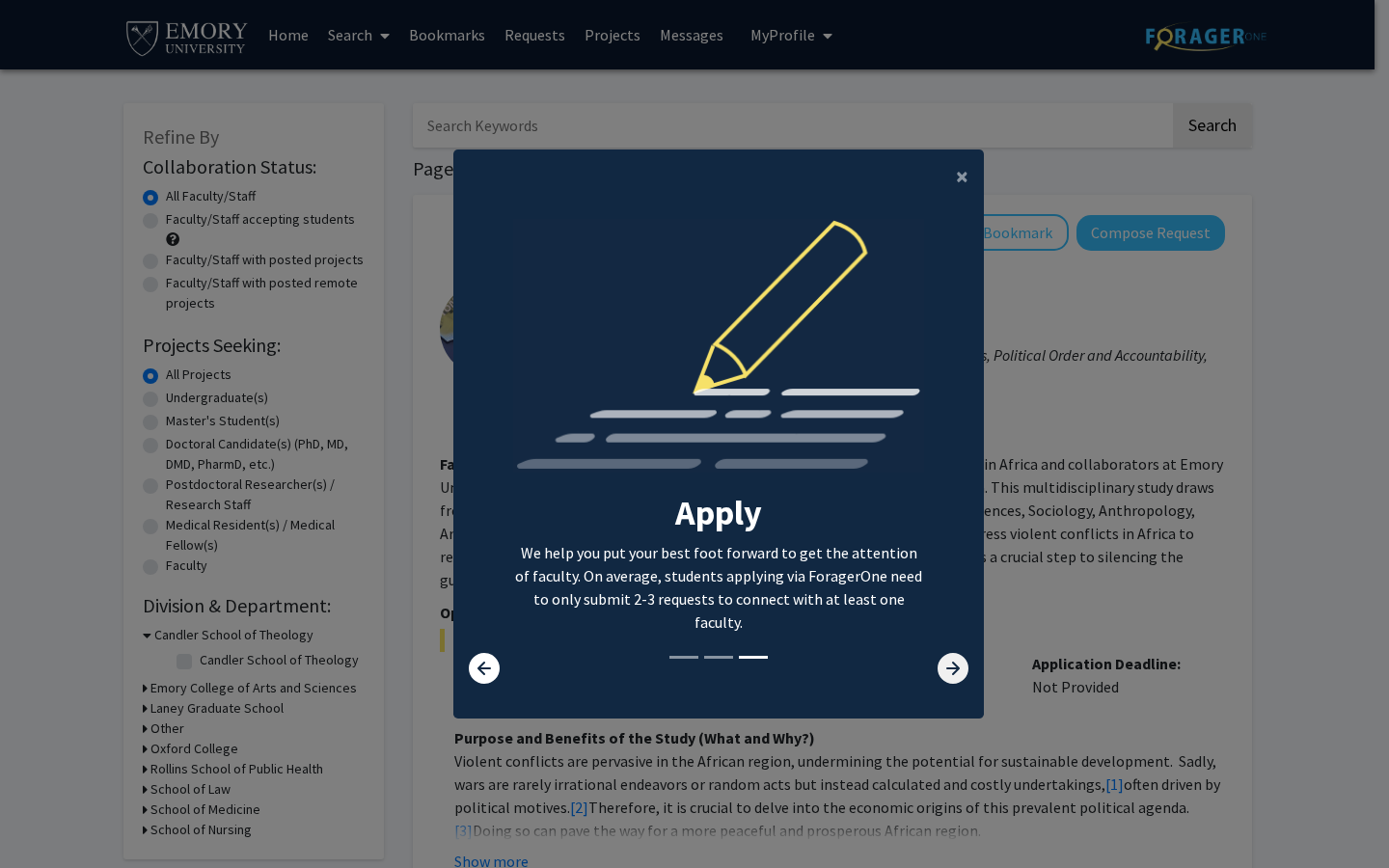 click 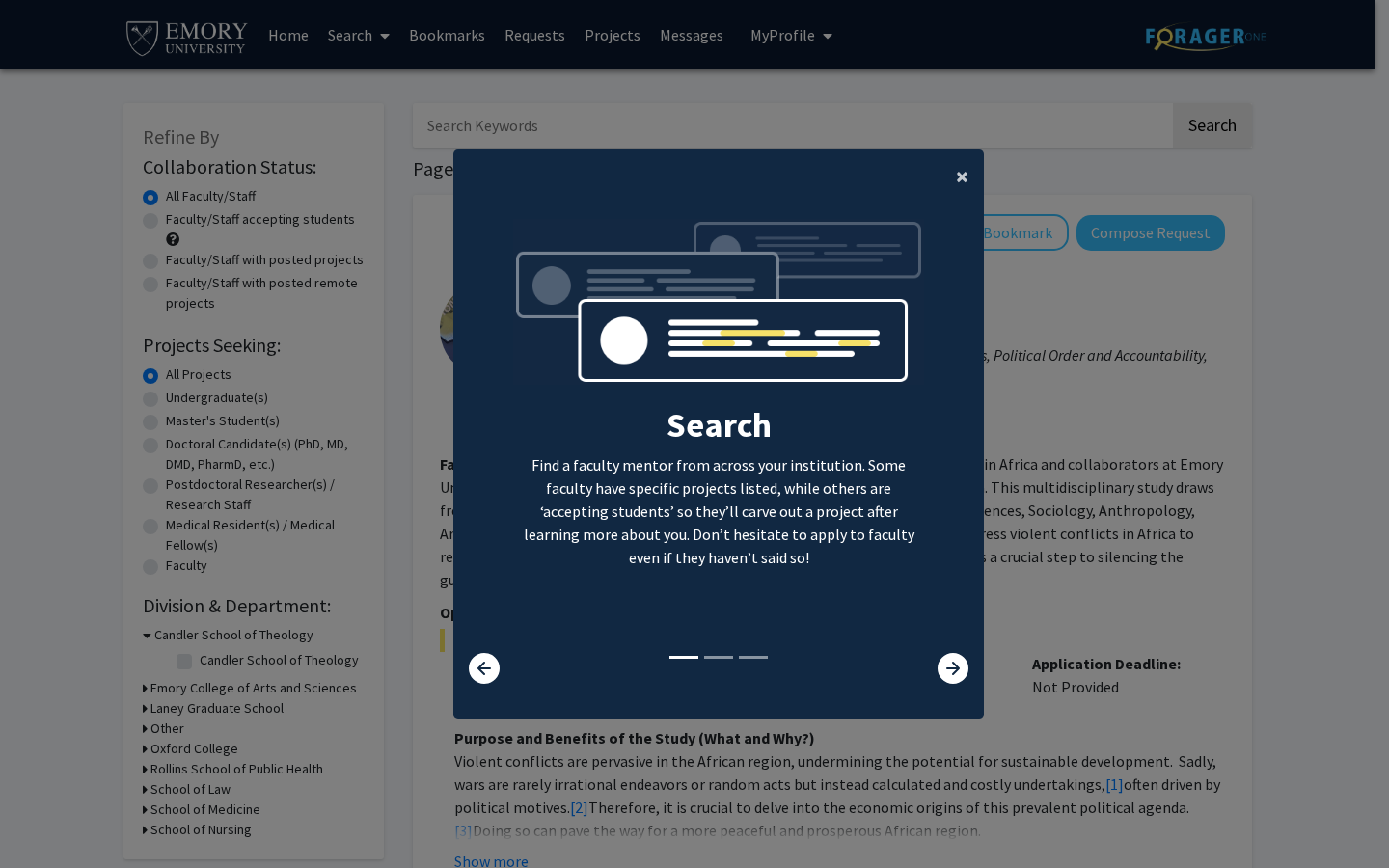 click on "×" 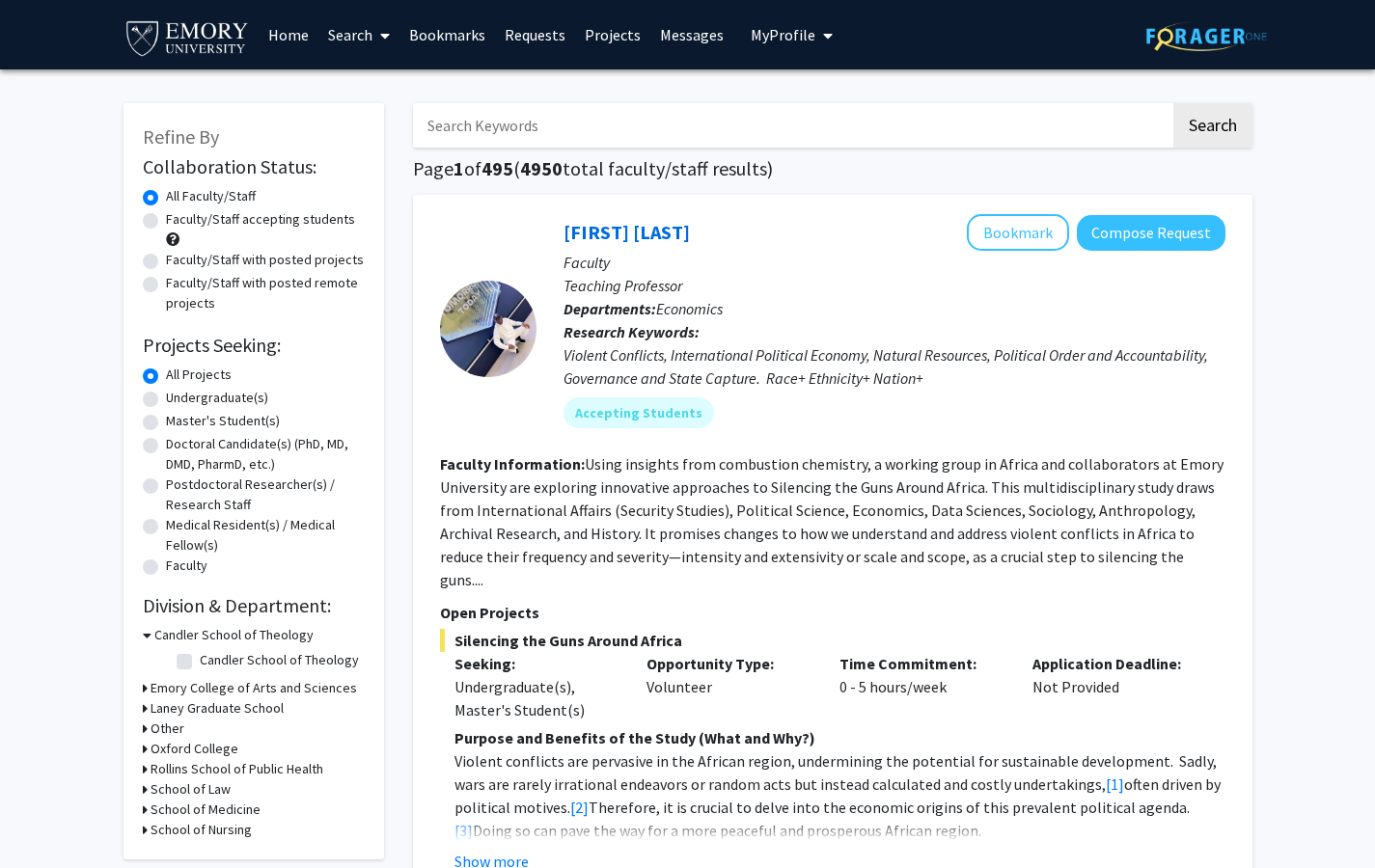 click on "Undergraduate(s)" 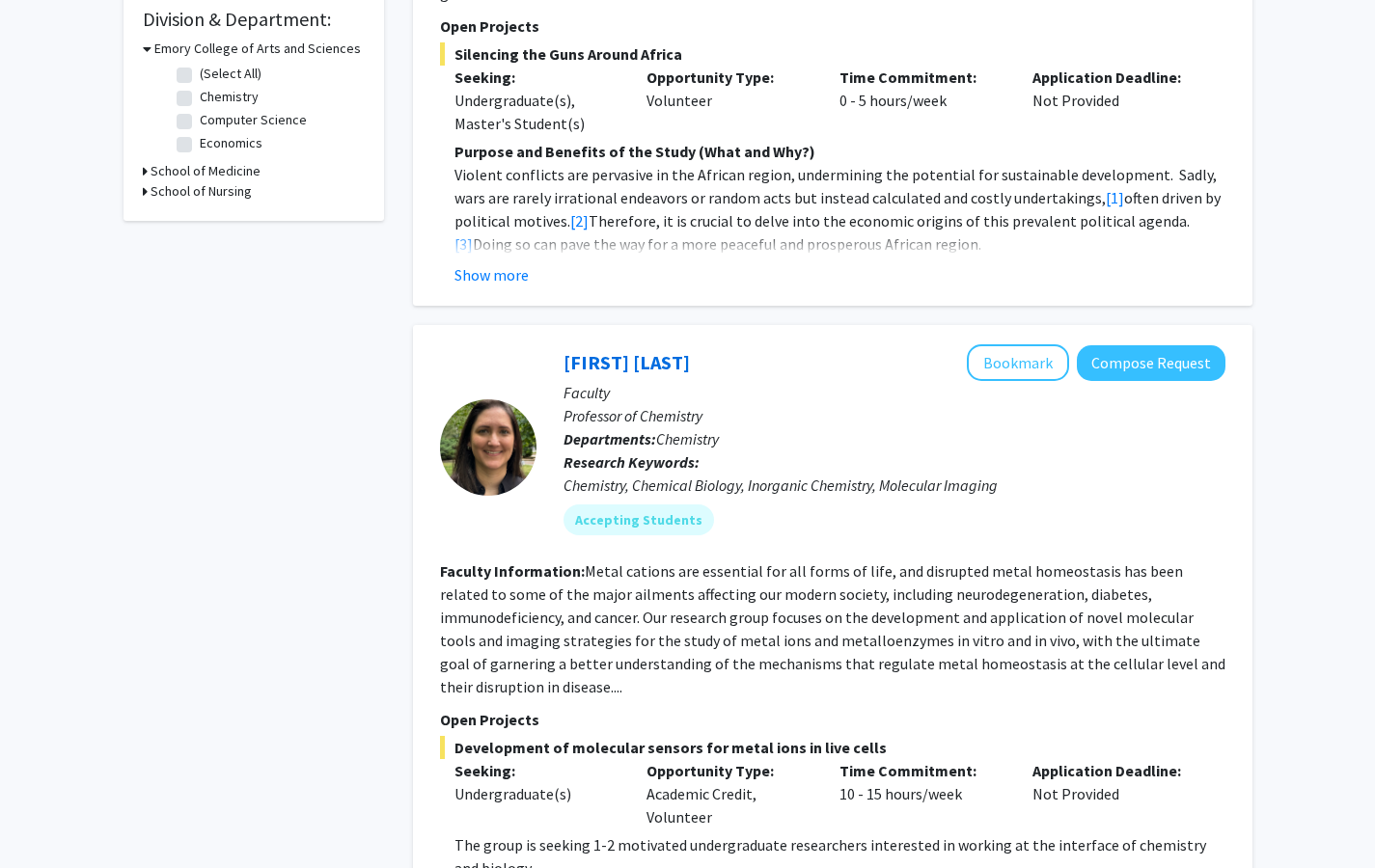 scroll, scrollTop: 592, scrollLeft: 0, axis: vertical 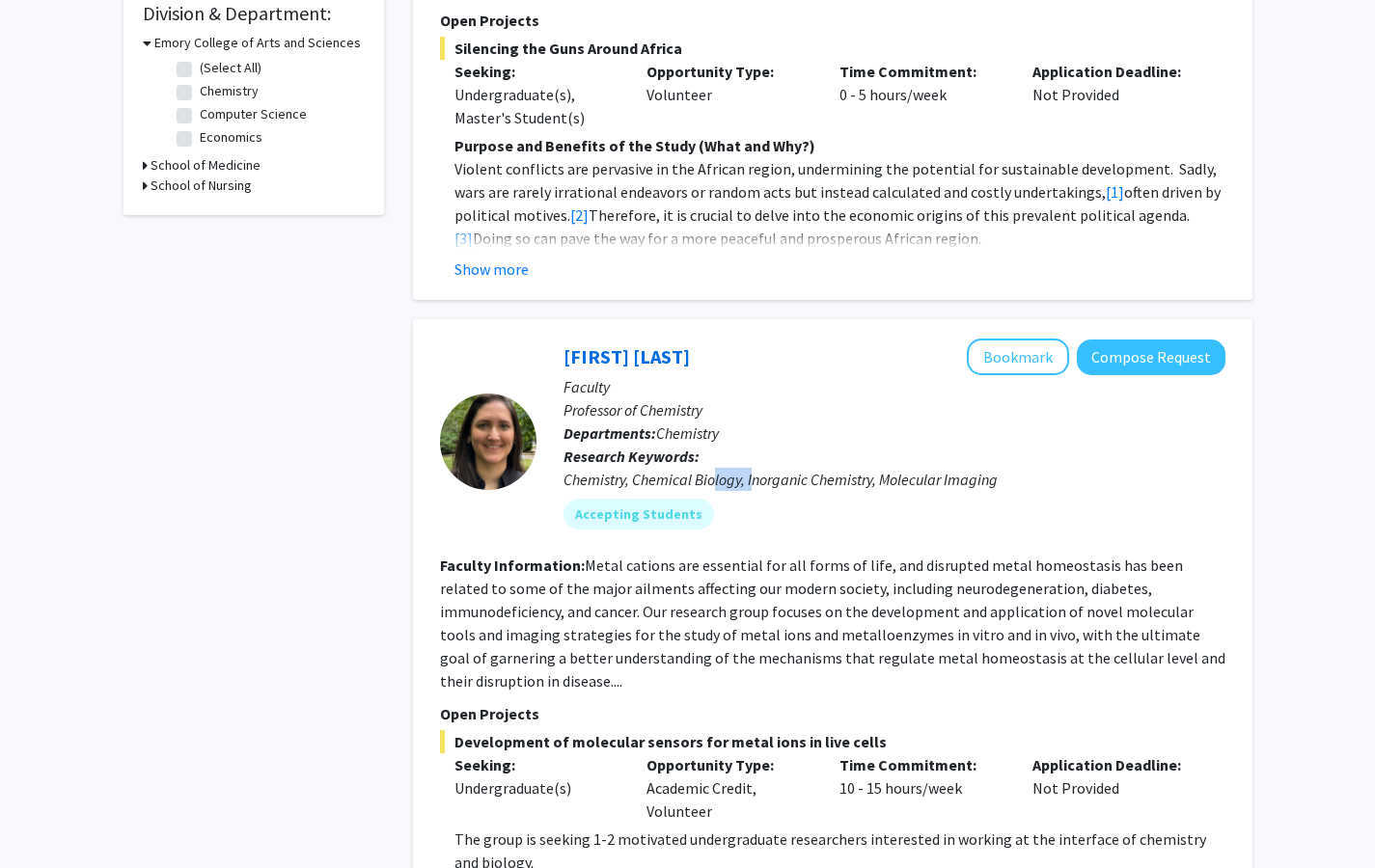 drag, startPoint x: 714, startPoint y: 465, endPoint x: 756, endPoint y: 464, distance: 42.011903 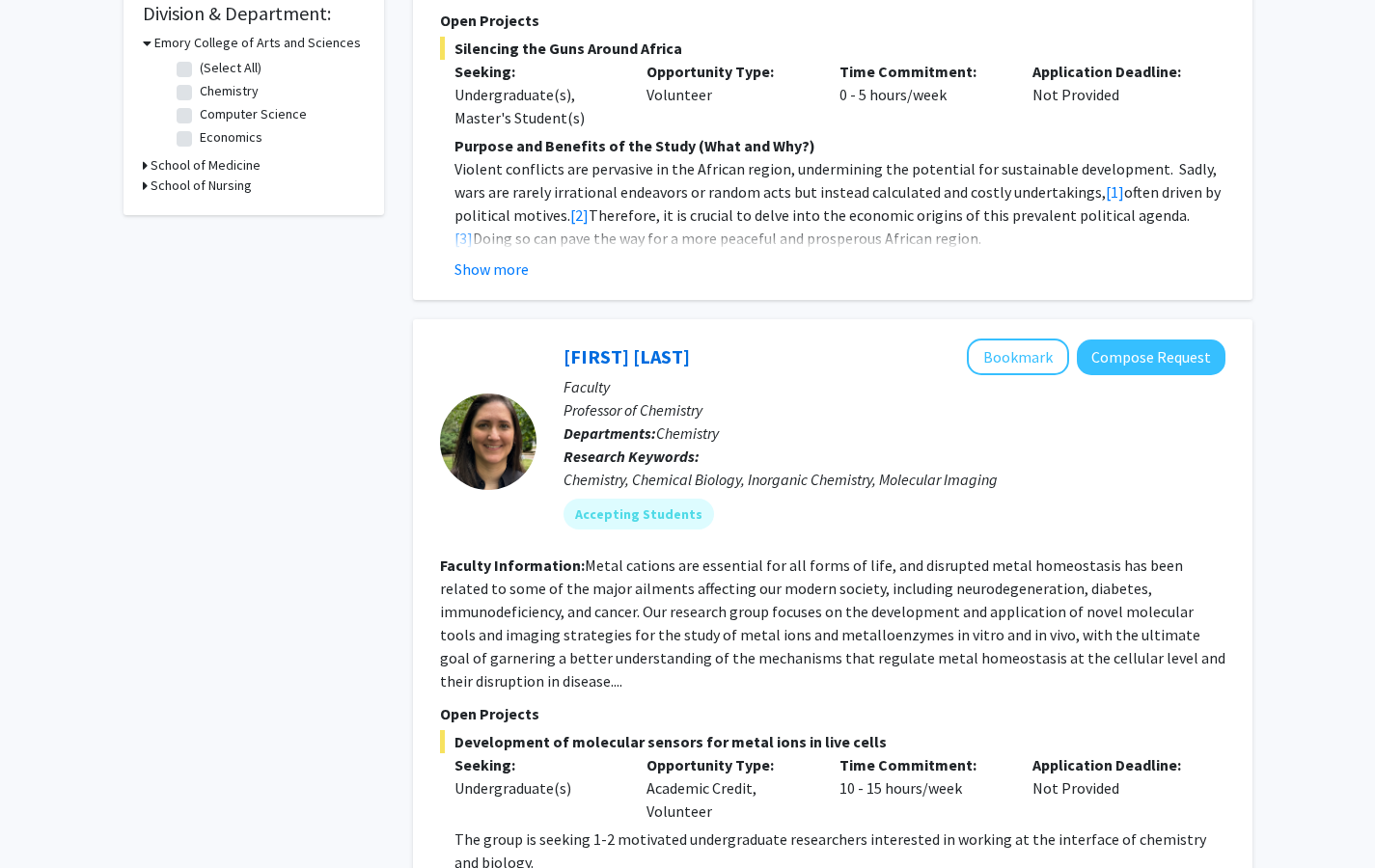 click on "Metal cations are essential for all forms of life, and disrupted metal homeostasis has been related to some of the major ailments affecting our modern society, including neurodegeneration, diabetes, immunodeficiency, and cancer.  Our research group focuses on the development and application of novel molecular tools and imaging strategies for the study of metal ions and metalloenzymes in vitro and in vivo, with the ultimate goal of garnering a better understanding of the mechanisms that regulate metal homeostasis at the cellular level and their disruption in disease...." 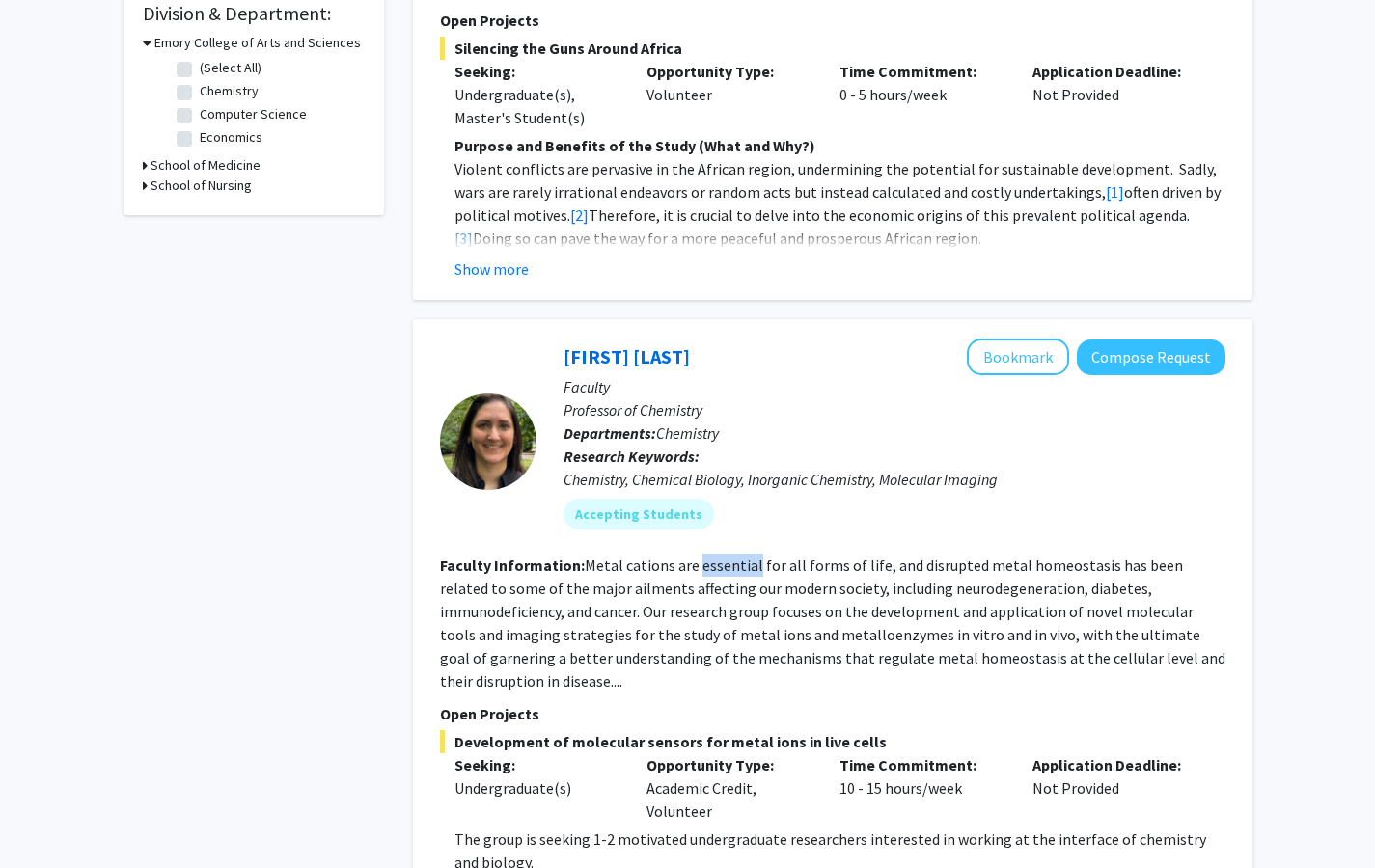 click on "Metal cations are essential for all forms of life, and disrupted metal homeostasis has been related to some of the major ailments affecting our modern society, including neurodegeneration, diabetes, immunodeficiency, and cancer.  Our research group focuses on the development and application of novel molecular tools and imaging strategies for the study of metal ions and metalloenzymes in vitro and in vivo, with the ultimate goal of garnering a better understanding of the mechanisms that regulate metal homeostasis at the cellular level and their disruption in disease...." 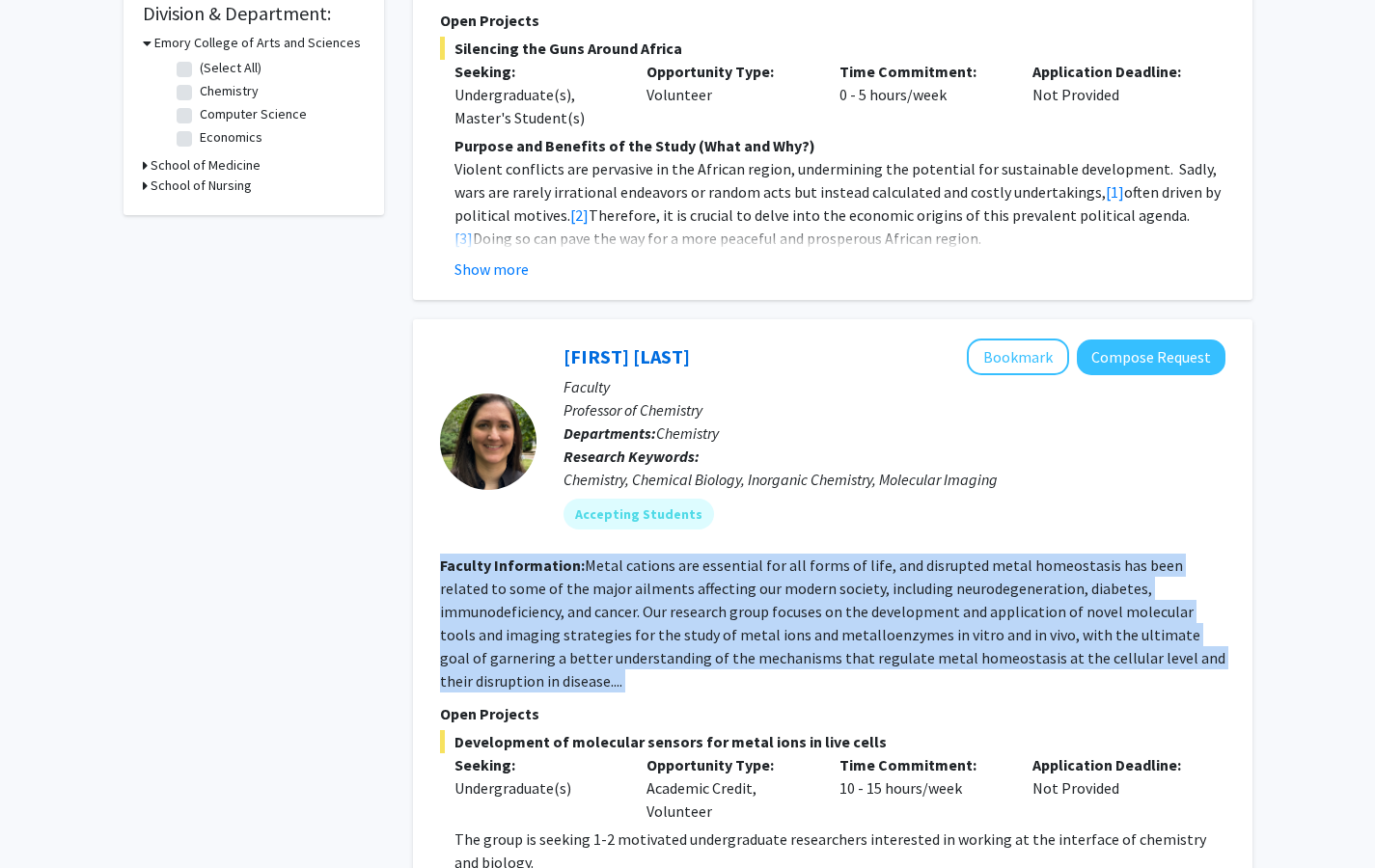 click on "Metal cations are essential for all forms of life, and disrupted metal homeostasis has been related to some of the major ailments affecting our modern society, including neurodegeneration, diabetes, immunodeficiency, and cancer.  Our research group focuses on the development and application of novel molecular tools and imaging strategies for the study of metal ions and metalloenzymes in vitro and in vivo, with the ultimate goal of garnering a better understanding of the mechanisms that regulate metal homeostasis at the cellular level and their disruption in disease...." 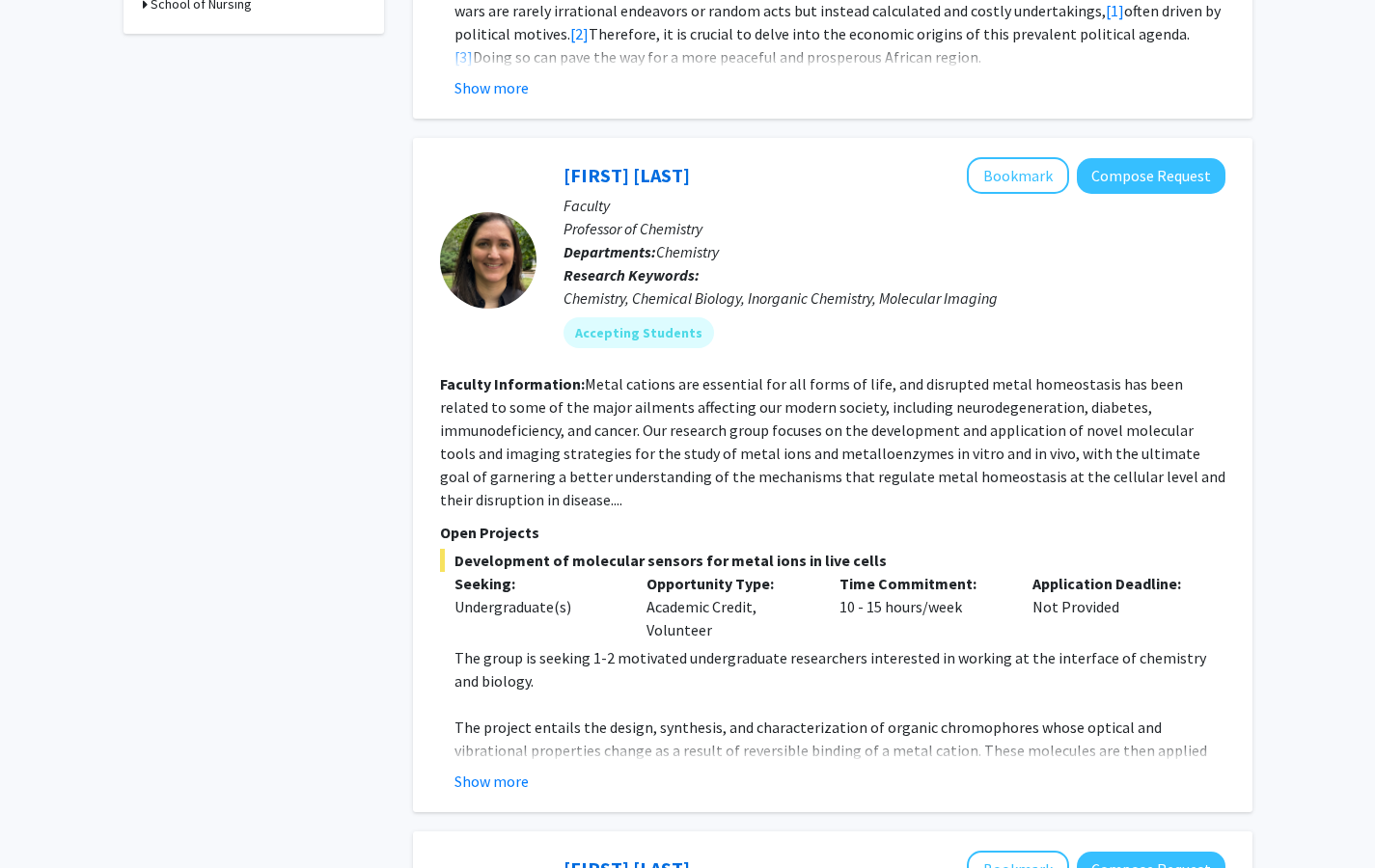 scroll, scrollTop: 777, scrollLeft: 0, axis: vertical 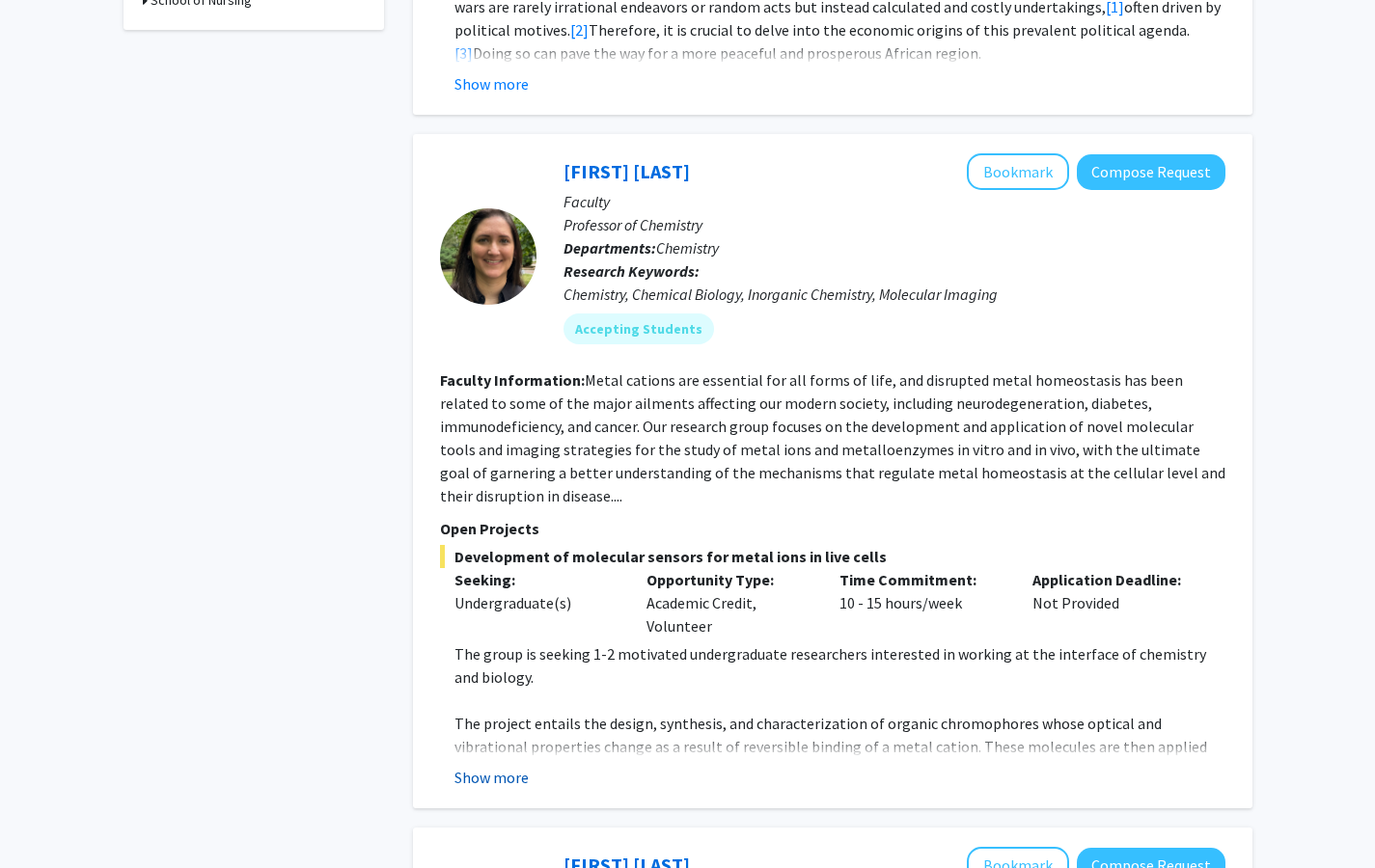 click on "Show more" 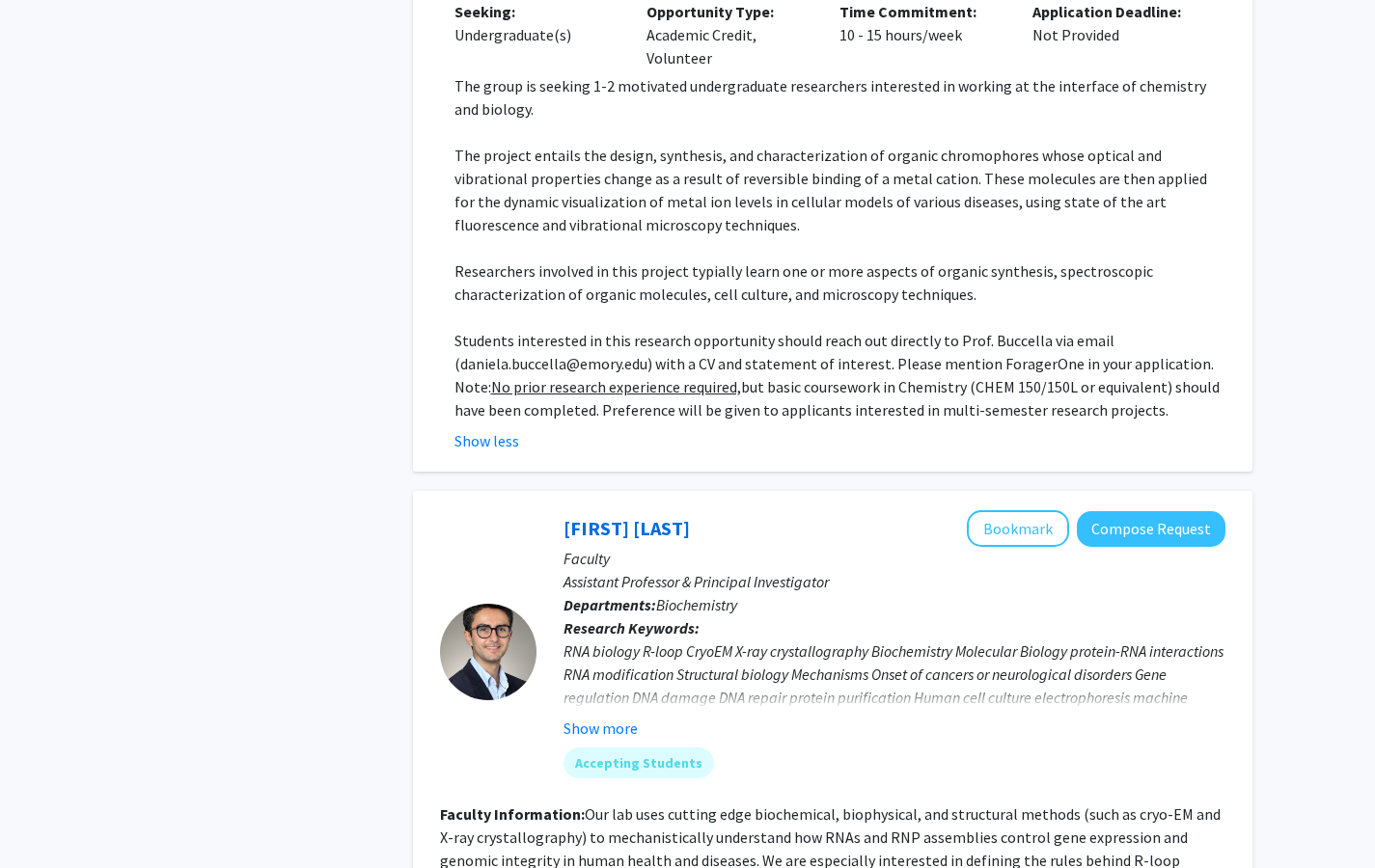 scroll, scrollTop: 1365, scrollLeft: 0, axis: vertical 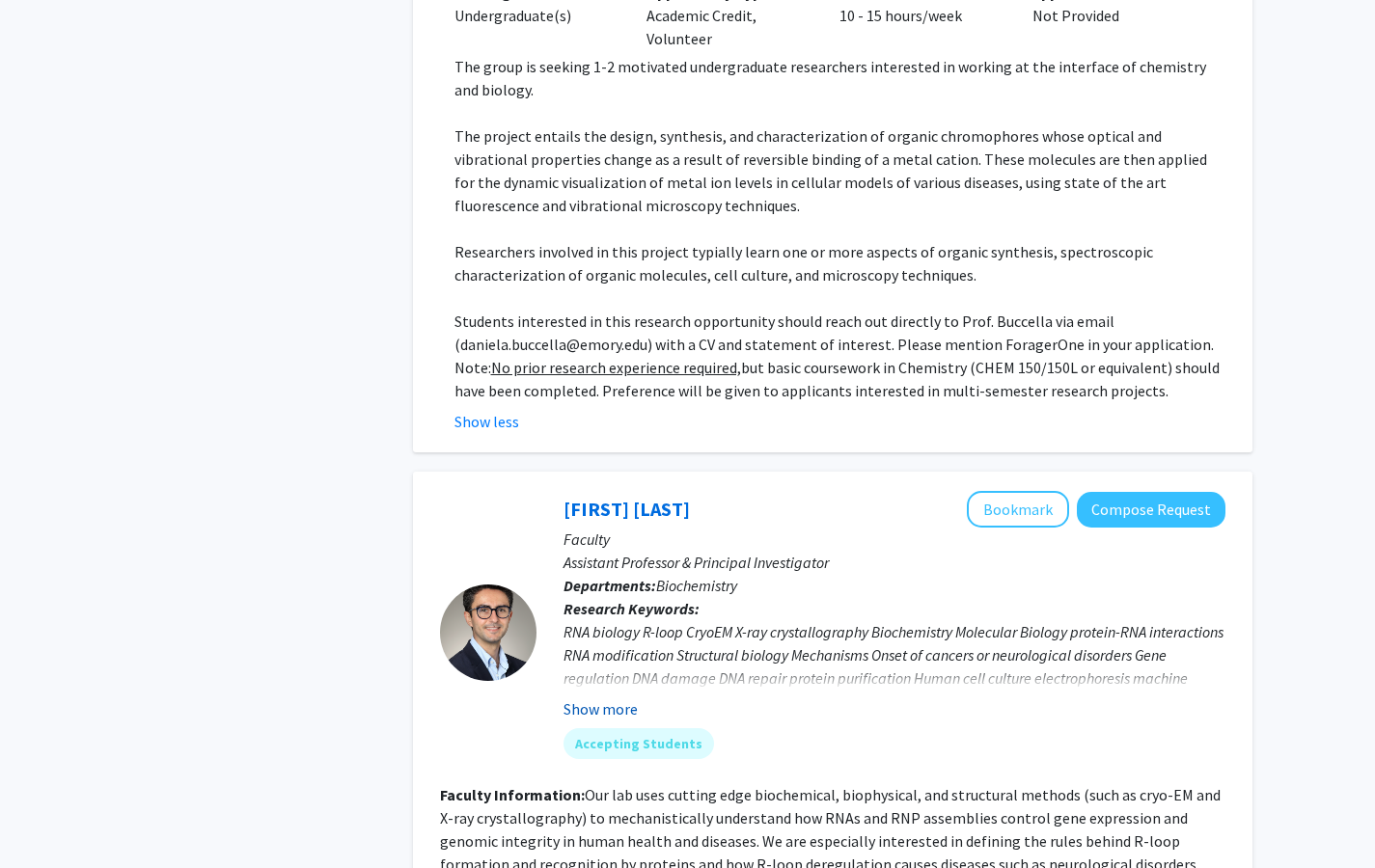 click on "Show more" 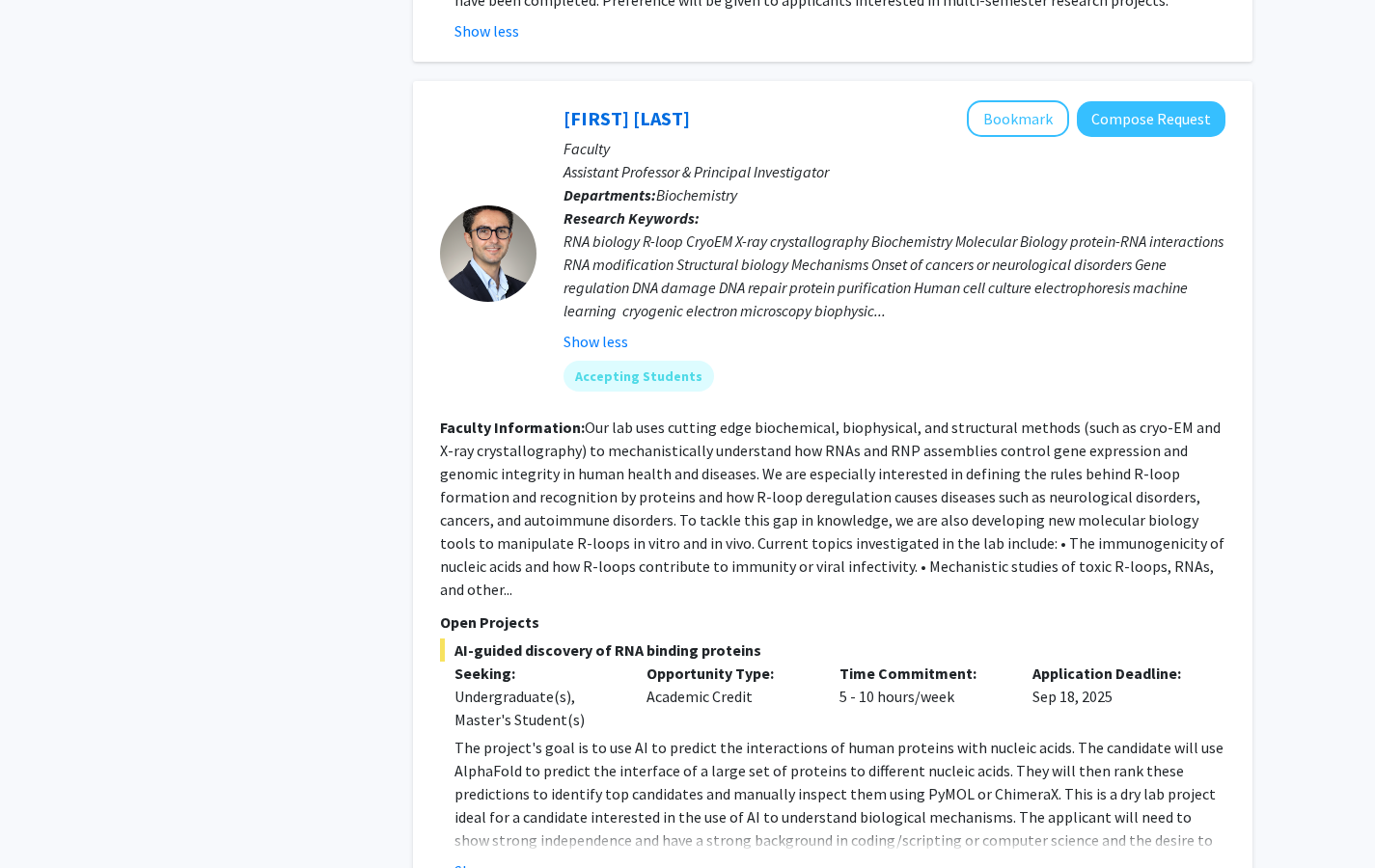 scroll, scrollTop: 1756, scrollLeft: 0, axis: vertical 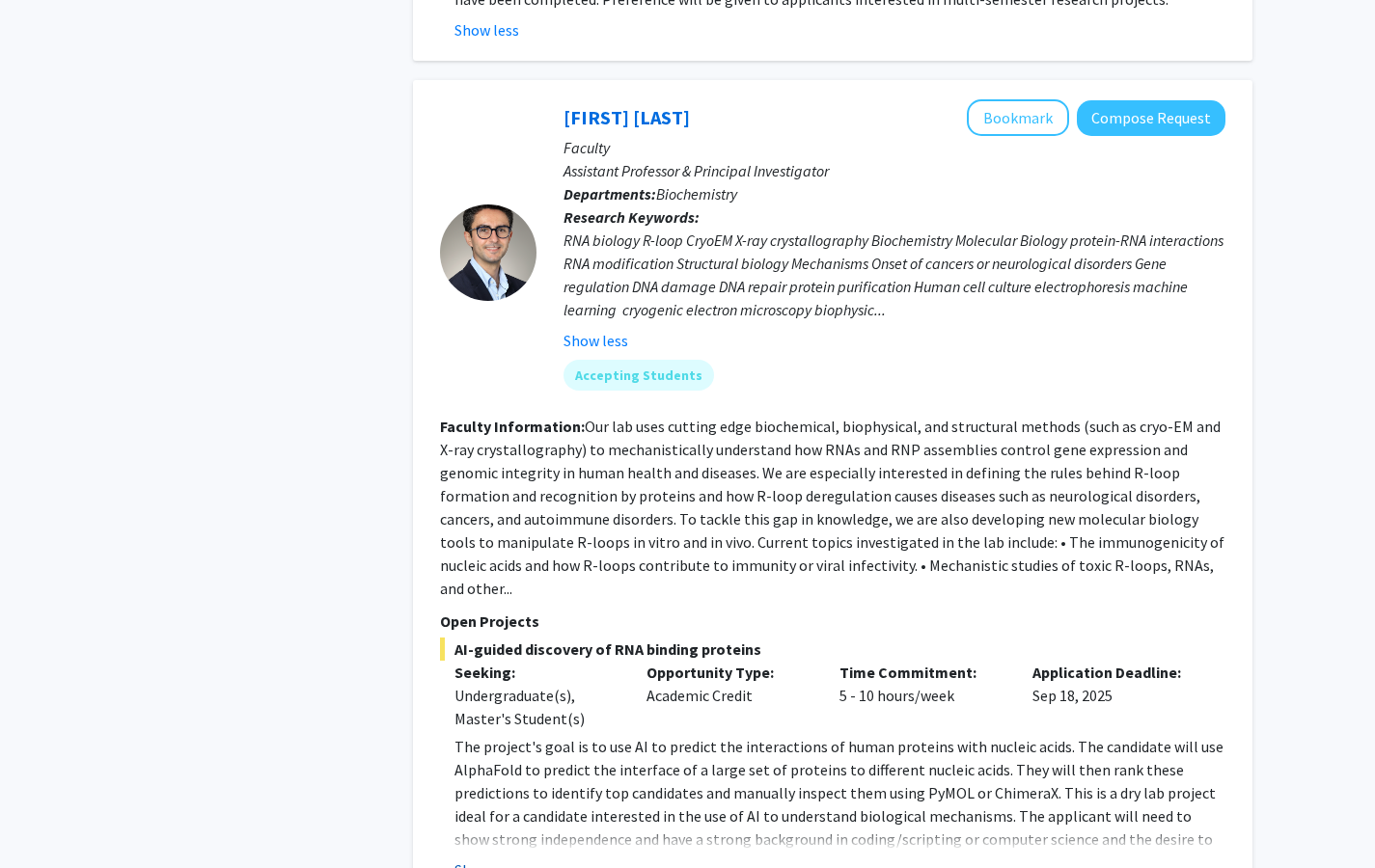 click on "Show more" 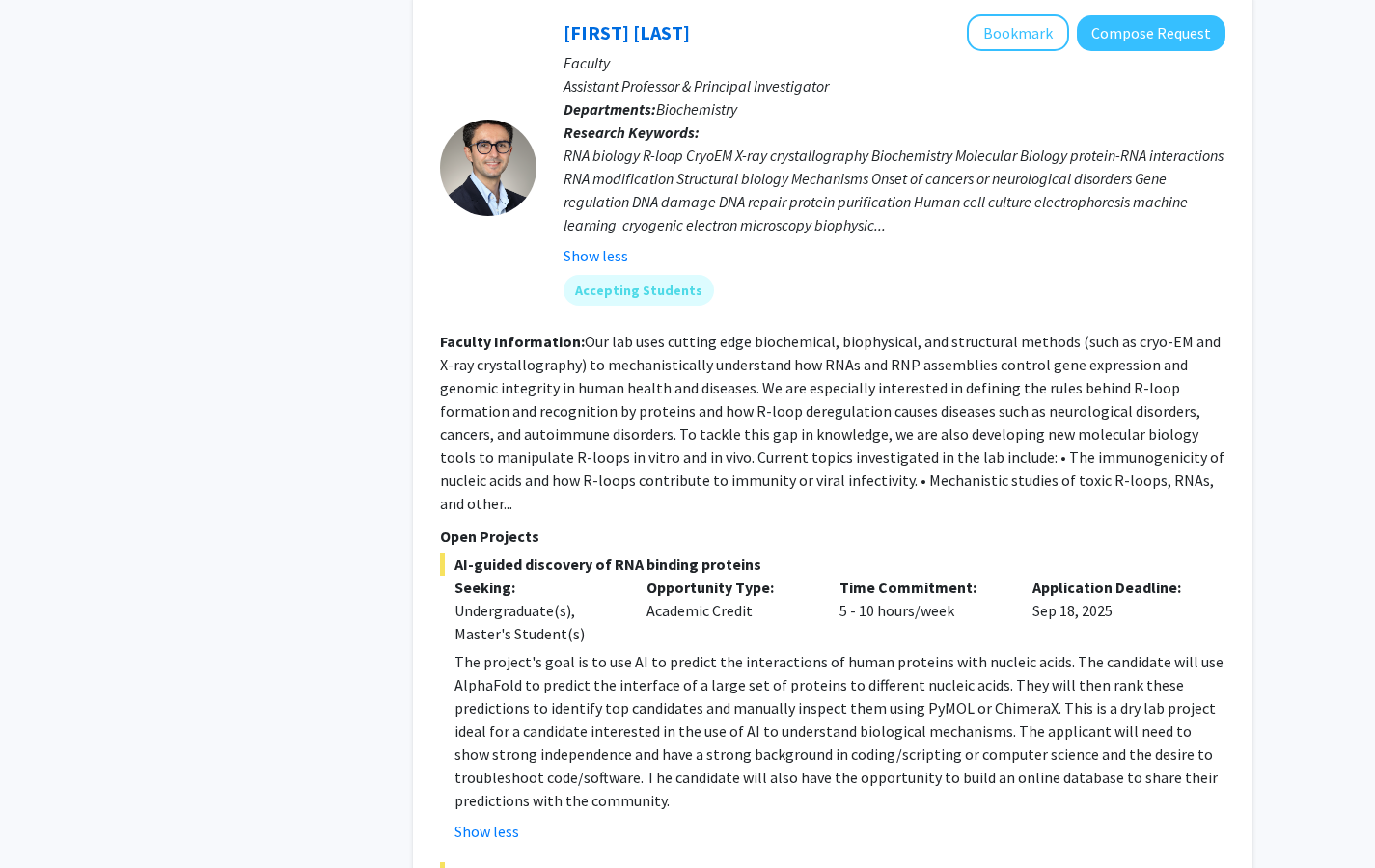 scroll, scrollTop: 1873, scrollLeft: 0, axis: vertical 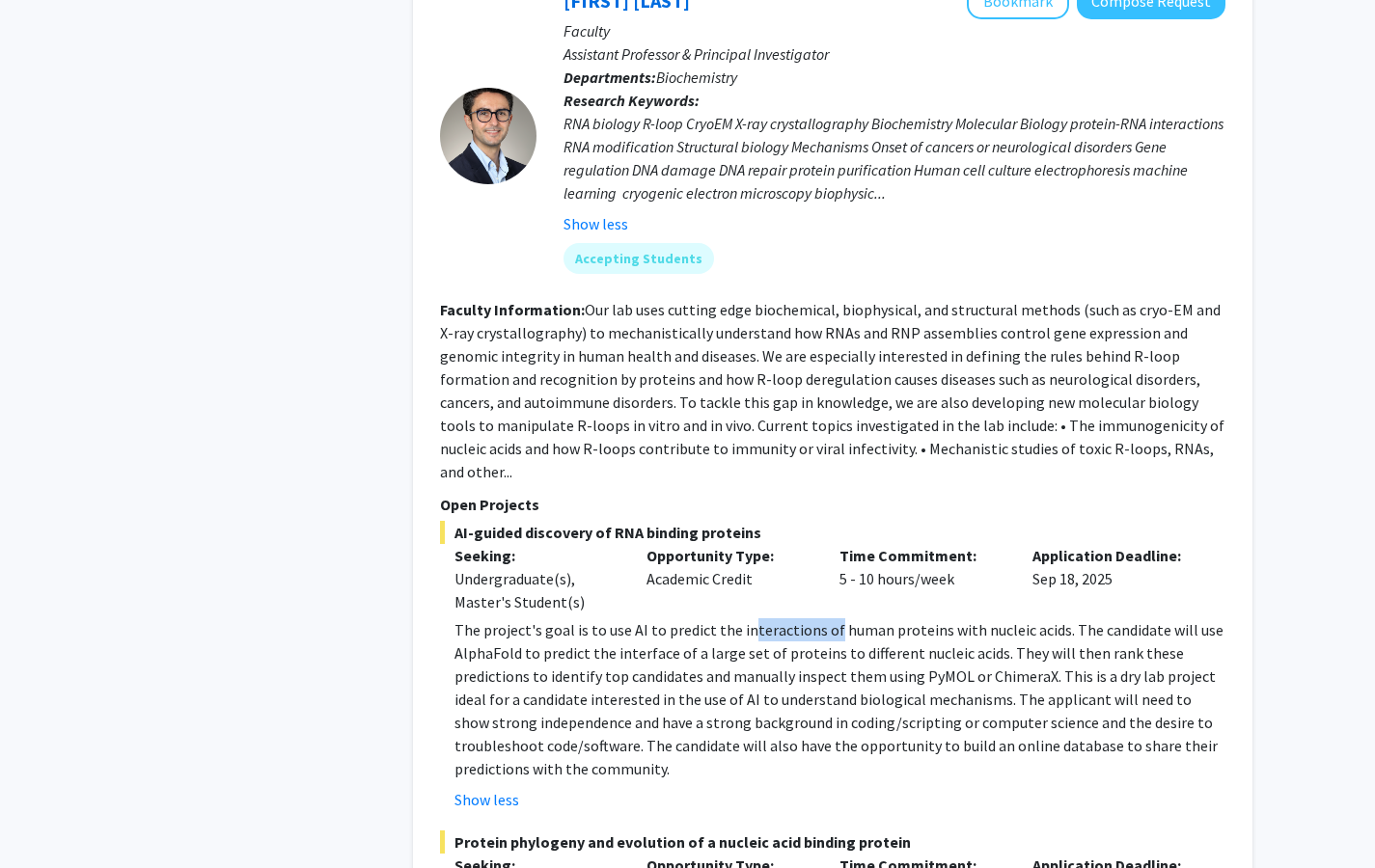 drag, startPoint x: 746, startPoint y: 556, endPoint x: 813, endPoint y: 560, distance: 67.119297 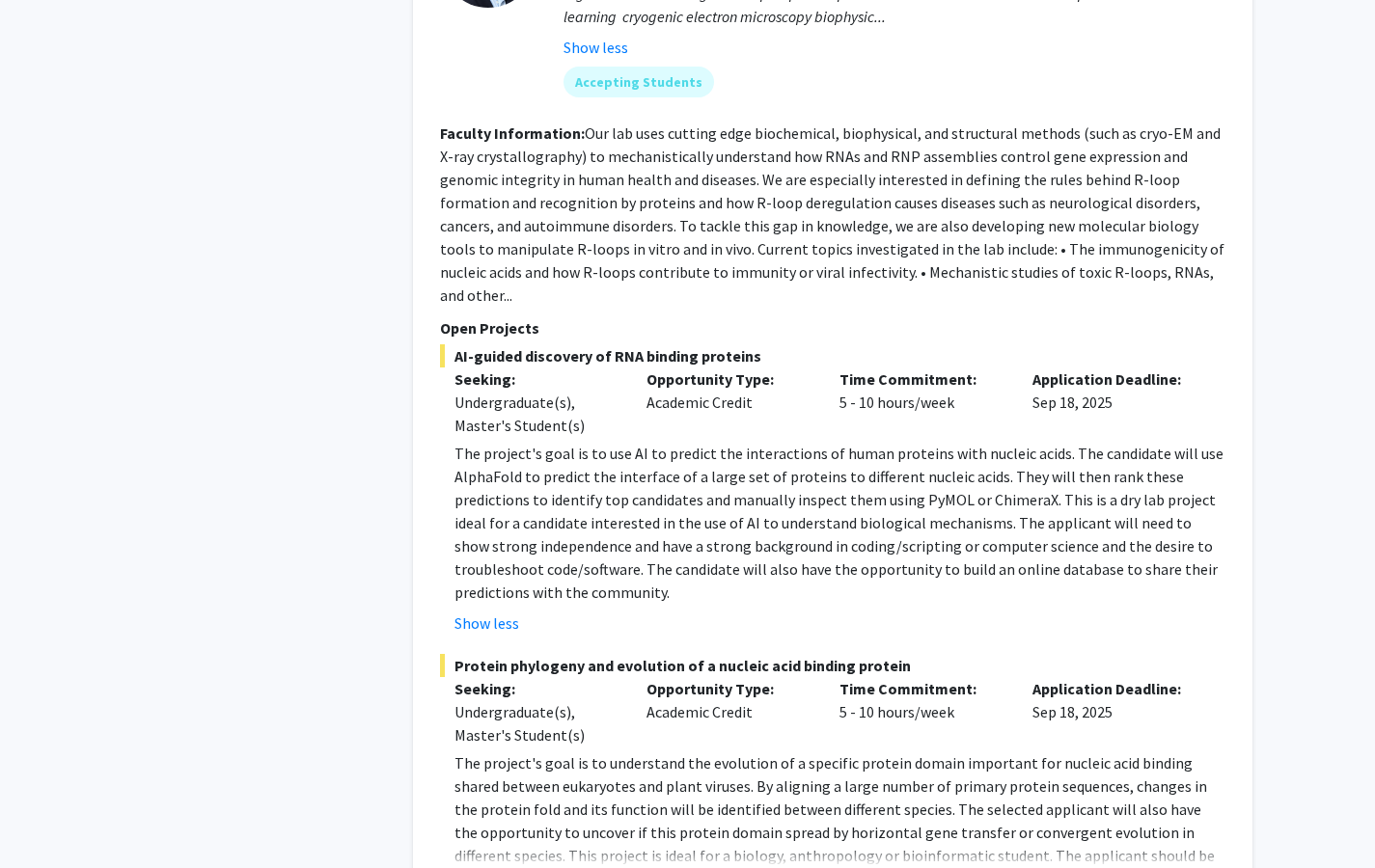 scroll, scrollTop: 2056, scrollLeft: 0, axis: vertical 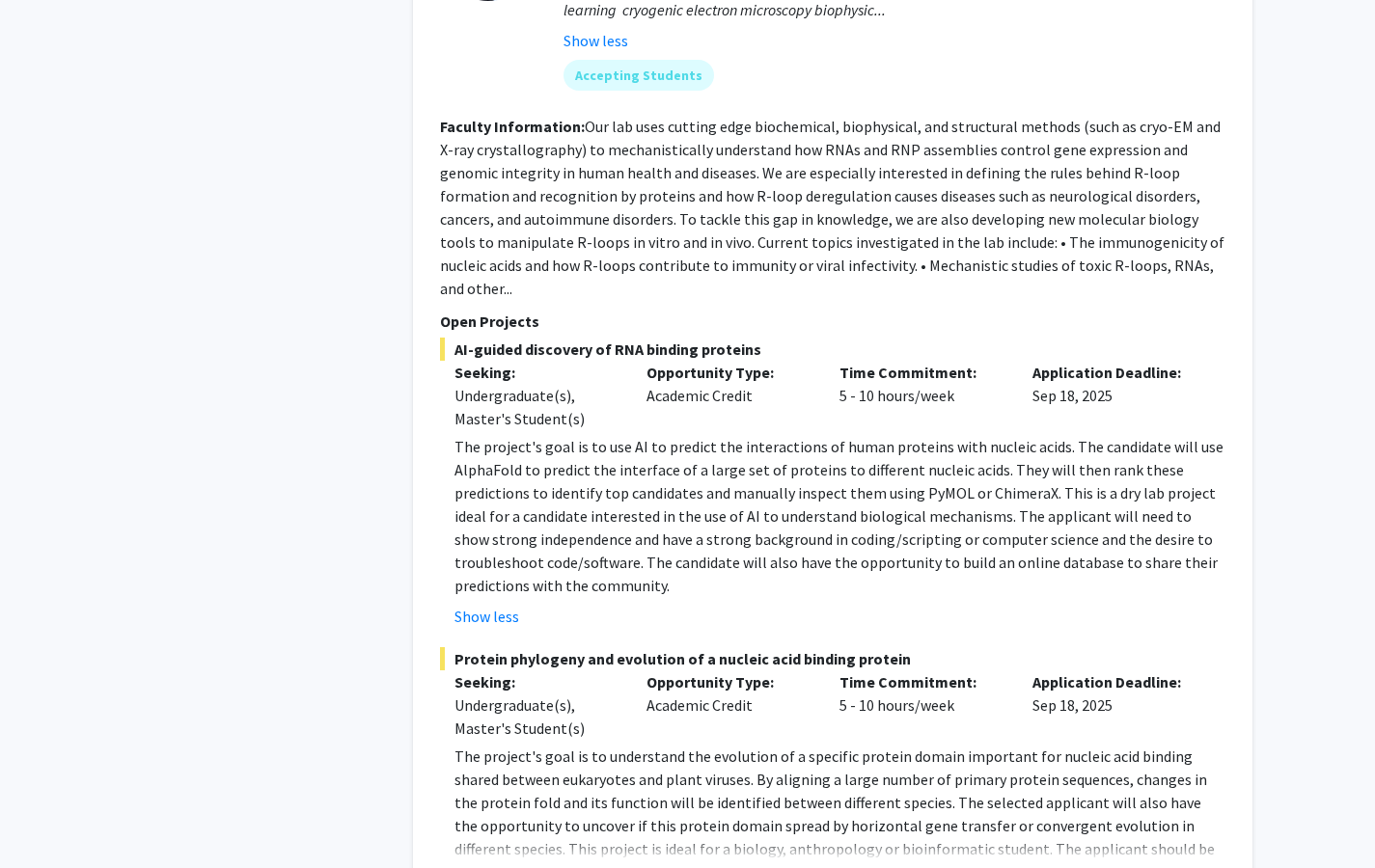 click on "Show more" 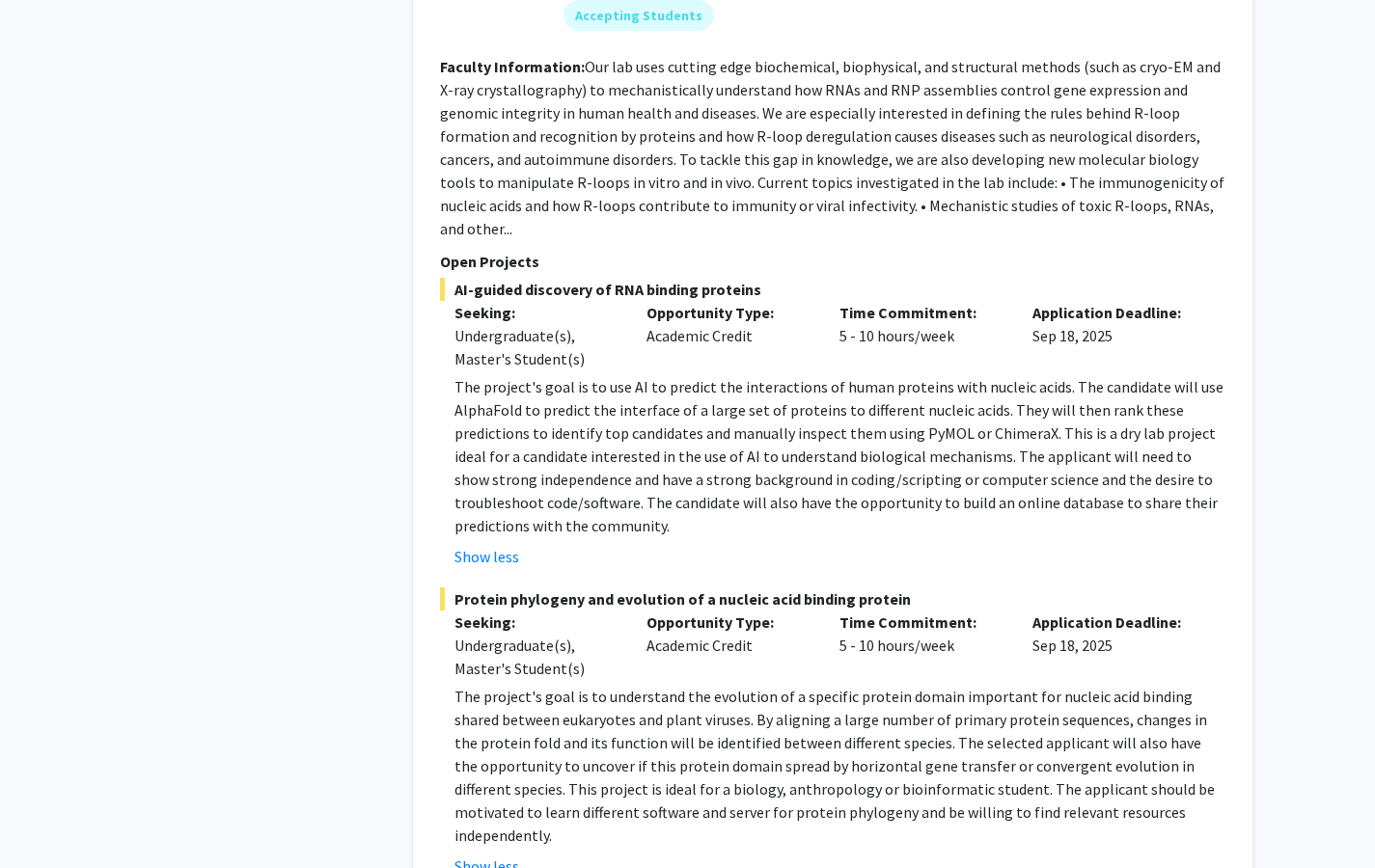 scroll, scrollTop: 2117, scrollLeft: 0, axis: vertical 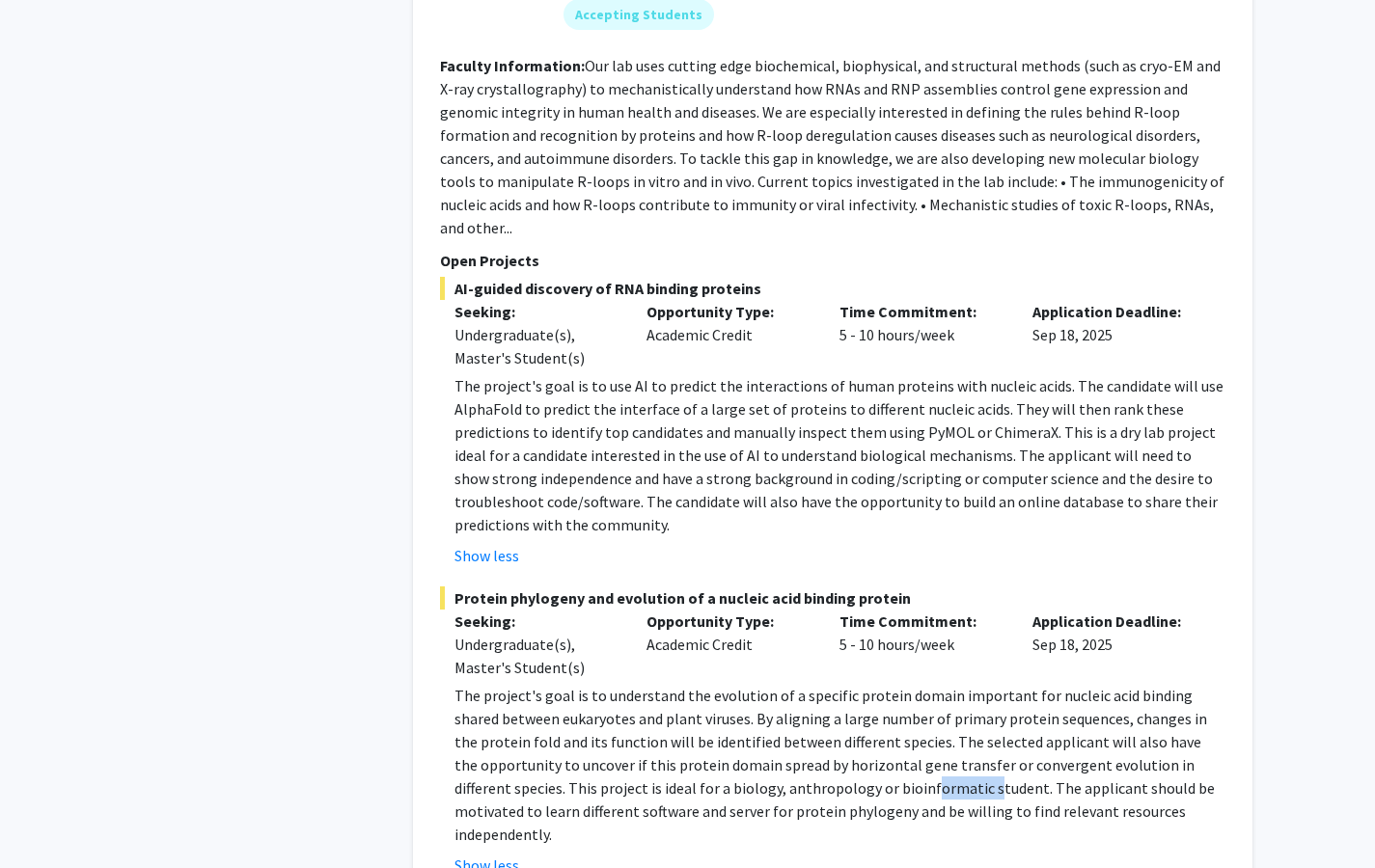 drag, startPoint x: 785, startPoint y: 723, endPoint x: 842, endPoint y: 723, distance: 57 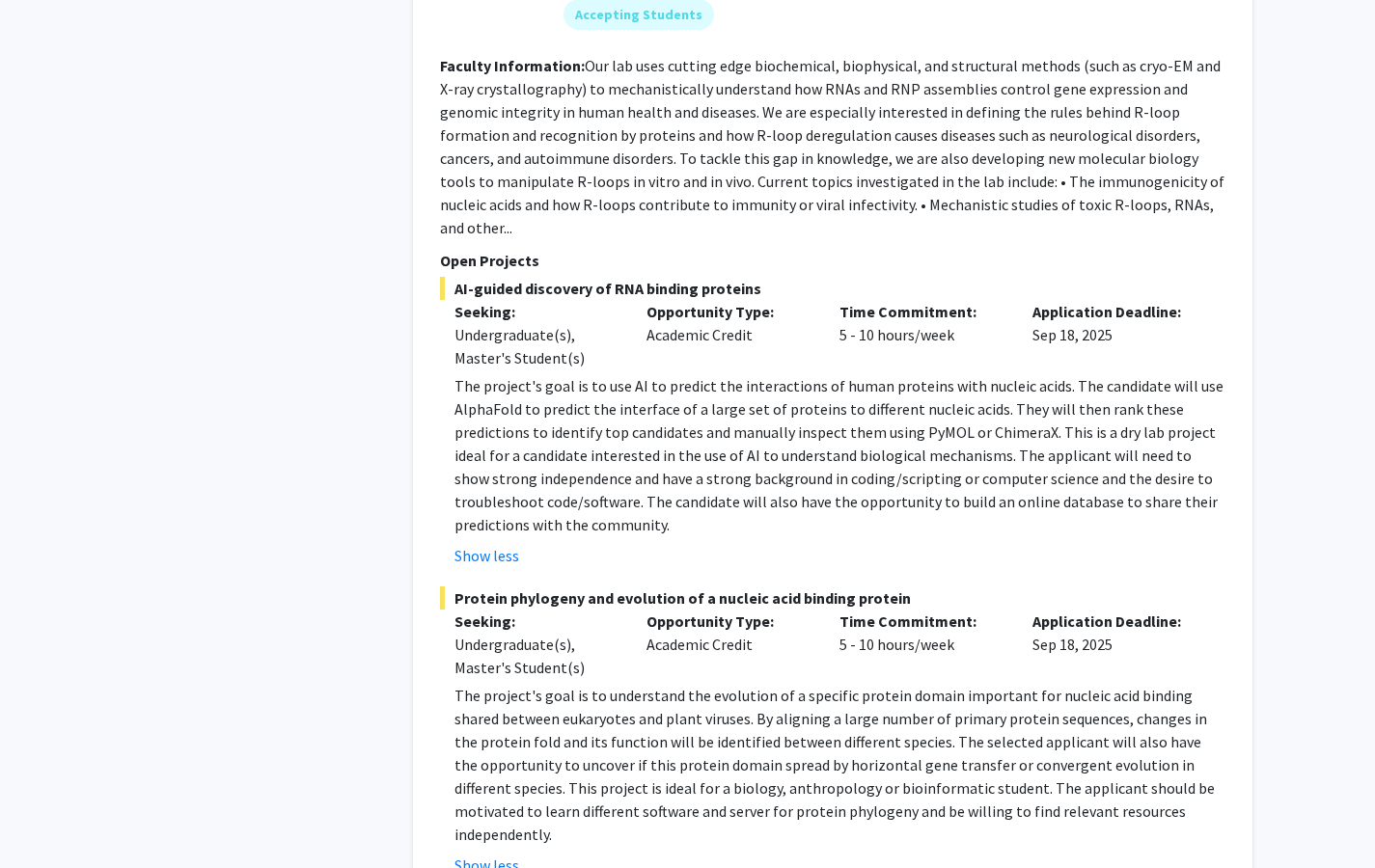 click on "The project's goal is to understand the evolution of a specific protein domain important for nucleic acid binding shared between eukaryotes and plant viruses. By aligning a large number of primary protein sequences, changes in the protein fold and its function will be identified between different species. The selected applicant will also have the opportunity to uncover if this protein domain spread by horizontal gene transfer or convergent evolution in different species. This project is ideal for a biology, anthropology or bioinformatic student. The applicant should be motivated to learn different software and server for protein phylogeny and be willing to find relevant resources independently." 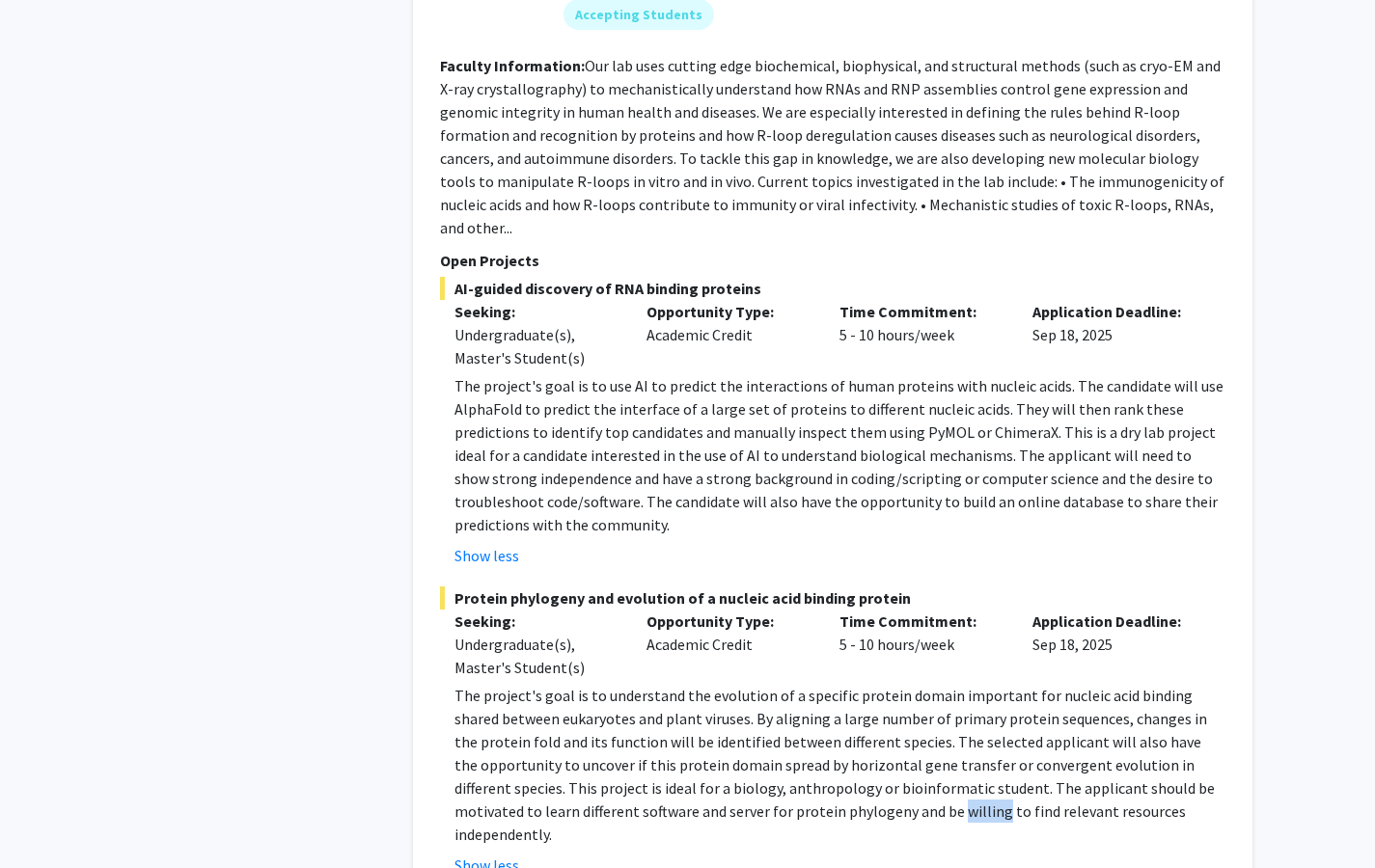 click on "The project's goal is to understand the evolution of a specific protein domain important for nucleic acid binding shared between eukaryotes and plant viruses. By aligning a large number of primary protein sequences, changes in the protein fold and its function will be identified between different species. The selected applicant will also have the opportunity to uncover if this protein domain spread by horizontal gene transfer or convergent evolution in different species. This project is ideal for a biology, anthropology or bioinformatic student. The applicant should be motivated to learn different software and server for protein phylogeny and be willing to find relevant resources independently." 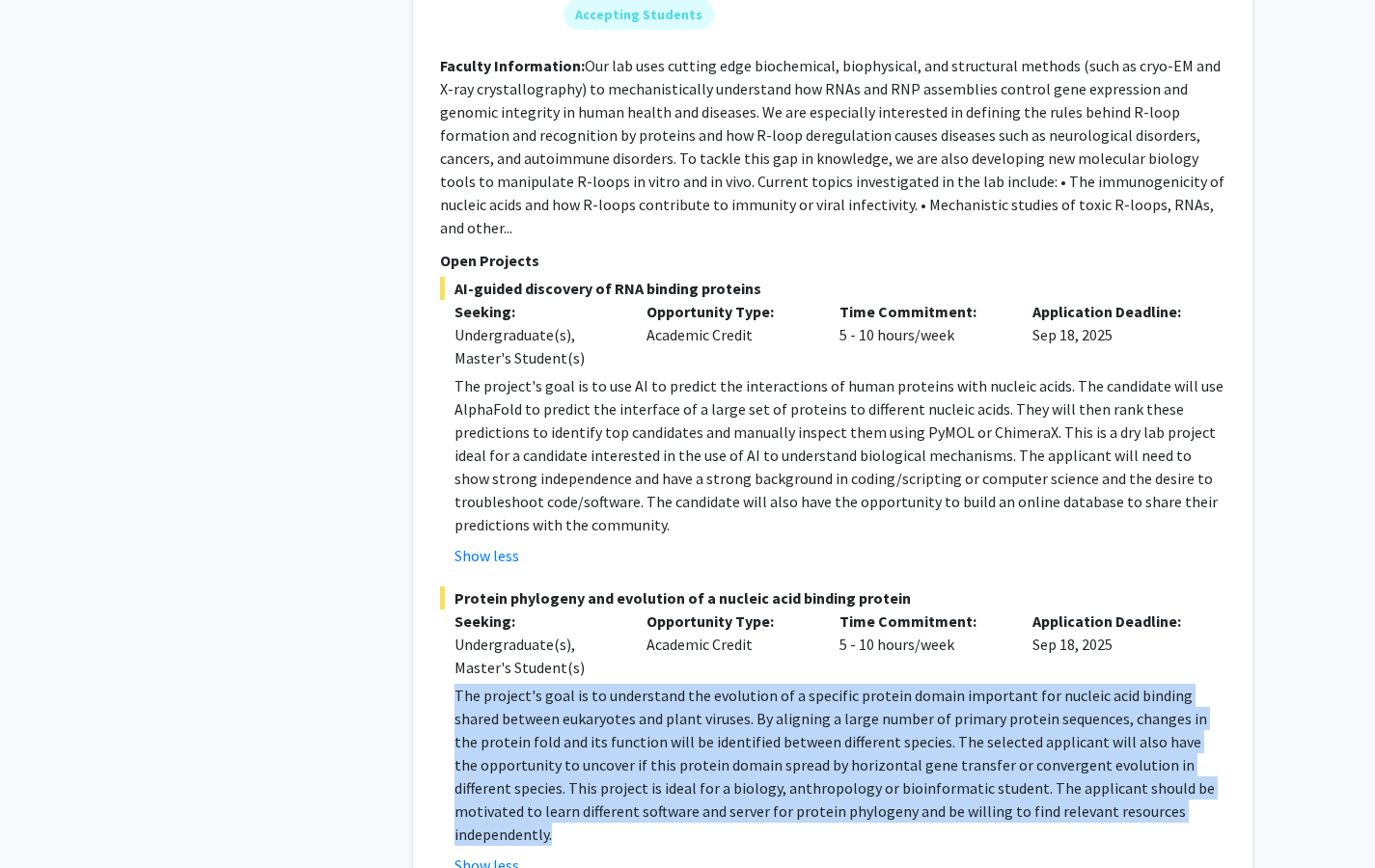 click on "The project's goal is to understand the evolution of a specific protein domain important for nucleic acid binding shared between eukaryotes and plant viruses. By aligning a large number of primary protein sequences, changes in the protein fold and its function will be identified between different species. The selected applicant will also have the opportunity to uncover if this protein domain spread by horizontal gene transfer or convergent evolution in different species. This project is ideal for a biology, anthropology or bioinformatic student. The applicant should be motivated to learn different software and server for protein phylogeny and be willing to find relevant resources independently." 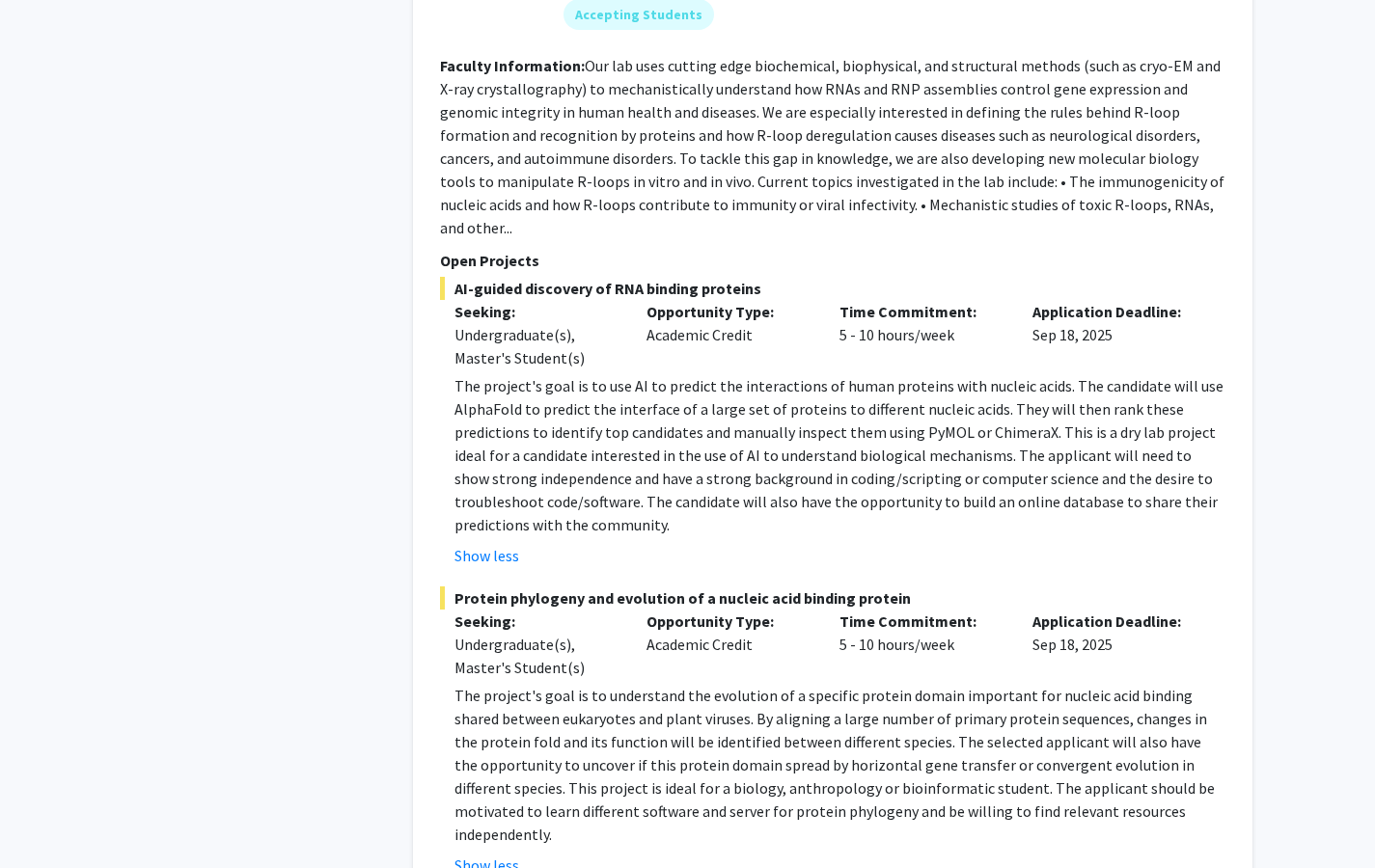 click on "Show less" 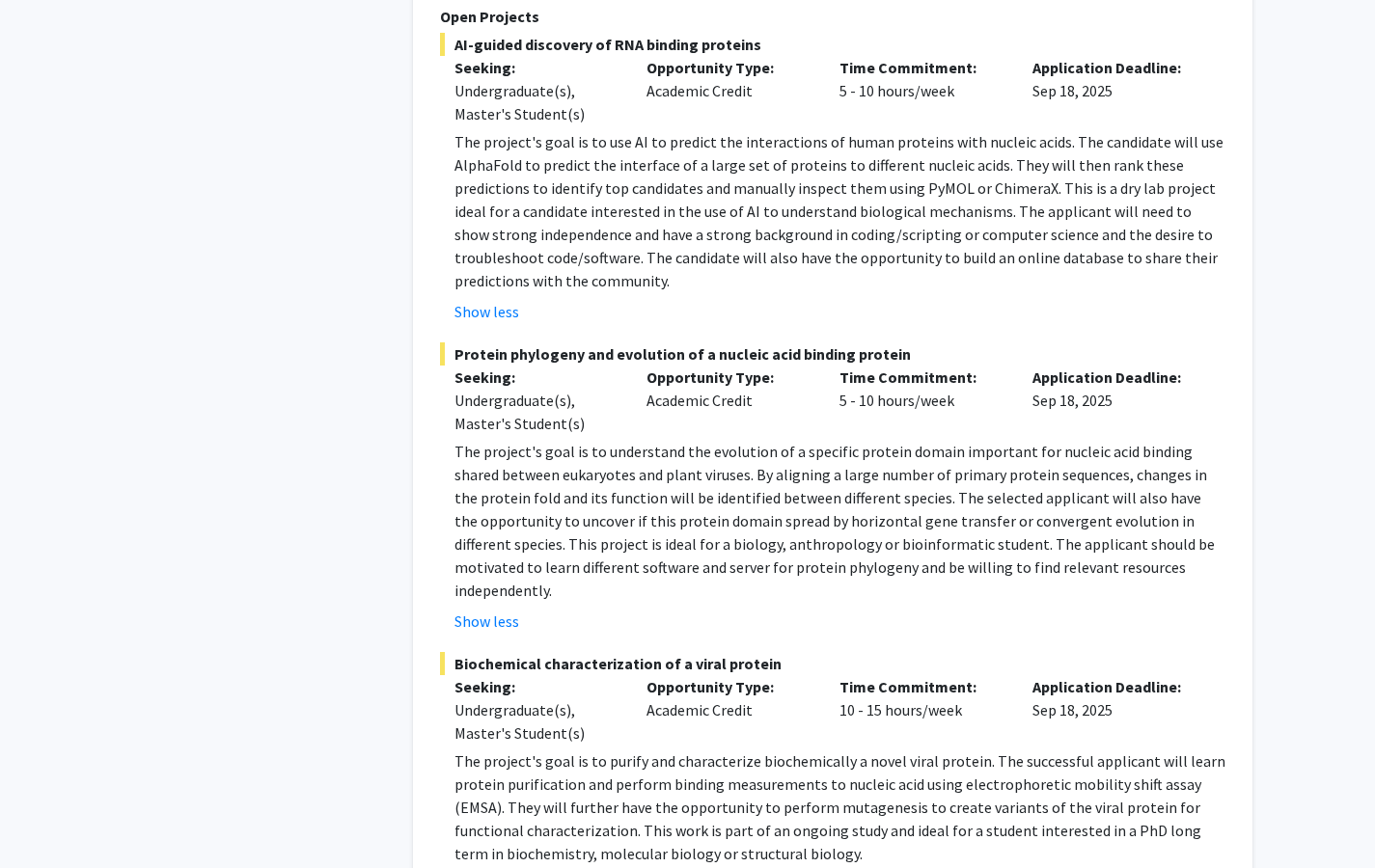 scroll, scrollTop: 2365, scrollLeft: 0, axis: vertical 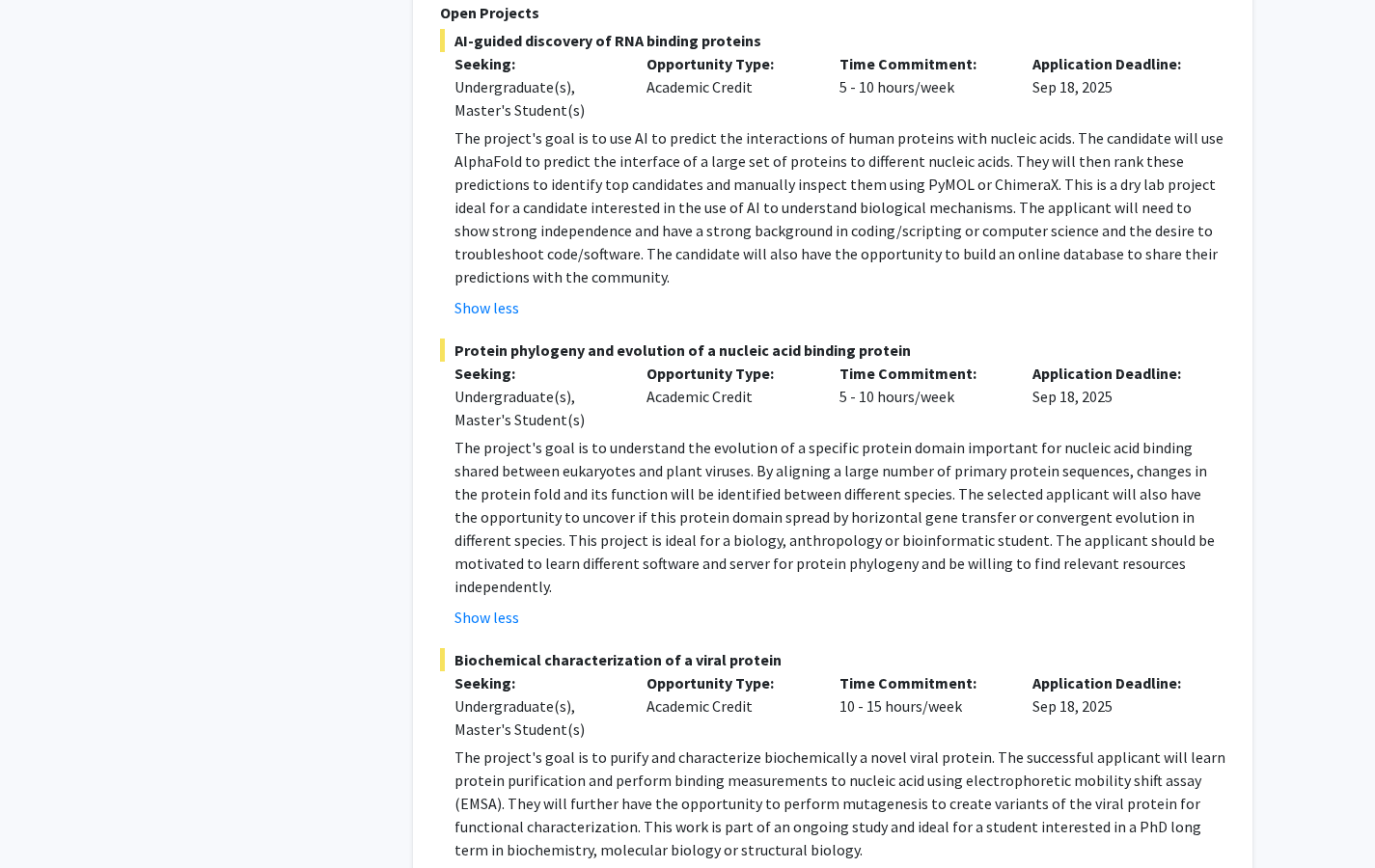 click on "The project's goal is to purify and characterize biochemically a novel viral protein. The successful applicant will learn protein purification and perform binding measurements to nucleic acid using electrophoretic mobility shift assay (EMSA). They will further have the opportunity to perform mutagenesis to create variants of the viral protein for functional characterization. This work is part of an ongoing study and ideal for a student interested in a PhD long term in biochemistry, molecular biology or structural biology." 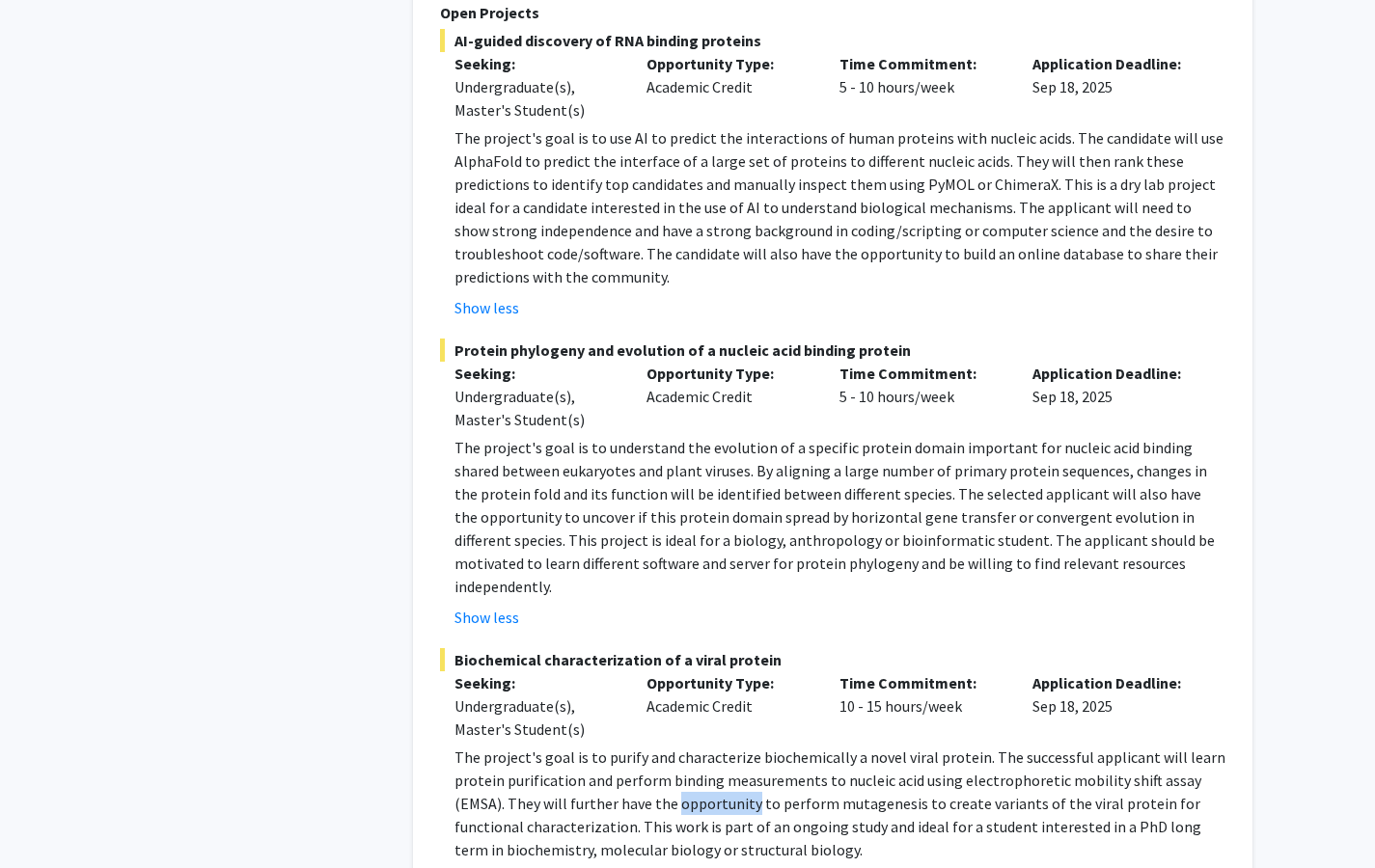 click on "The project's goal is to purify and characterize biochemically a novel viral protein. The successful applicant will learn protein purification and perform binding measurements to nucleic acid using electrophoretic mobility shift assay (EMSA). They will further have the opportunity to perform mutagenesis to create variants of the viral protein for functional characterization. This work is part of an ongoing study and ideal for a student interested in a PhD long term in biochemistry, molecular biology or structural biology." 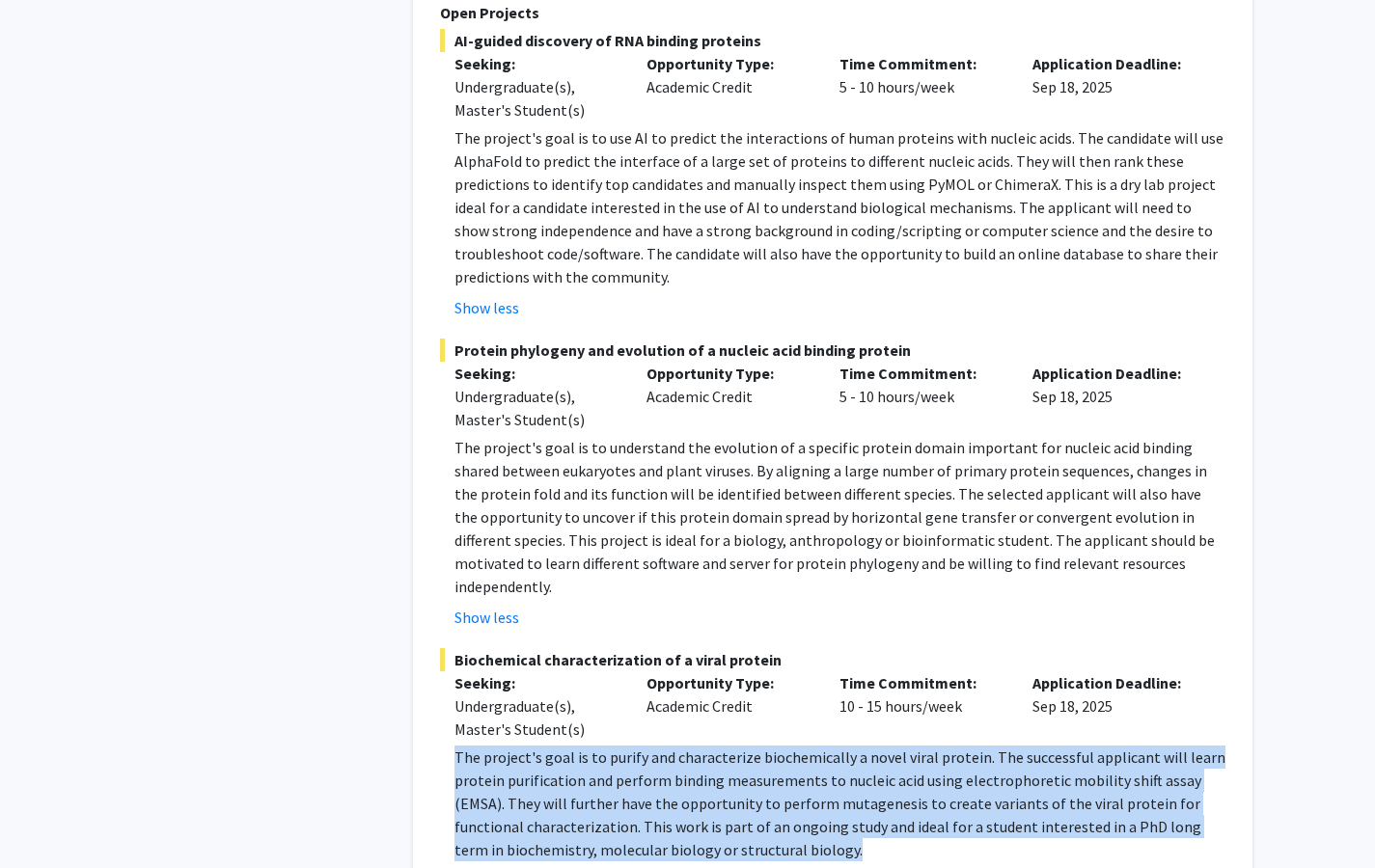 click on "The project's goal is to purify and characterize biochemically a novel viral protein. The successful applicant will learn protein purification and perform binding measurements to nucleic acid using electrophoretic mobility shift assay (EMSA). They will further have the opportunity to perform mutagenesis to create variants of the viral protein for functional characterization. This work is part of an ongoing study and ideal for a student interested in a PhD long term in biochemistry, molecular biology or structural biology." 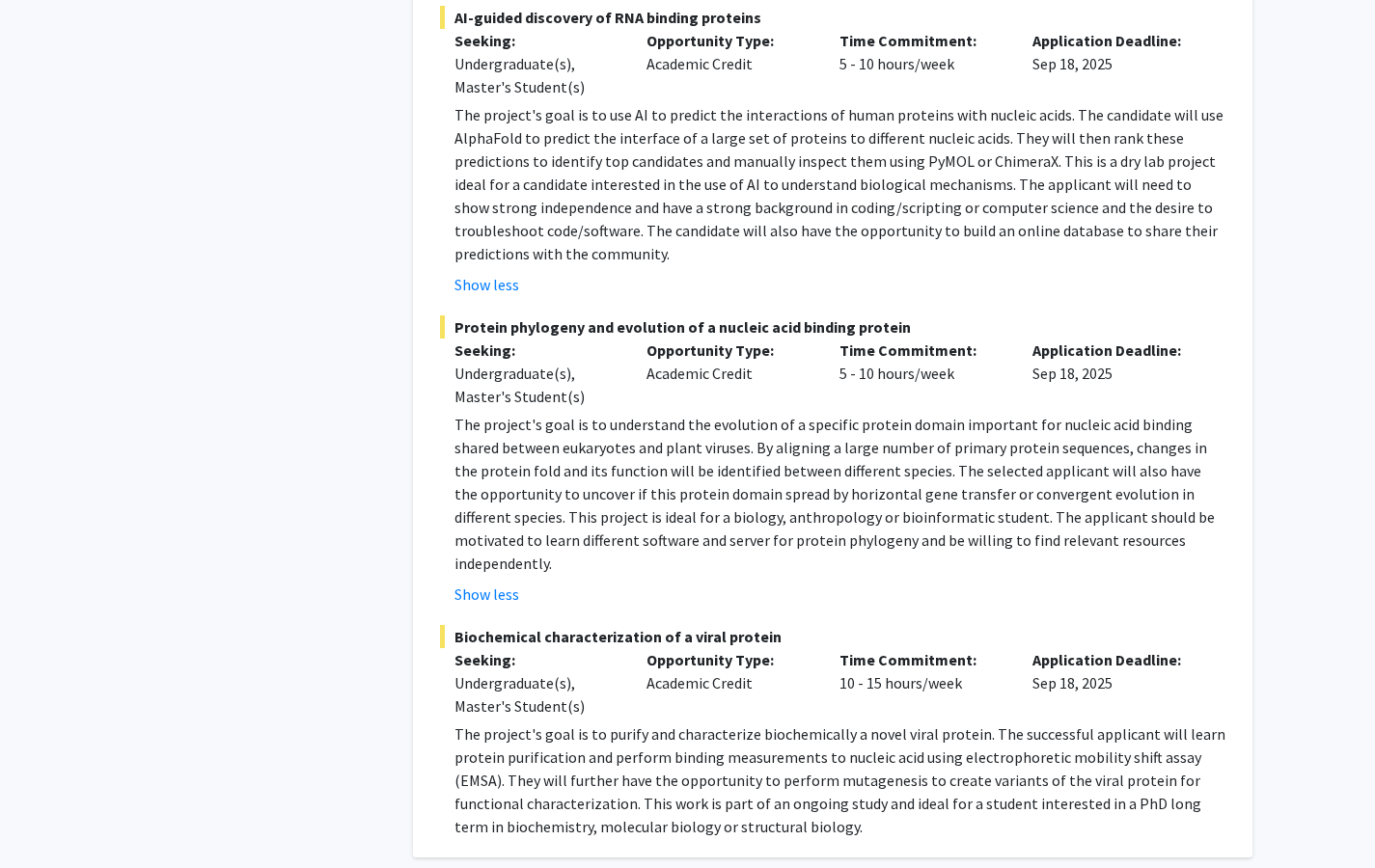 scroll, scrollTop: 2397, scrollLeft: 0, axis: vertical 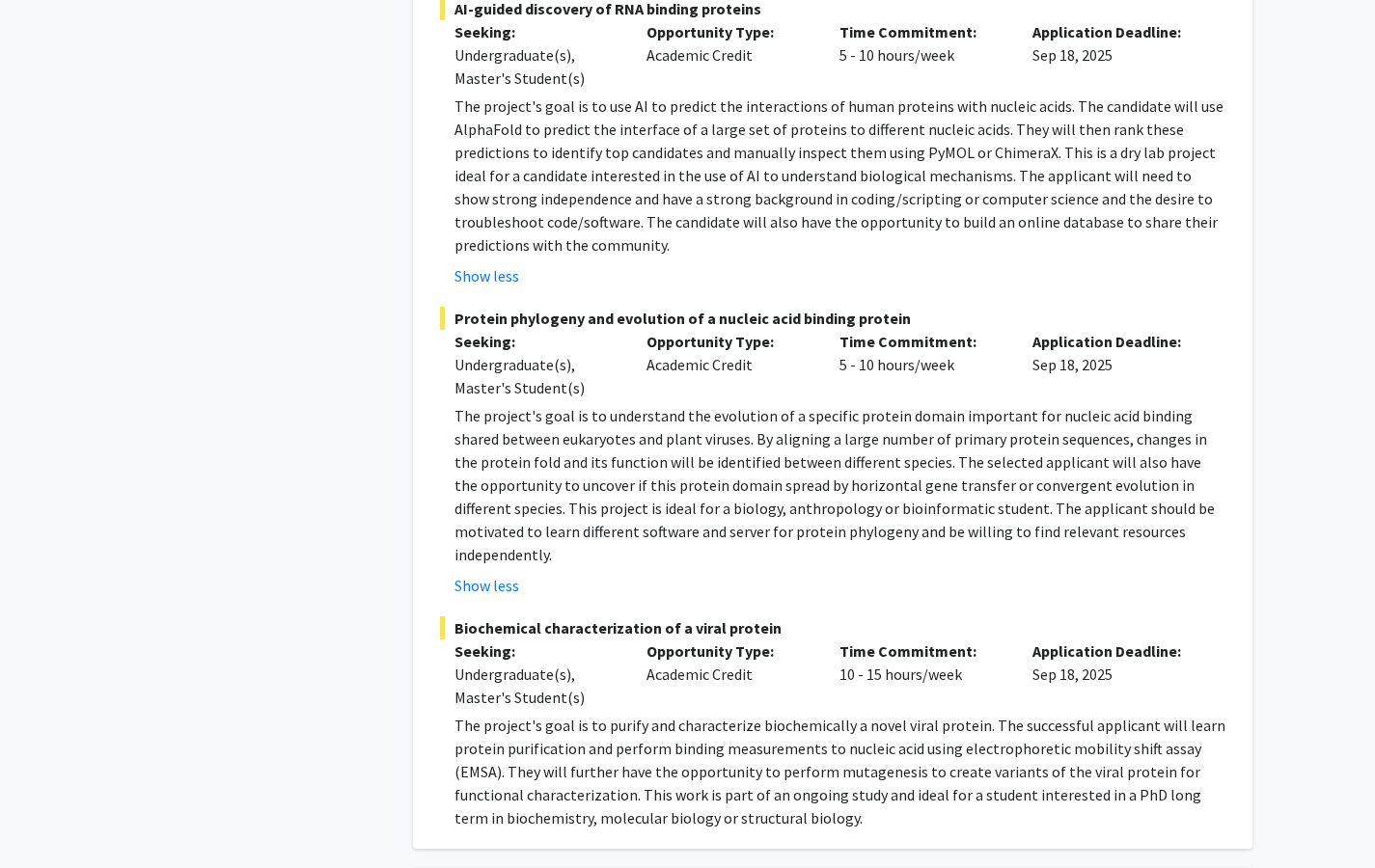 click on "The project's goal is to purify and characterize biochemically a novel viral protein. The successful applicant will learn protein purification and perform binding measurements to nucleic acid using electrophoretic mobility shift assay (EMSA). They will further have the opportunity to perform mutagenesis to create variants of the viral protein for functional characterization. This work is part of an ongoing study and ideal for a student interested in a PhD long term in biochemistry, molecular biology or structural biology." 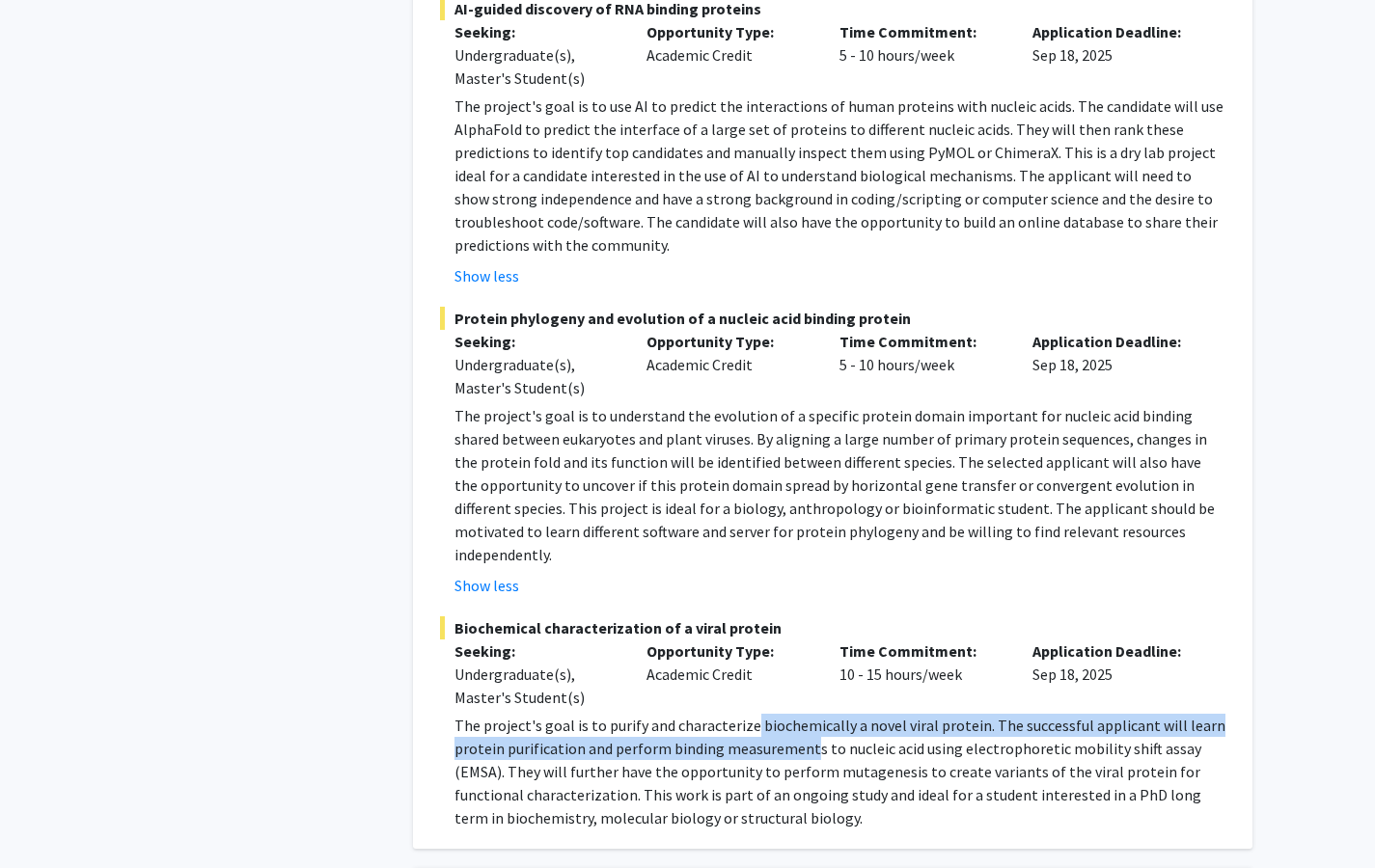drag, startPoint x: 748, startPoint y: 637, endPoint x: 806, endPoint y: 647, distance: 58.855756 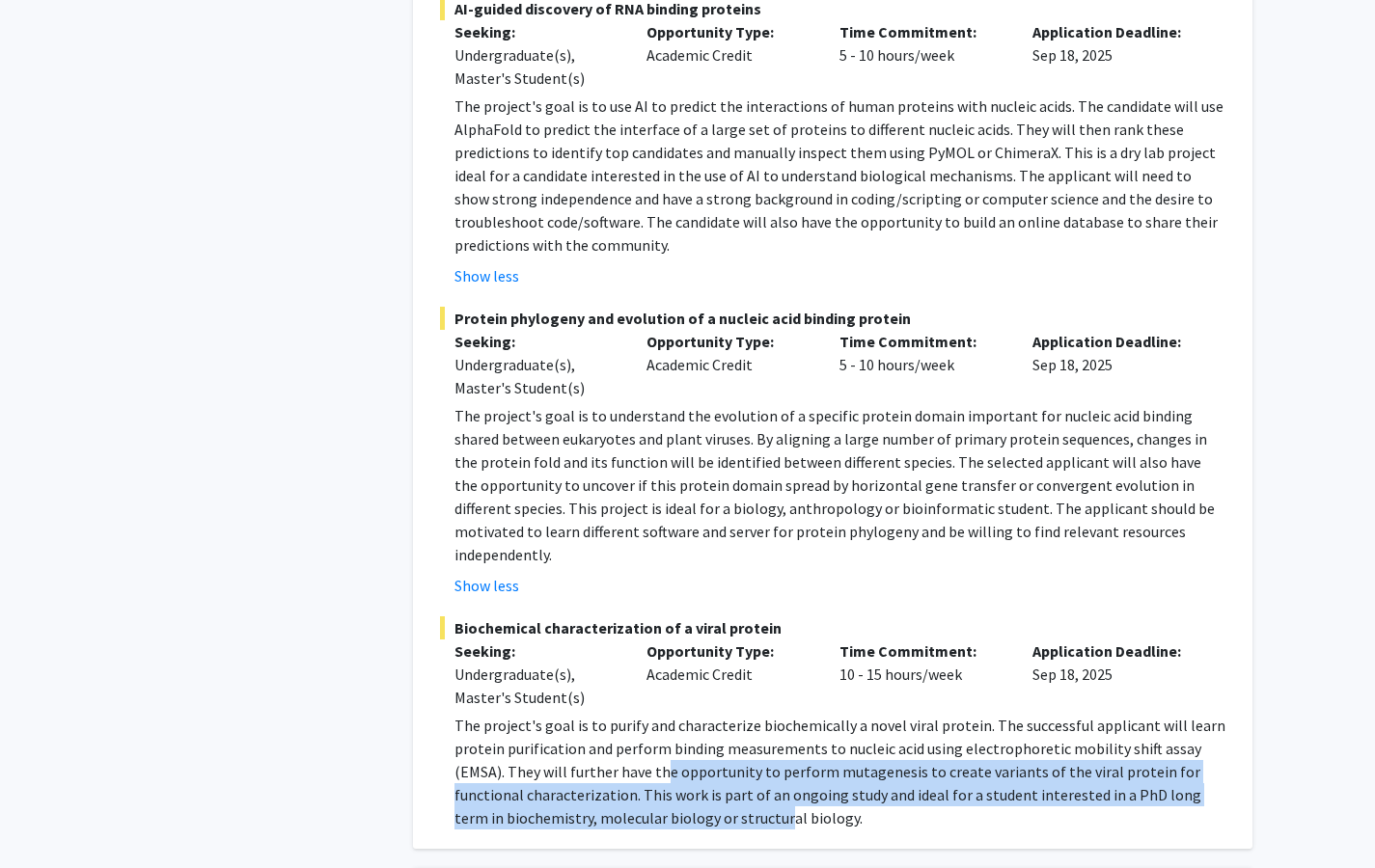 drag, startPoint x: 661, startPoint y: 685, endPoint x: 731, endPoint y: 722, distance: 79.177017 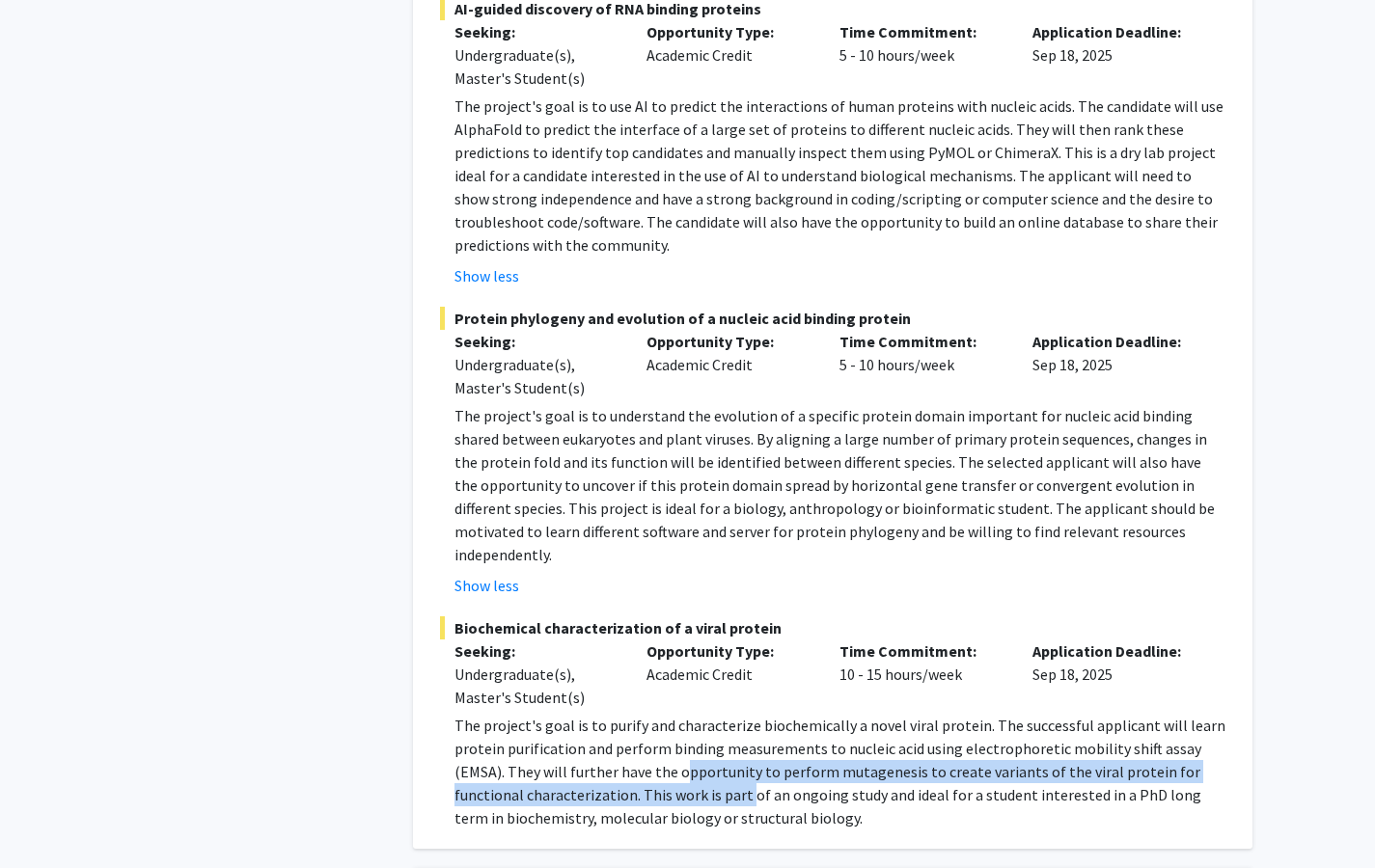 drag, startPoint x: 682, startPoint y: 683, endPoint x: 746, endPoint y: 699, distance: 65.96969 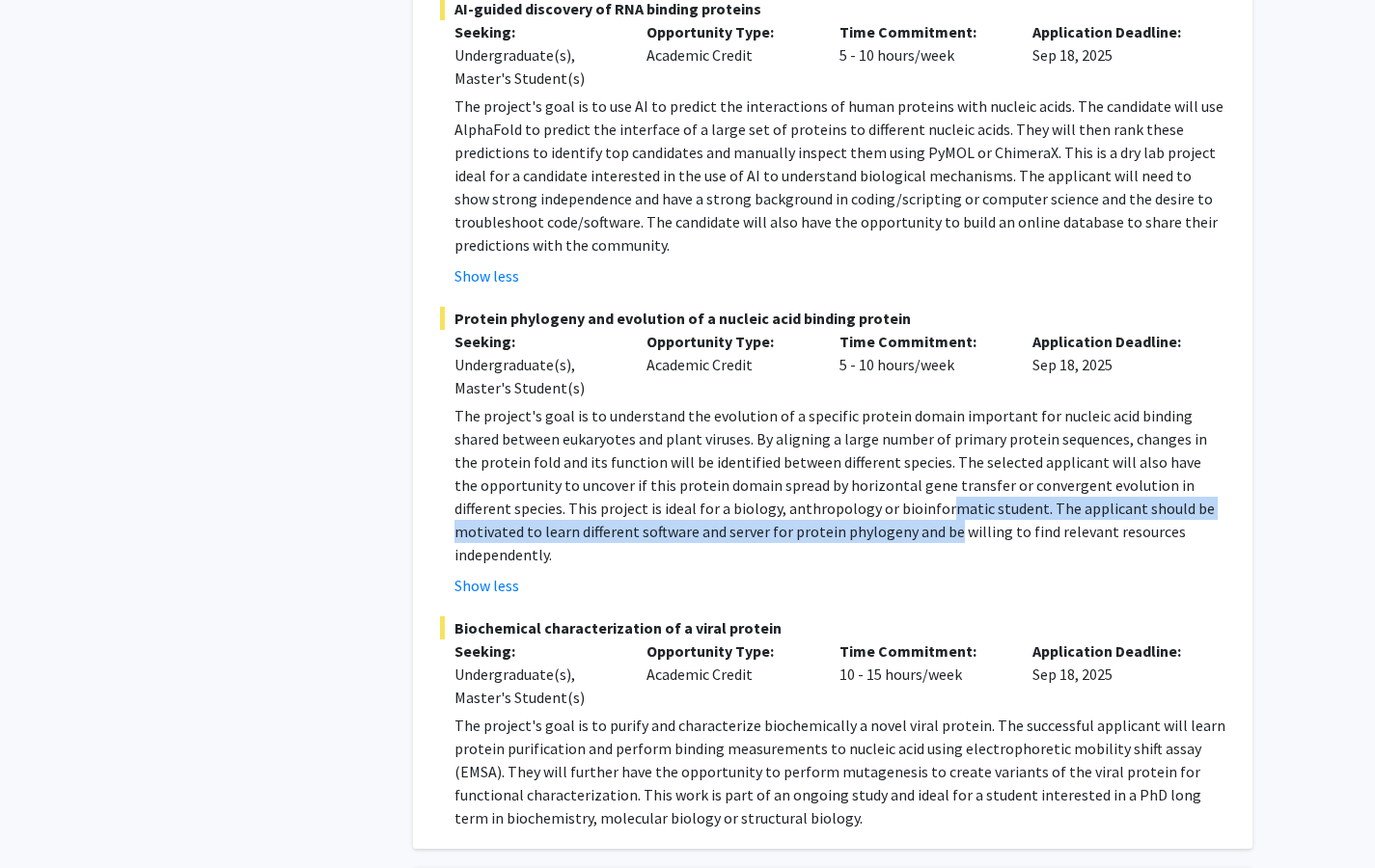 drag, startPoint x: 795, startPoint y: 442, endPoint x: 828, endPoint y: 450, distance: 33.95585 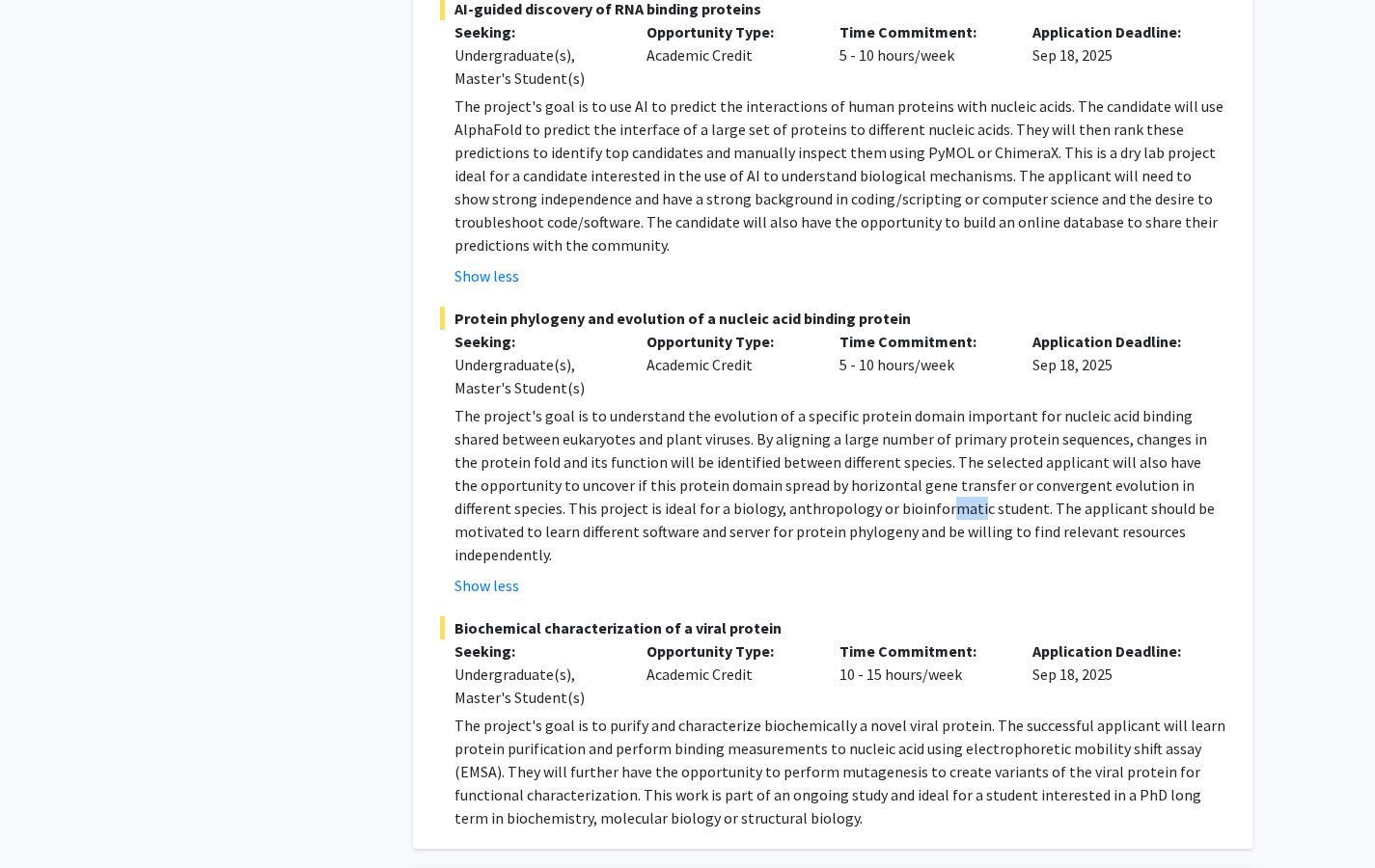 click on "The project's goal is to understand the evolution of a specific protein domain important for nucleic acid binding shared between eukaryotes and plant viruses. By aligning a large number of primary protein sequences, changes in the protein fold and its function will be identified between different species. The selected applicant will also have the opportunity to uncover if this protein domain spread by horizontal gene transfer or convergent evolution in different species. This project is ideal for a biology, anthropology or bioinformatic student. The applicant should be motivated to learn different software and server for protein phylogeny and be willing to find relevant resources independently." 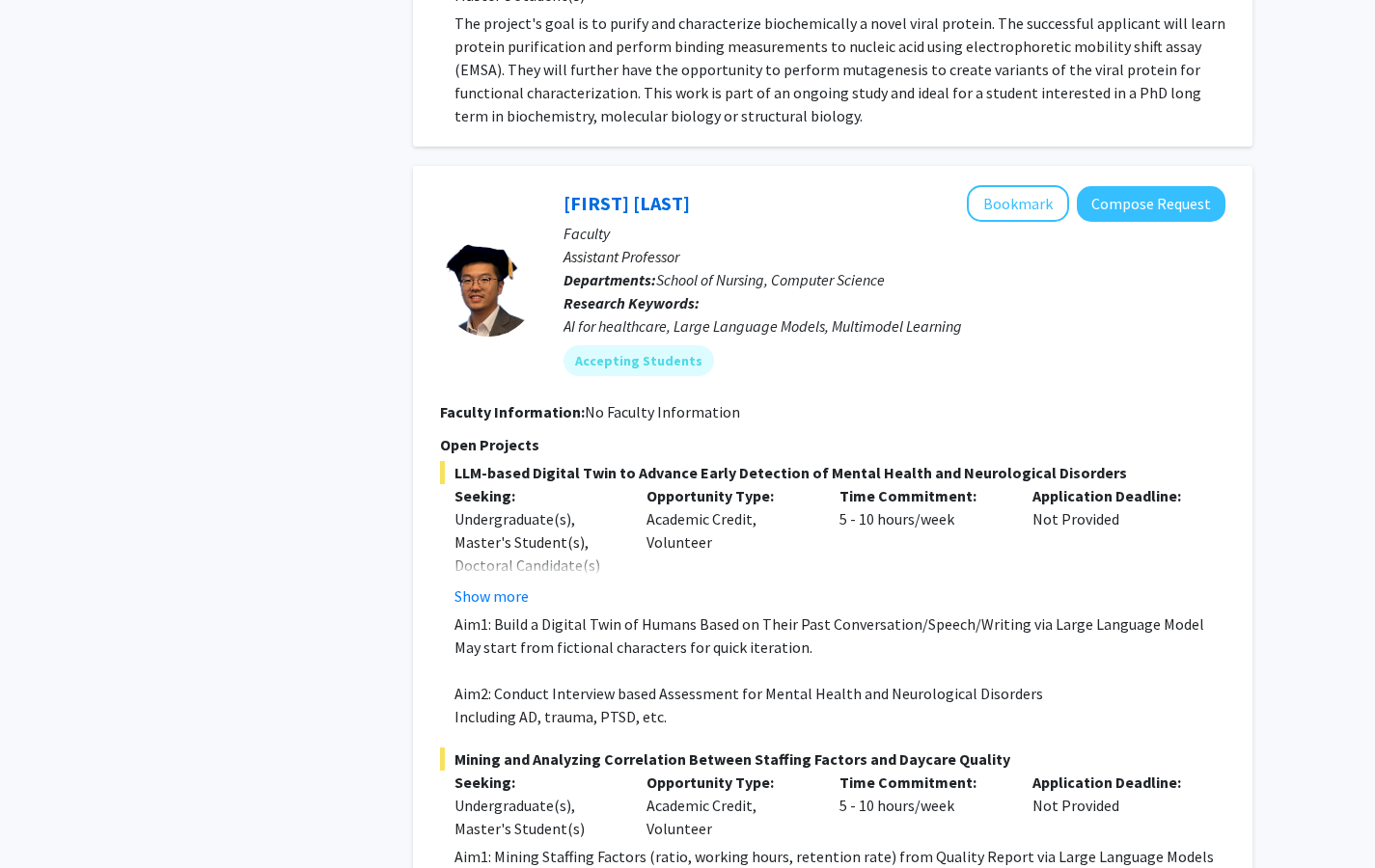 scroll, scrollTop: 3104, scrollLeft: 0, axis: vertical 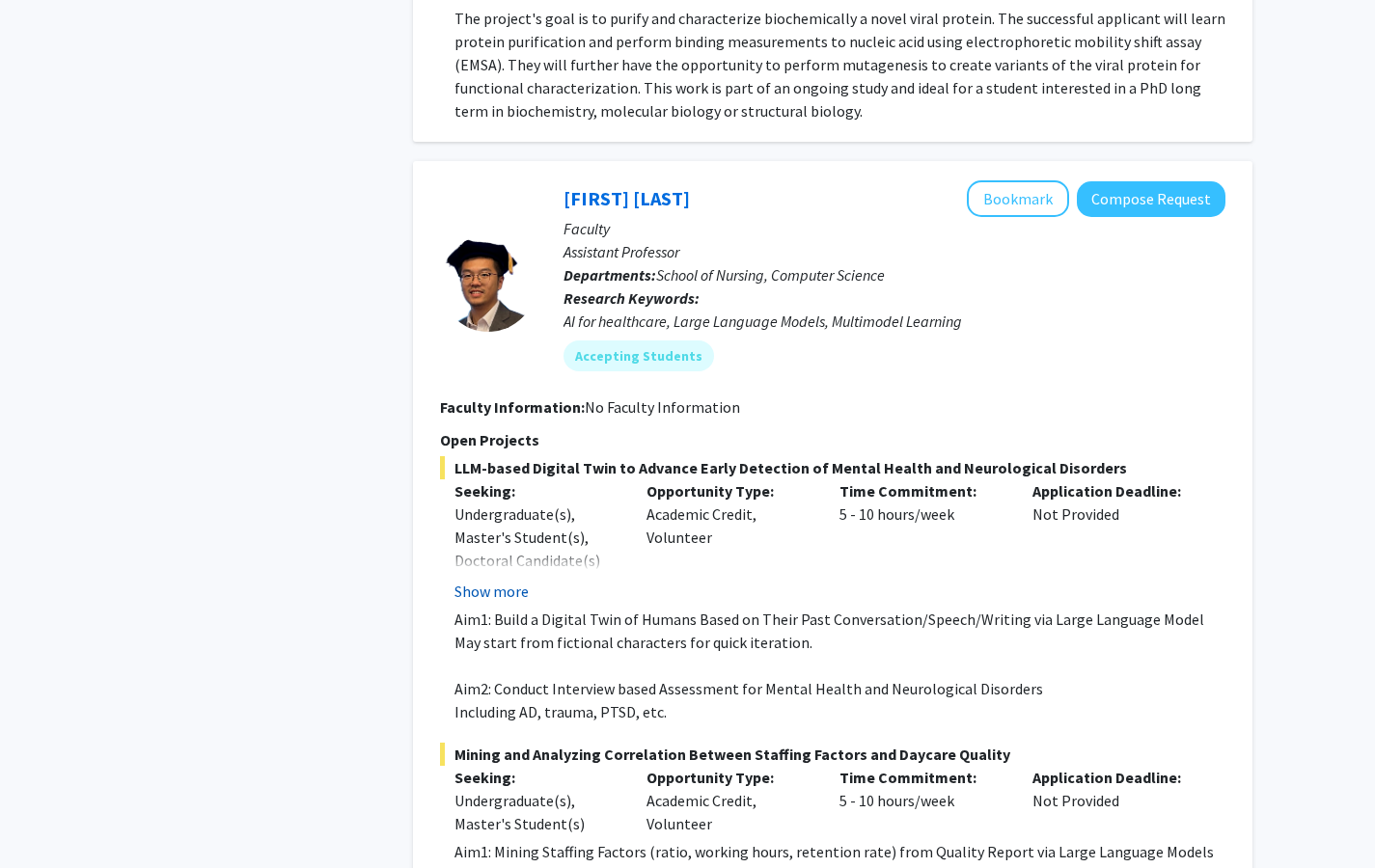 click on "Show more" 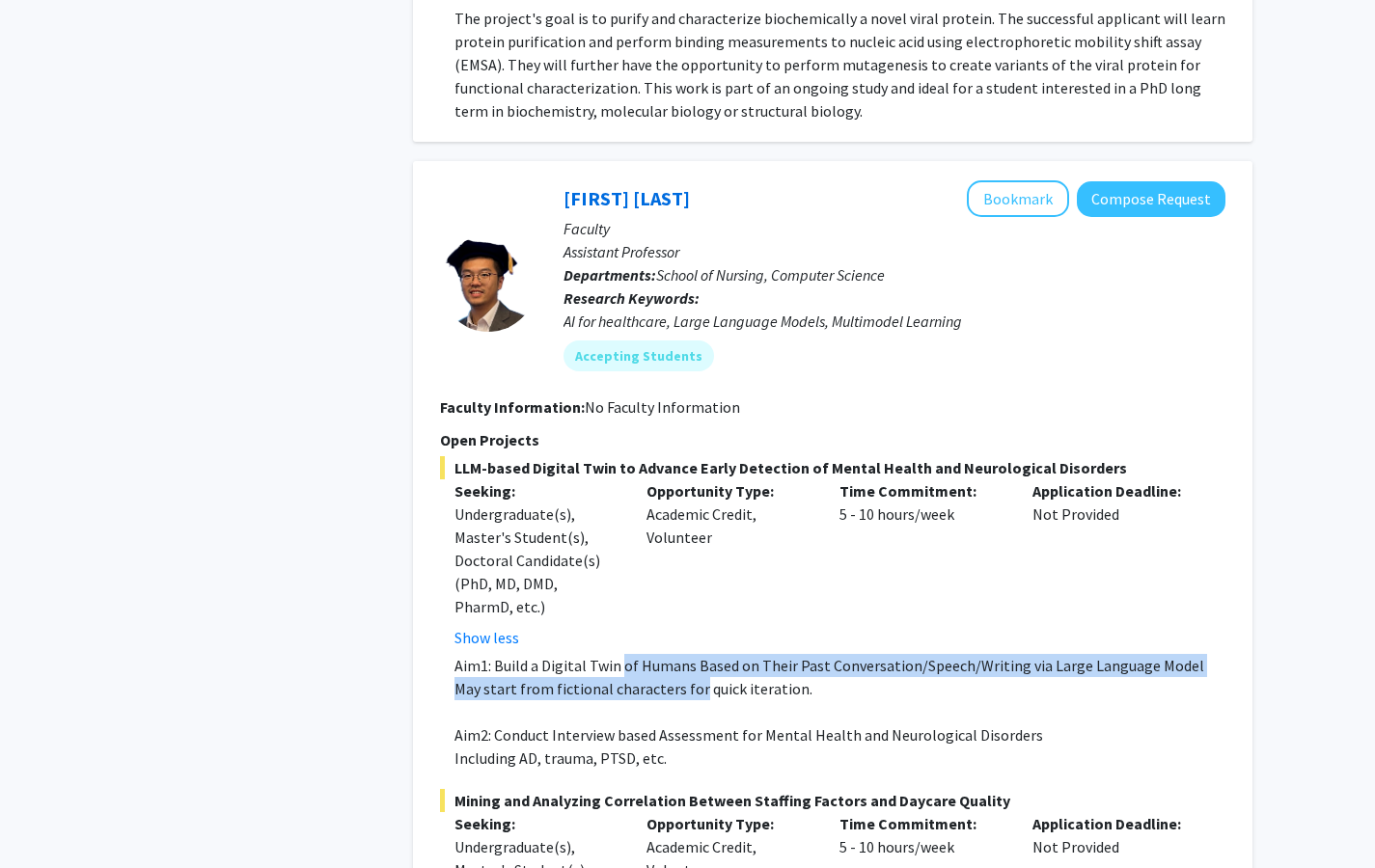 drag, startPoint x: 623, startPoint y: 571, endPoint x: 693, endPoint y: 593, distance: 73.37575 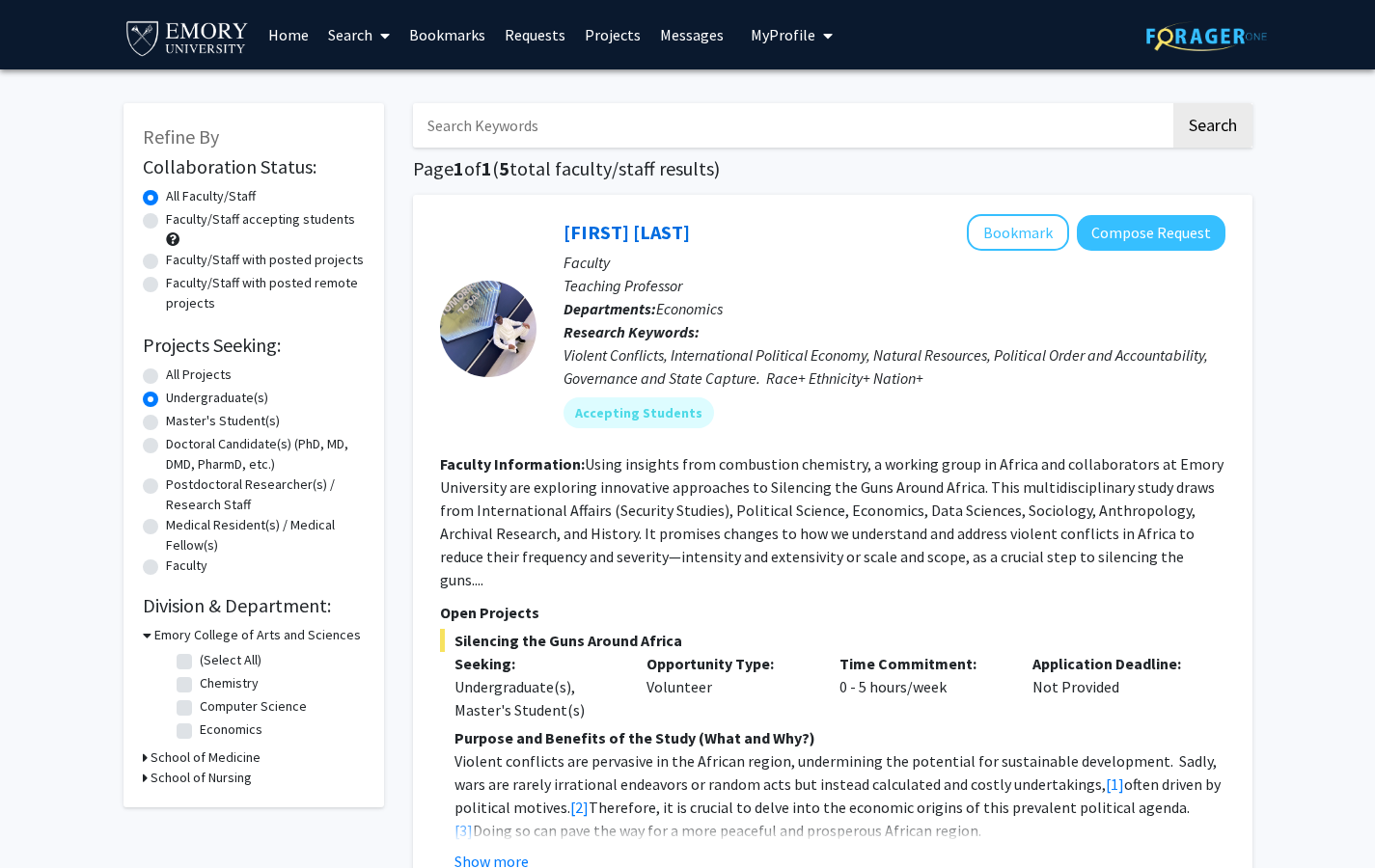 scroll, scrollTop: 0, scrollLeft: 0, axis: both 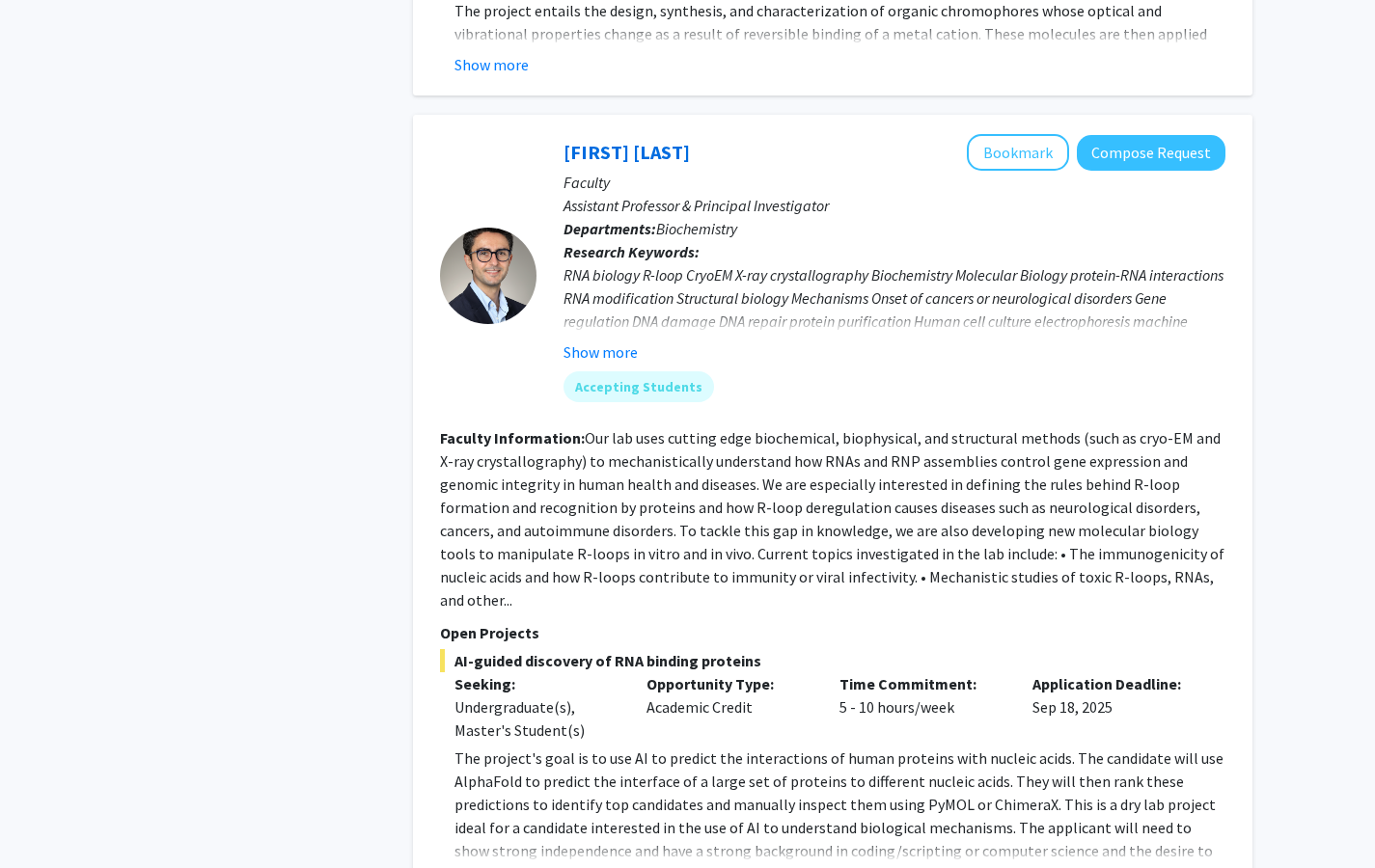 click on "RNA biology  R-loop  CryoEM  X-ray crystallography  Biochemistry  Molecular Biology  protein-RNA interactions  RNA modification  Structural biology  Mechanisms  Onset of cancers or neurological disorders  Gene regulation  DNA damage  DNA repair  protein purification  Human cell culture  electrophoresis  machine learning   cryogenic electron microscopy  biophysic..." 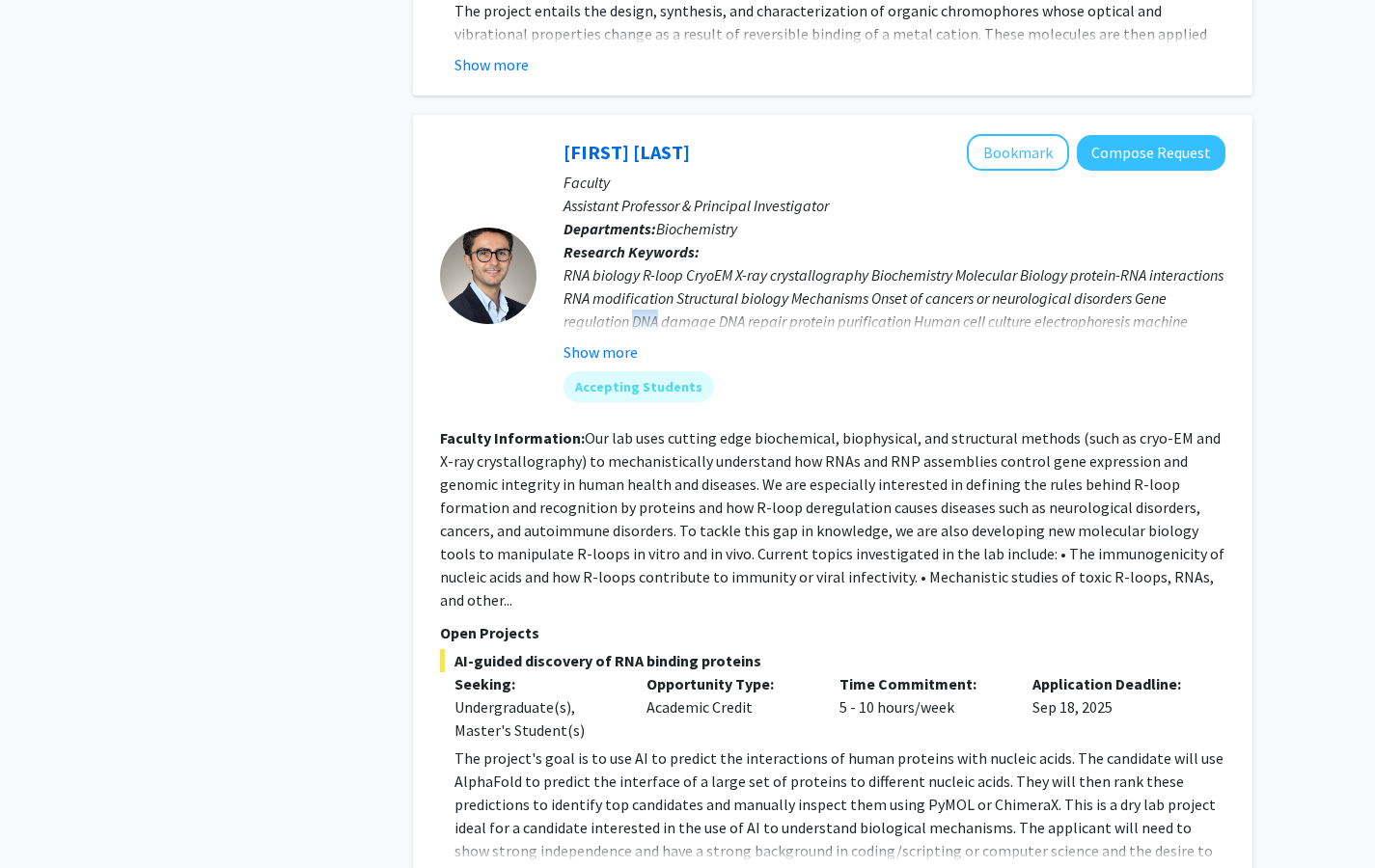click on "RNA biology  R-loop  CryoEM  X-ray crystallography  Biochemistry  Molecular Biology  protein-RNA interactions  RNA modification  Structural biology  Mechanisms  Onset of cancers or neurological disorders  Gene regulation  DNA damage  DNA repair  protein purification  Human cell culture  electrophoresis  machine learning   cryogenic electron microscopy  biophysic..." 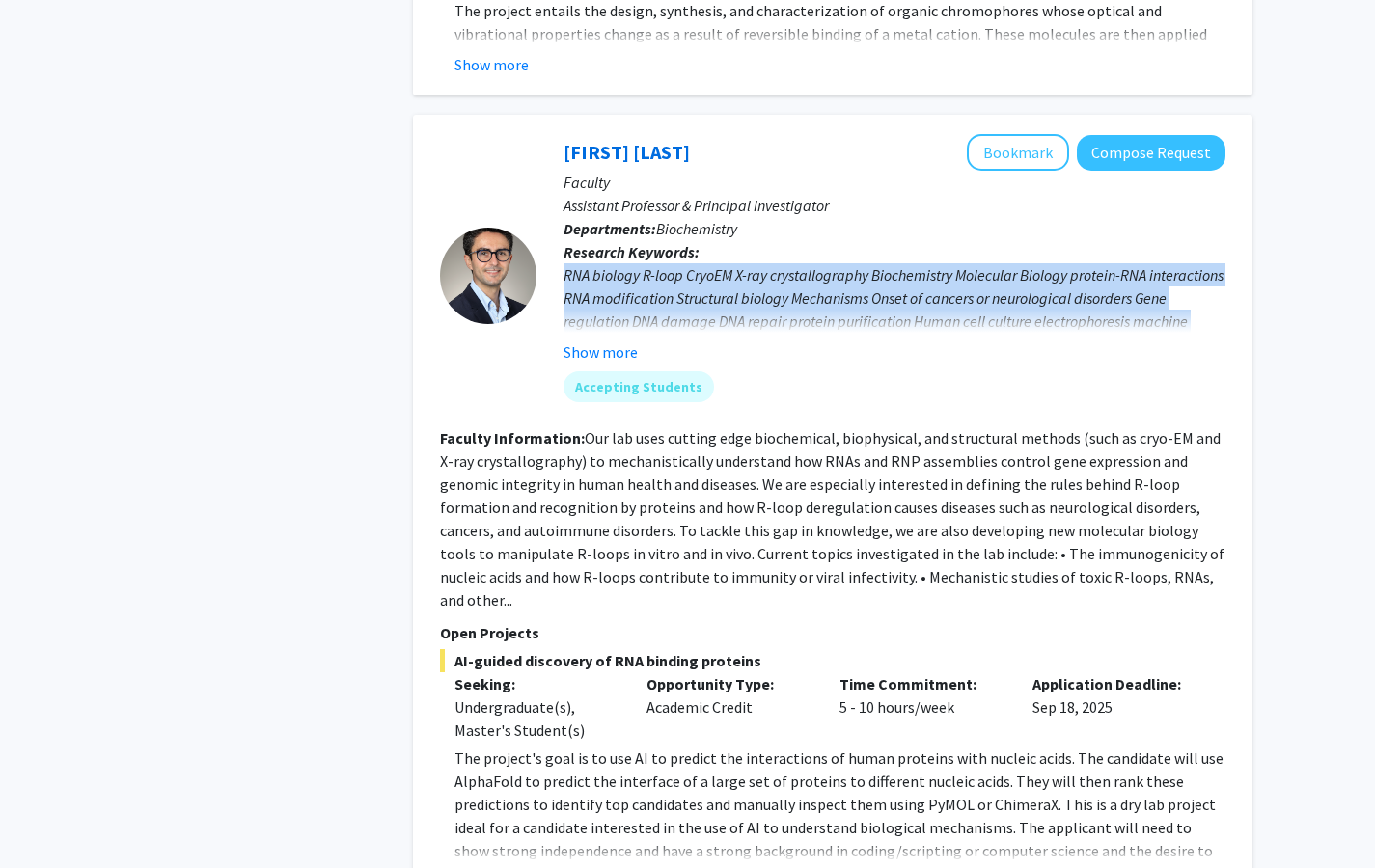 click on "RNA biology  R-loop  CryoEM  X-ray crystallography  Biochemistry  Molecular Biology  protein-RNA interactions  RNA modification  Structural biology  Mechanisms  Onset of cancers or neurological disorders  Gene regulation  DNA damage  DNA repair  protein purification  Human cell culture  electrophoresis  machine learning   cryogenic electron microscopy  biophysic..." 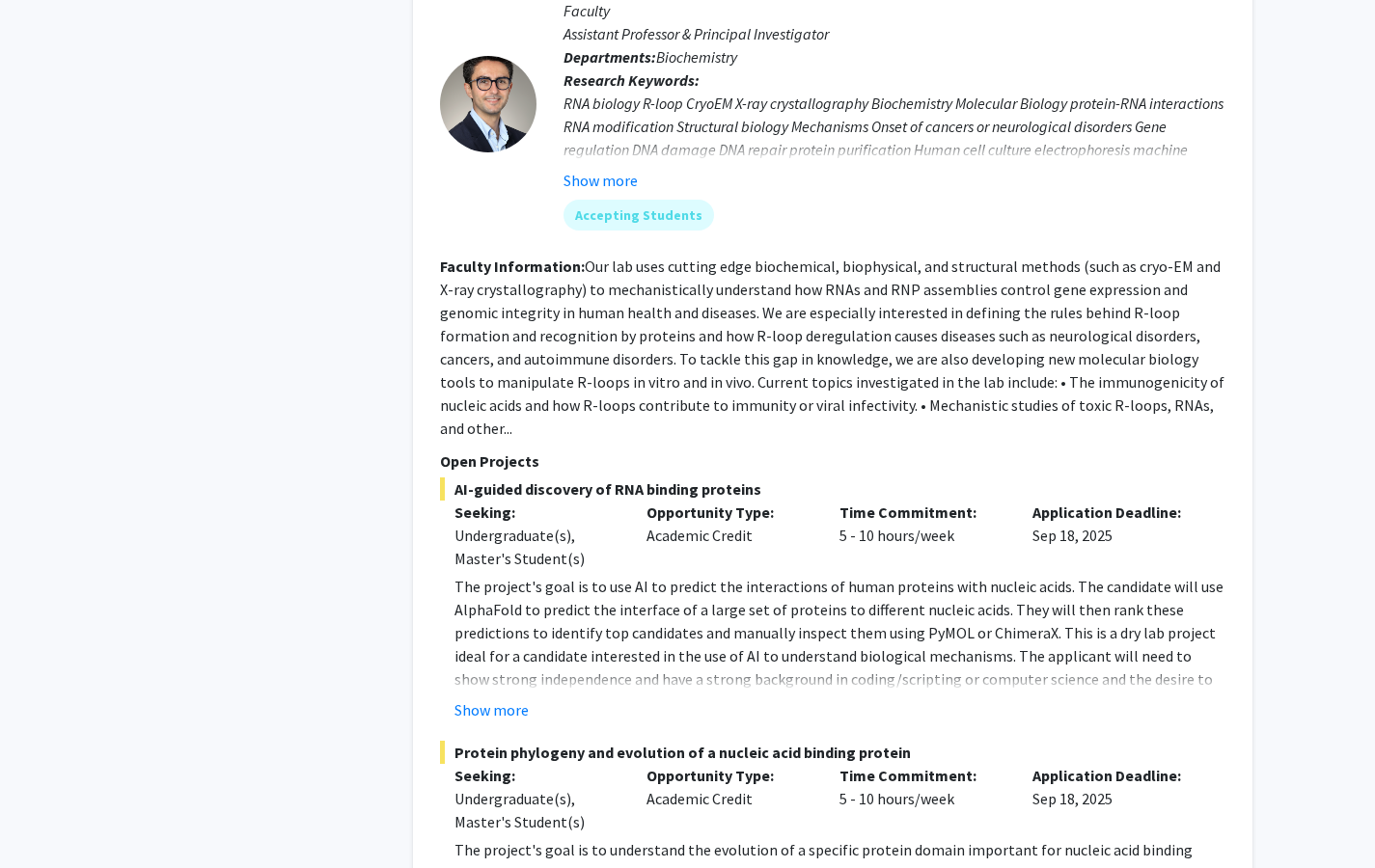 scroll, scrollTop: 1667, scrollLeft: 0, axis: vertical 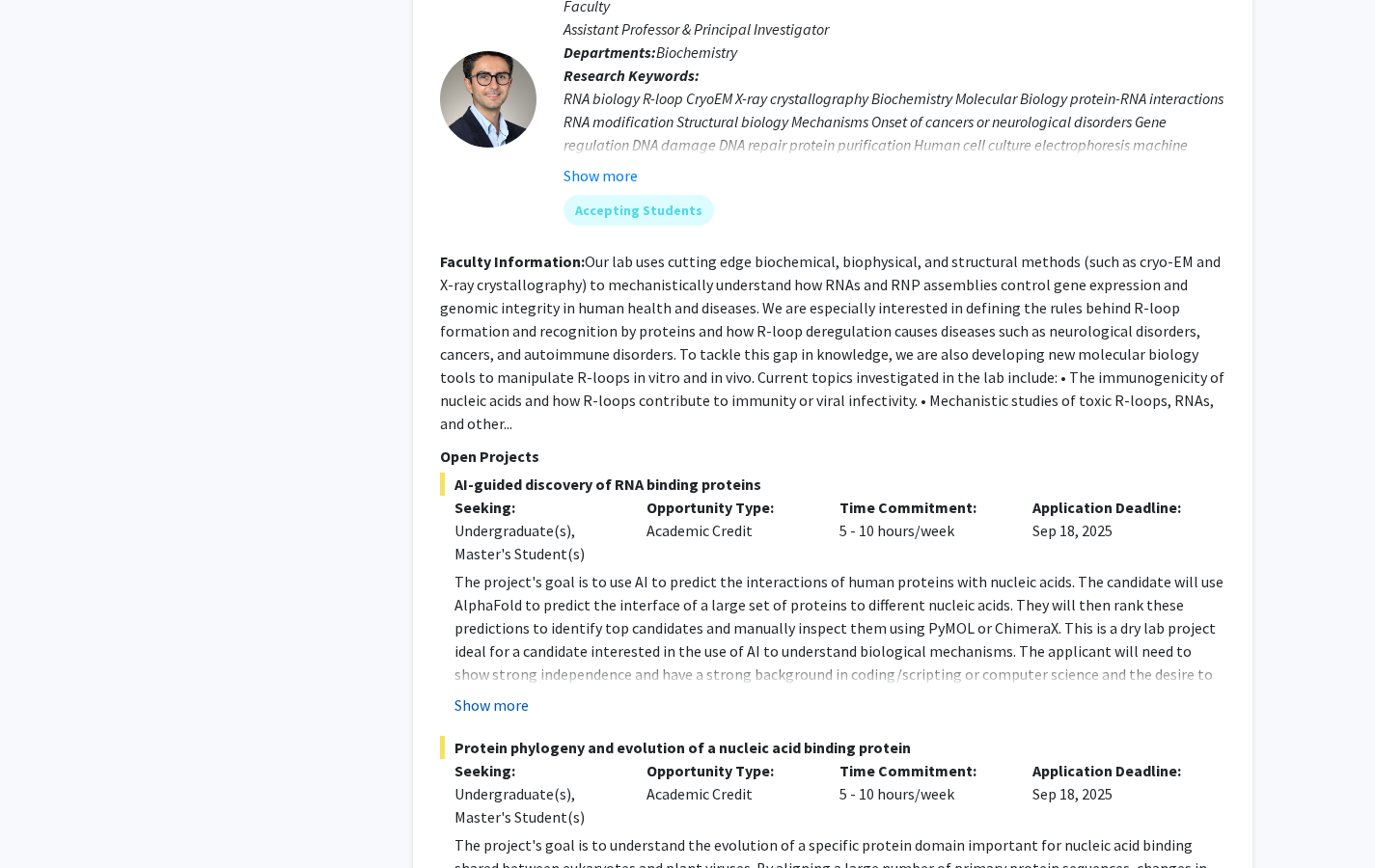 click on "Show more" 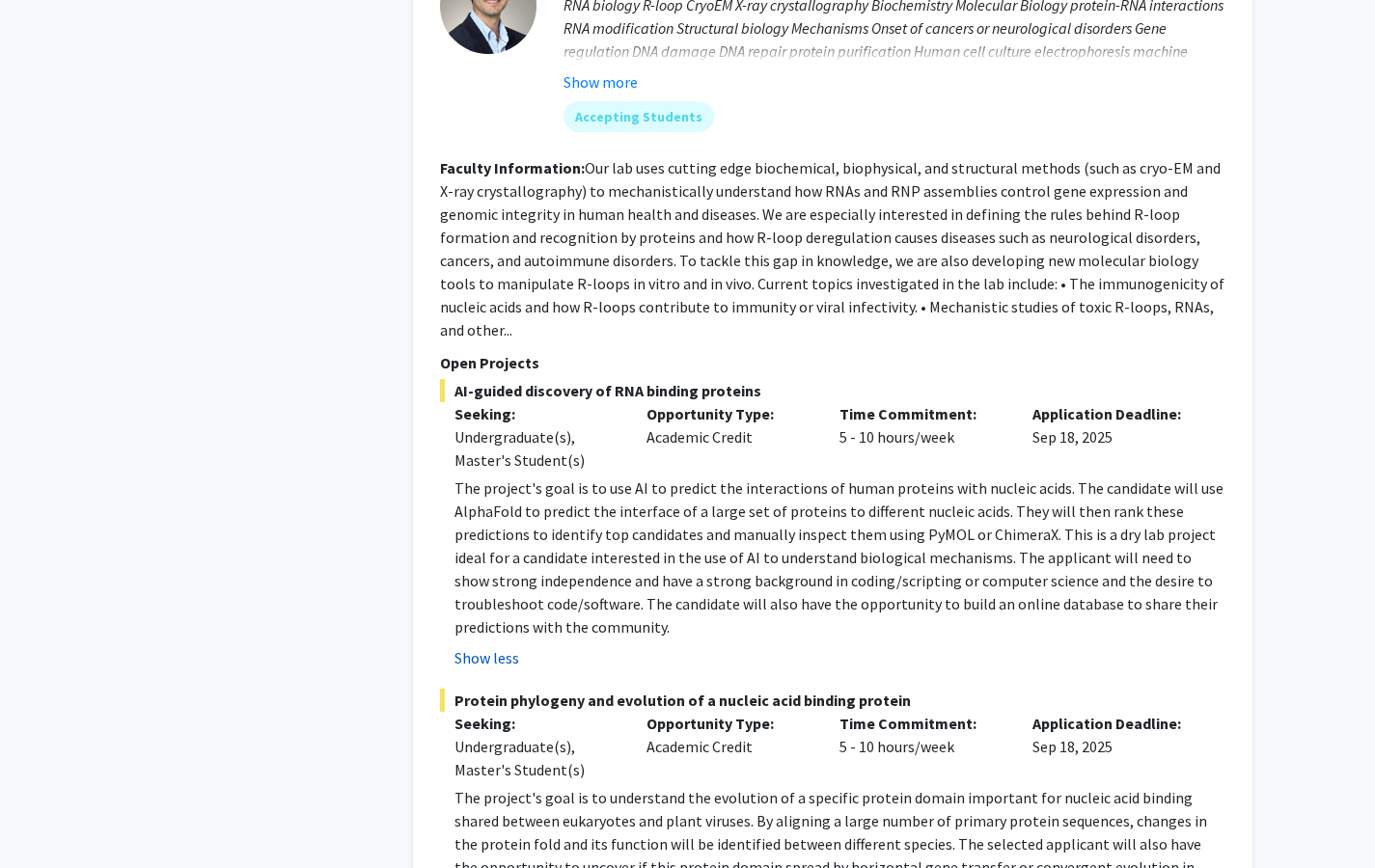 scroll, scrollTop: 1772, scrollLeft: 0, axis: vertical 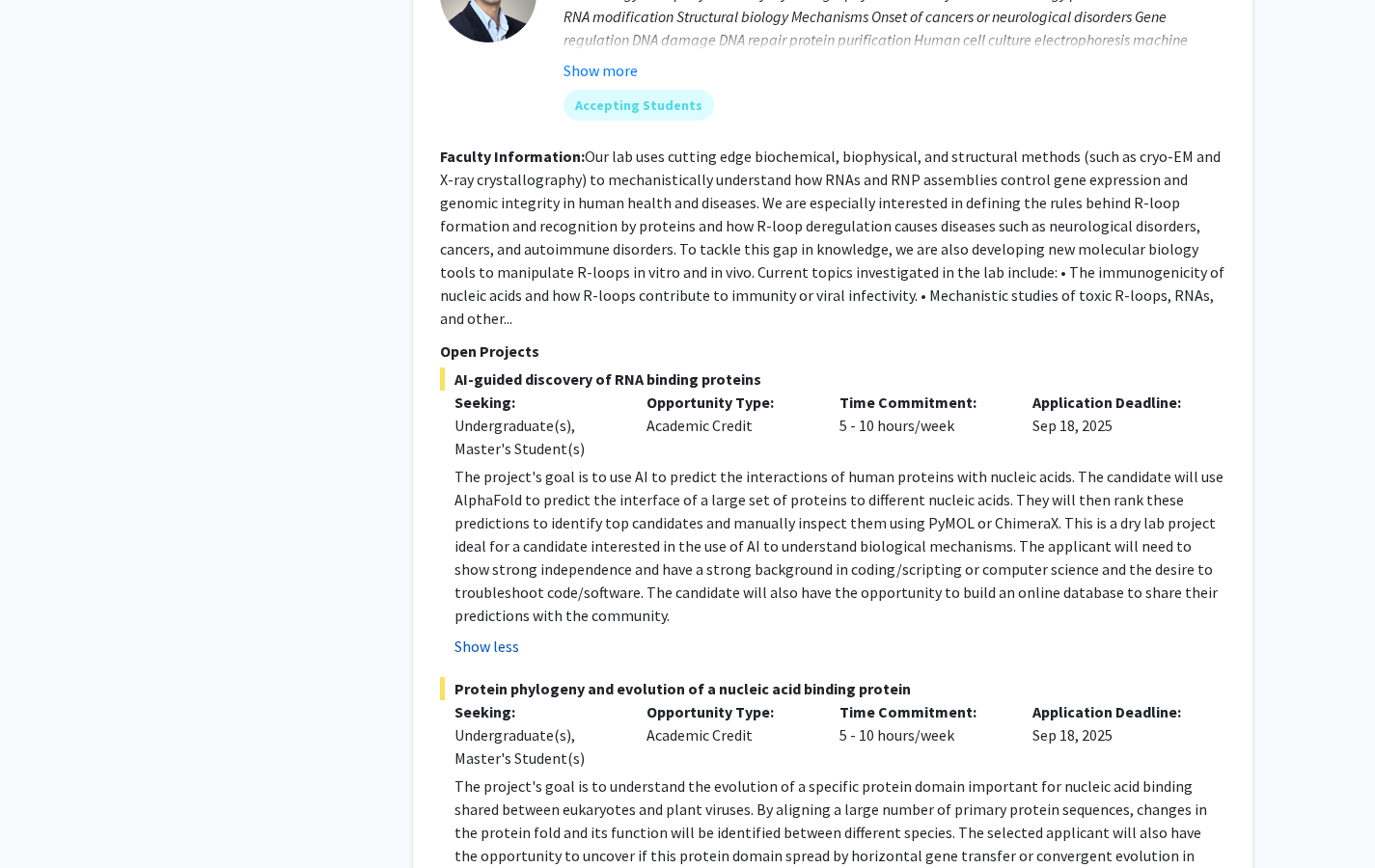 click on "Show less" 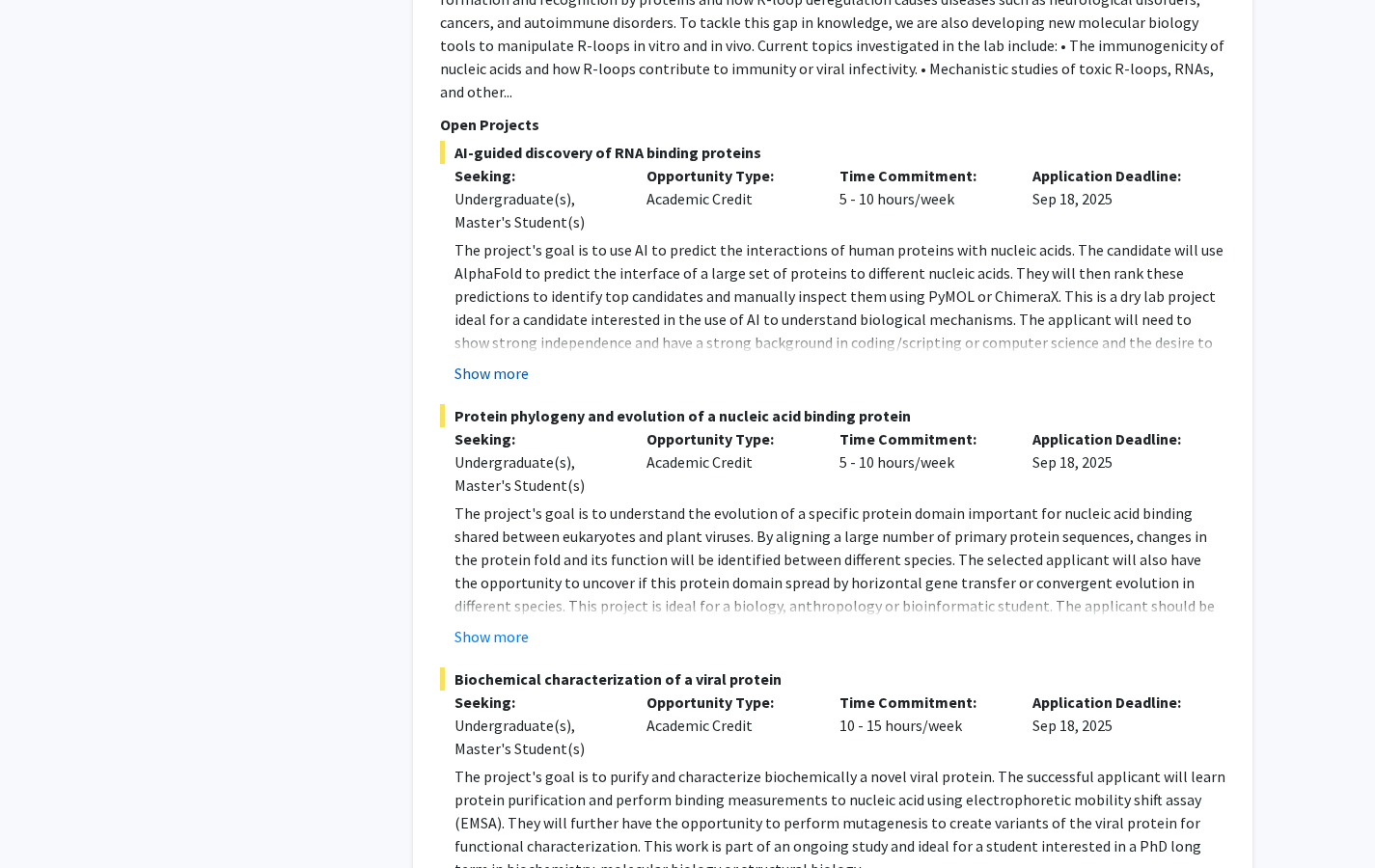scroll, scrollTop: 2138, scrollLeft: 0, axis: vertical 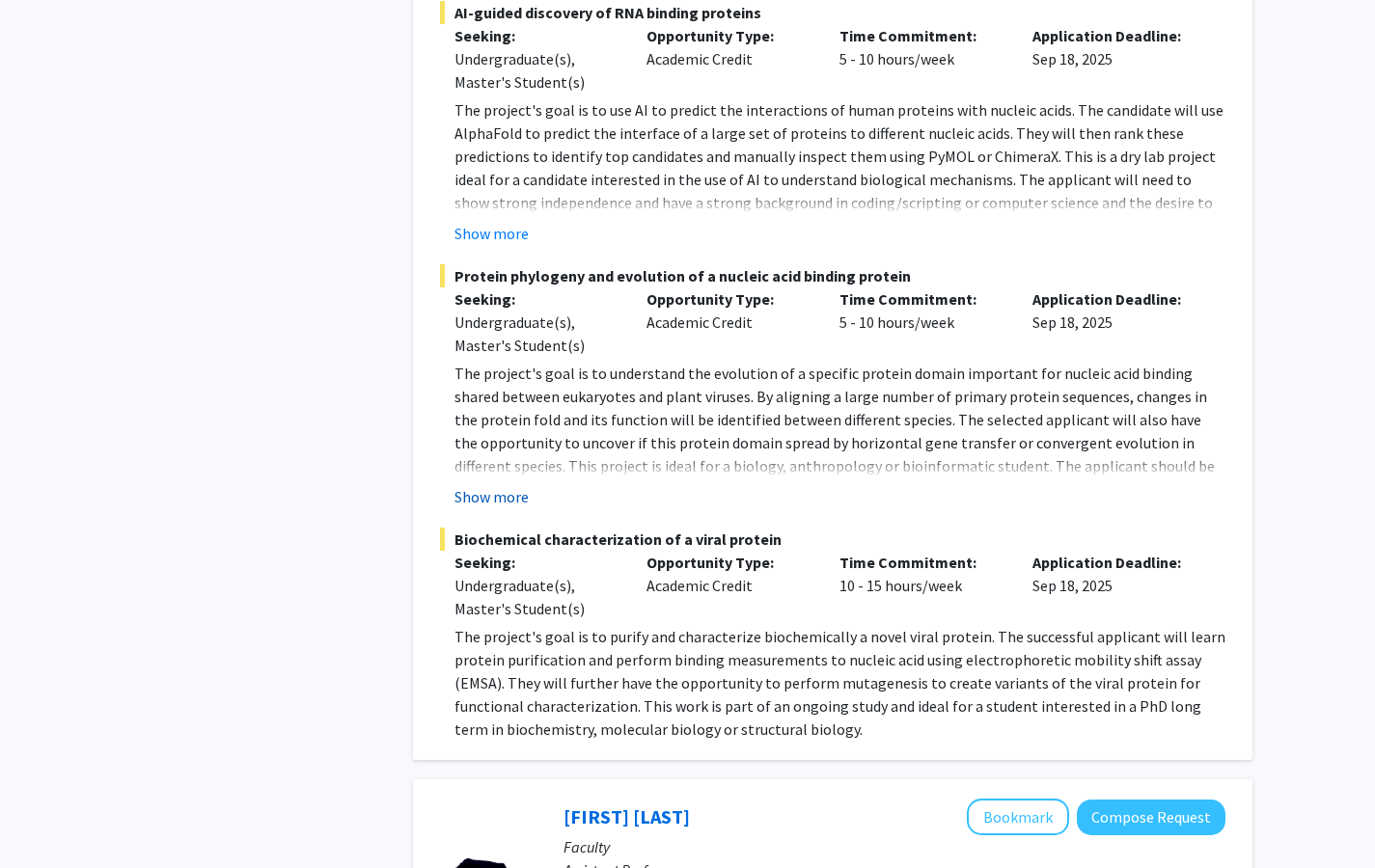 click on "Show more" 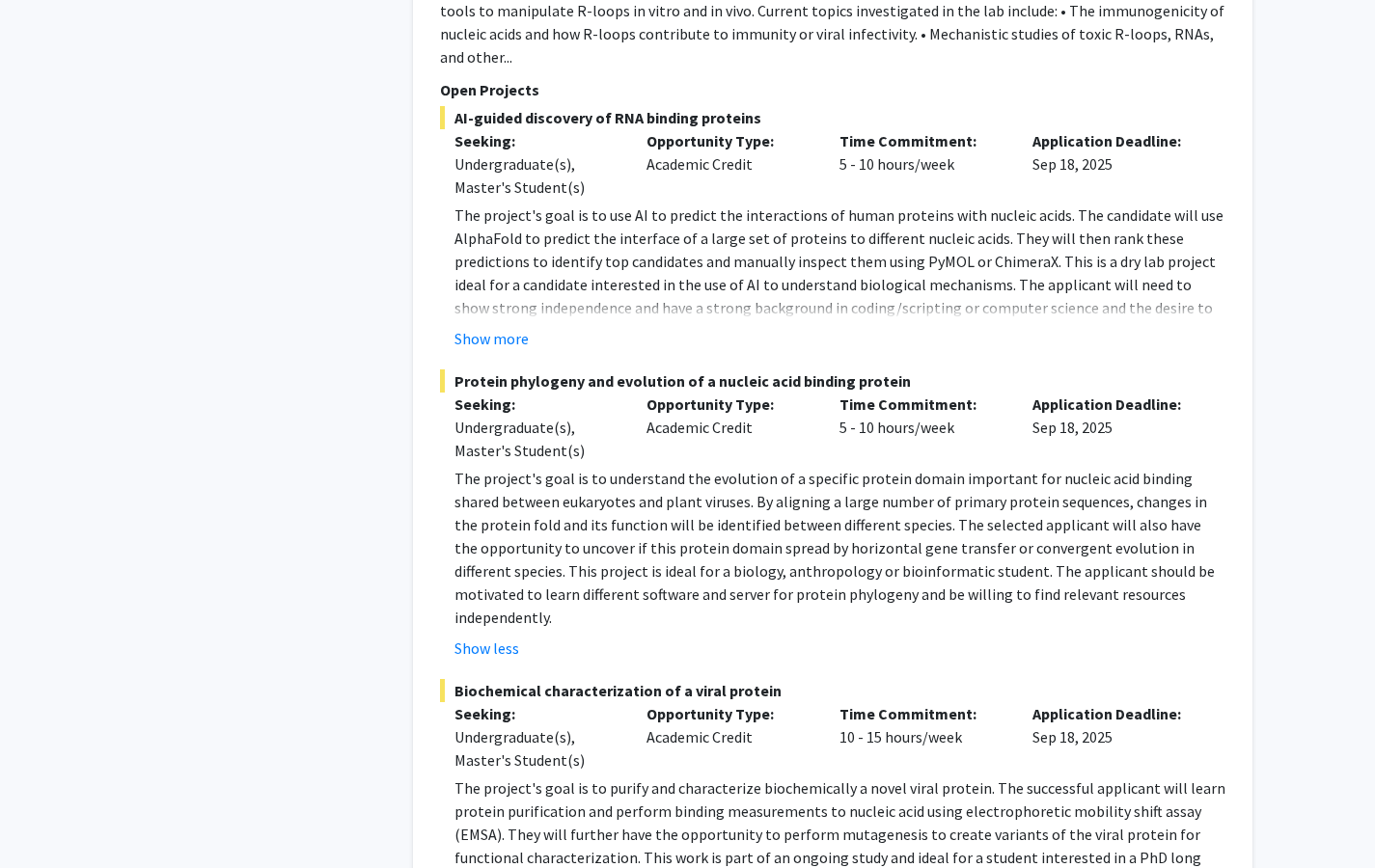 scroll, scrollTop: 2040, scrollLeft: 0, axis: vertical 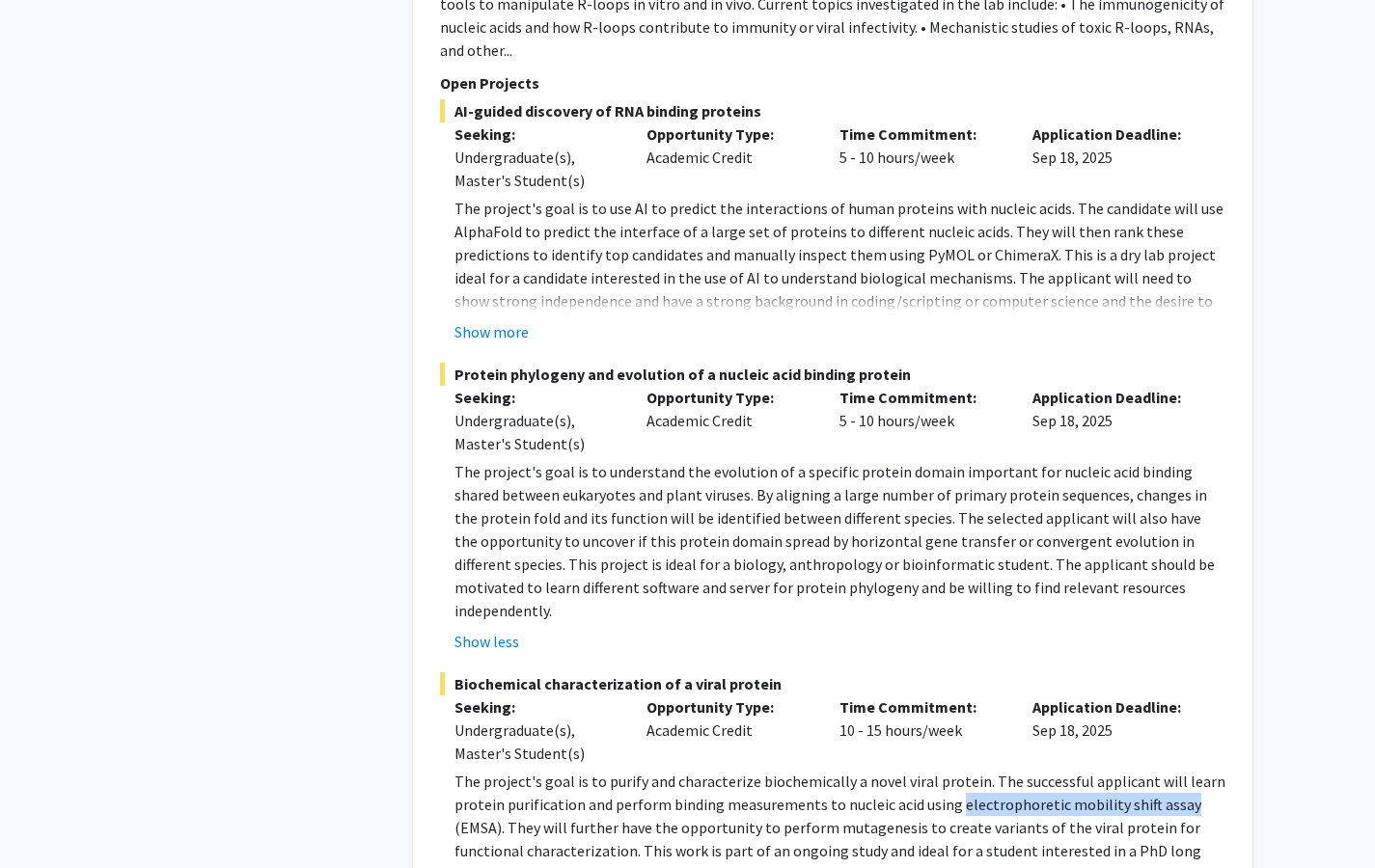 drag, startPoint x: 952, startPoint y: 721, endPoint x: 1176, endPoint y: 719, distance: 224.0089 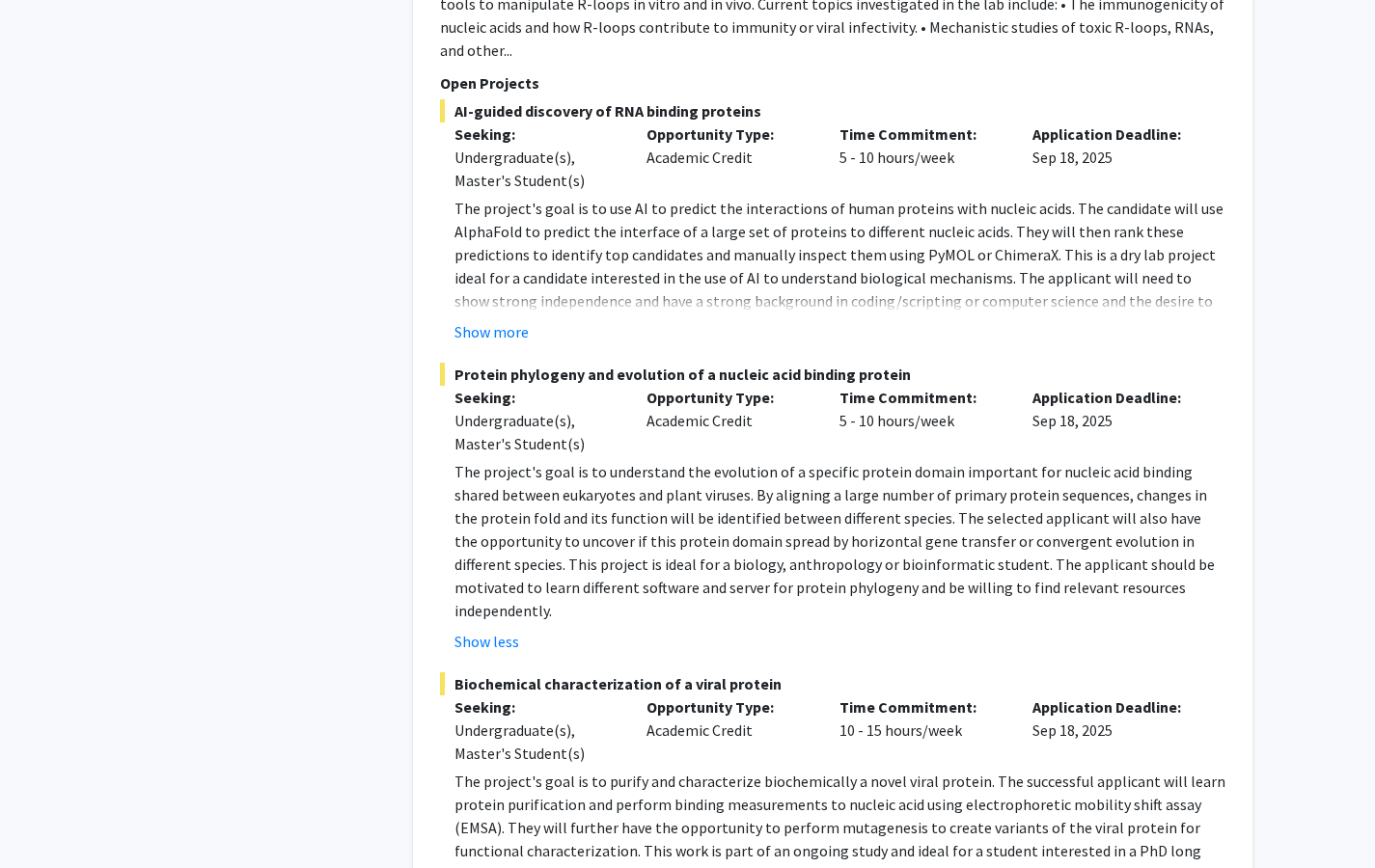click on "The project's goal is to understand the evolution of a specific protein domain important for nucleic acid binding shared between eukaryotes and plant viruses. By aligning a large number of primary protein sequences, changes in the protein fold and its function will be identified between different species. The selected applicant will also have the opportunity to uncover if this protein domain spread by horizontal gene transfer or convergent evolution in different species. This project is ideal for a biology, anthropology or bioinformatic student. The applicant should be motivated to learn different software and server for protein phylogeny and be willing to find relevant resources independently." 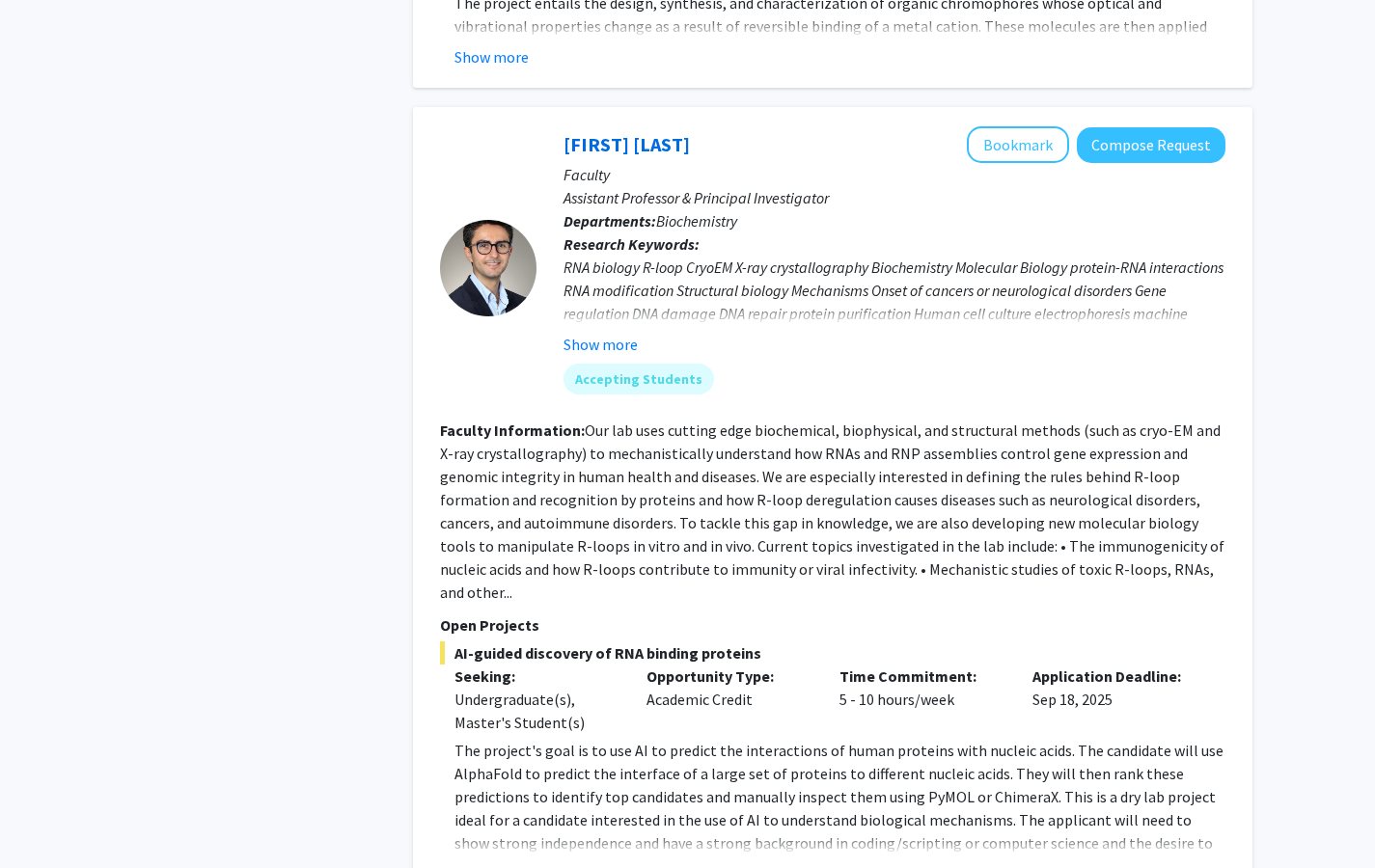 scroll, scrollTop: 1500, scrollLeft: 0, axis: vertical 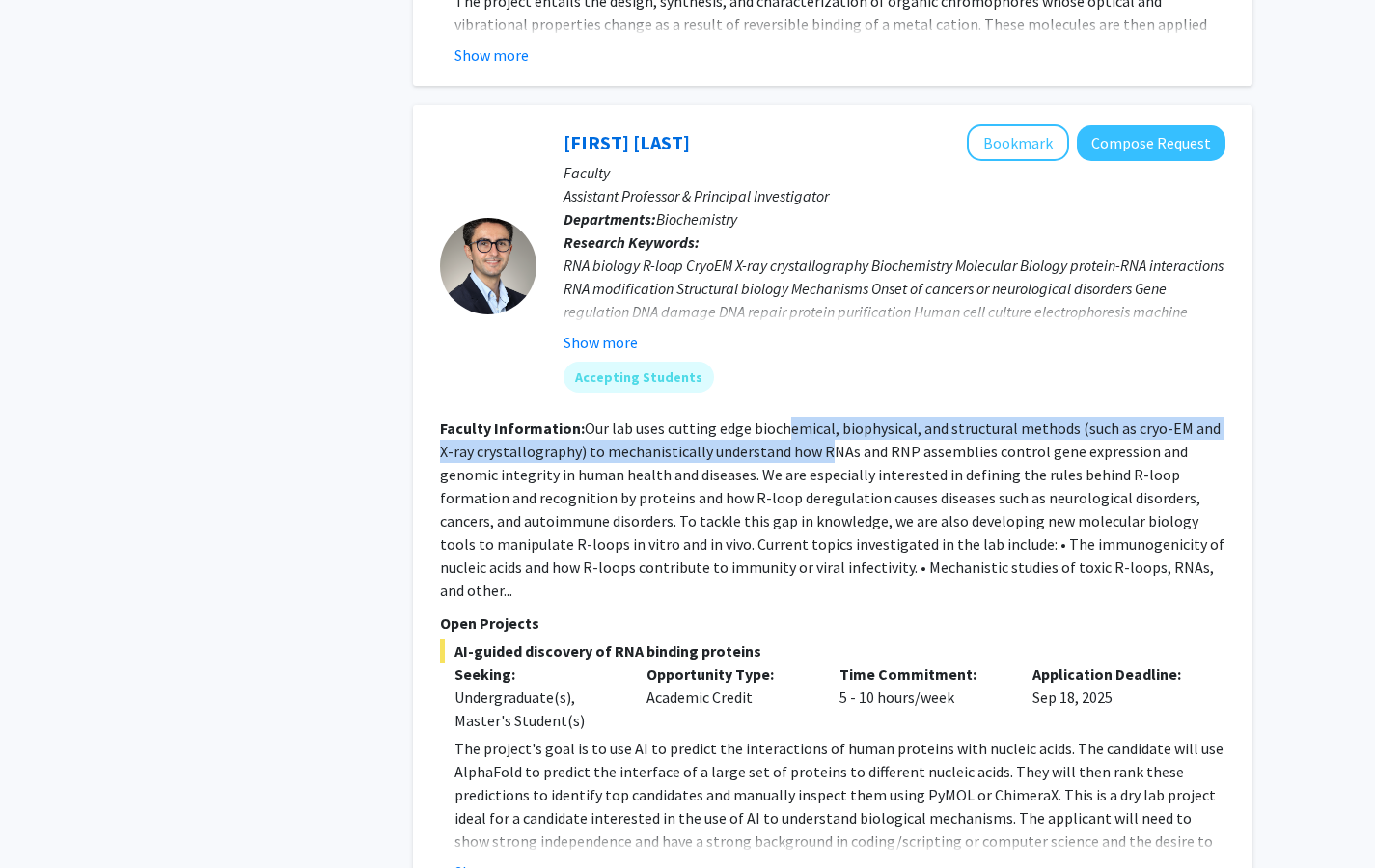 drag, startPoint x: 781, startPoint y: 392, endPoint x: 811, endPoint y: 412, distance: 36.05551 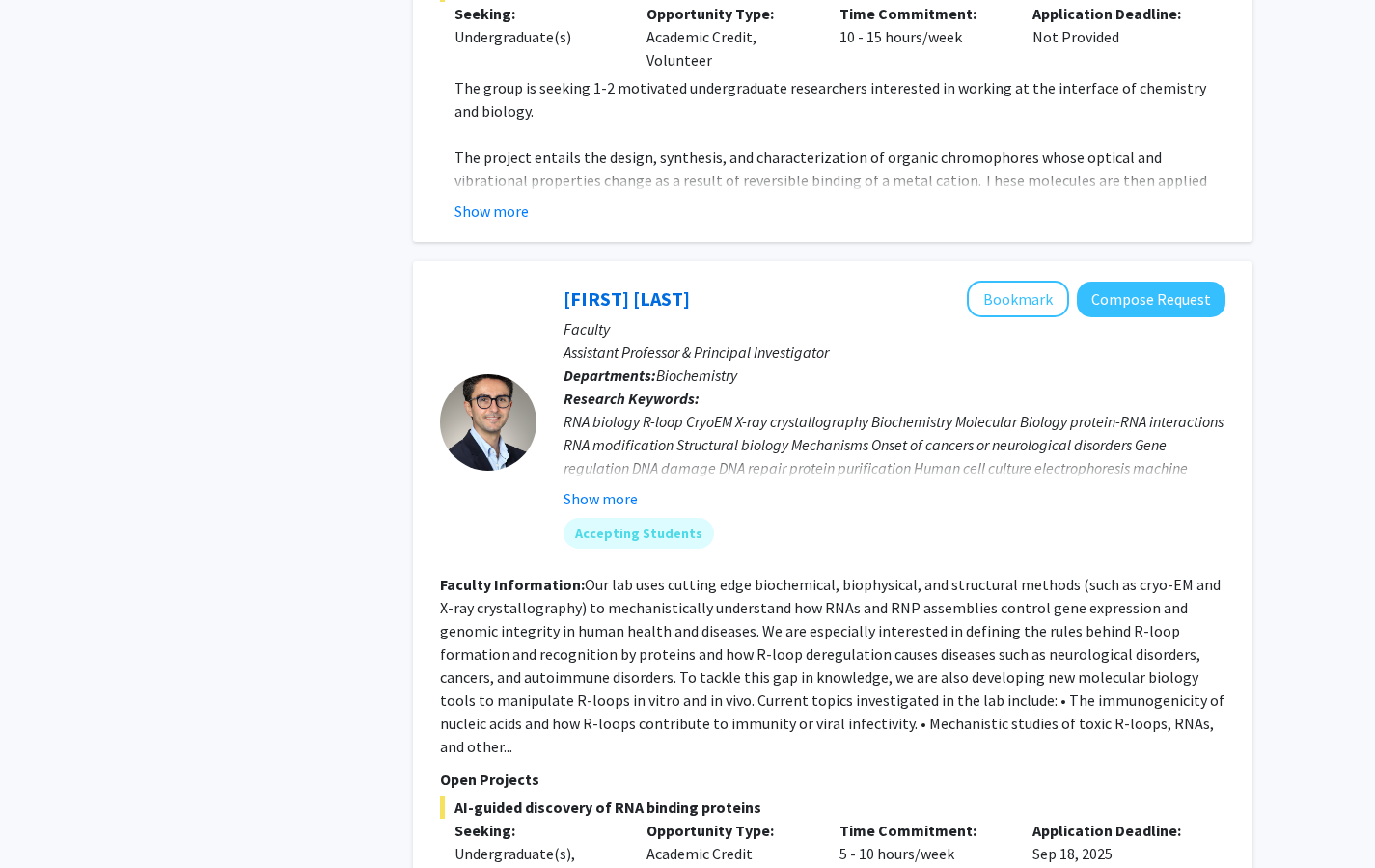 scroll, scrollTop: 1342, scrollLeft: 0, axis: vertical 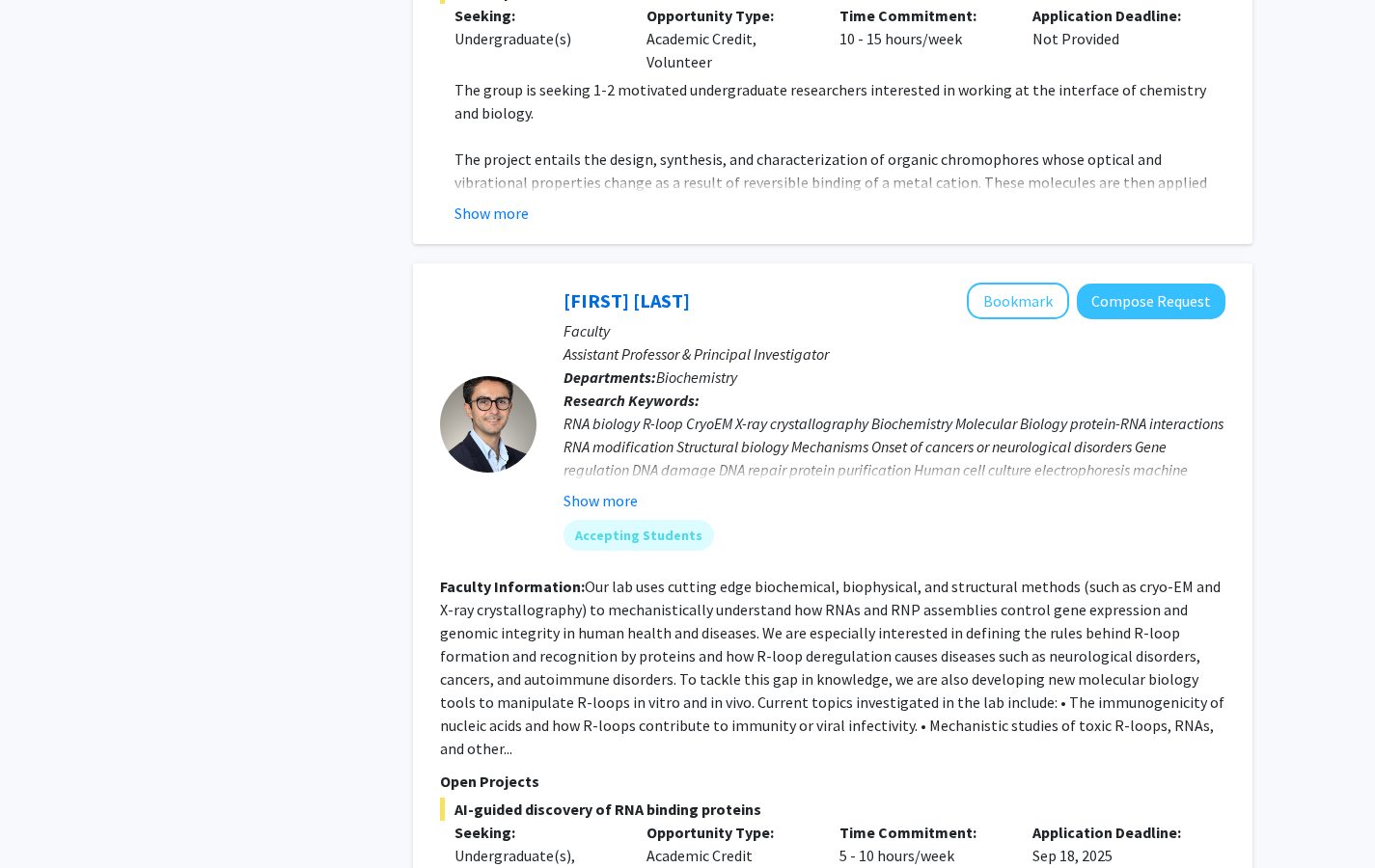 click on "Assistant Professor & Principal Investigator" 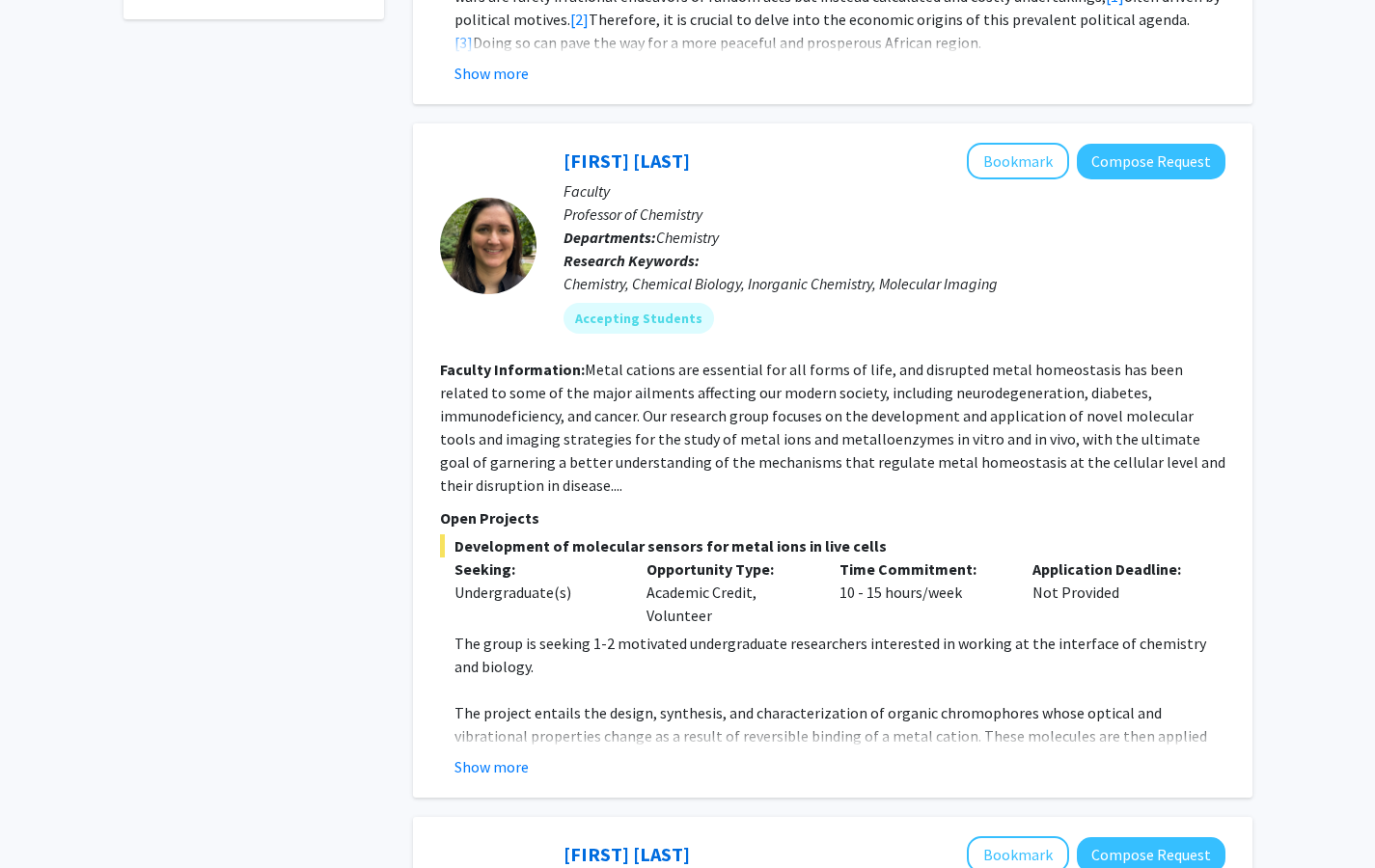 scroll, scrollTop: 788, scrollLeft: 0, axis: vertical 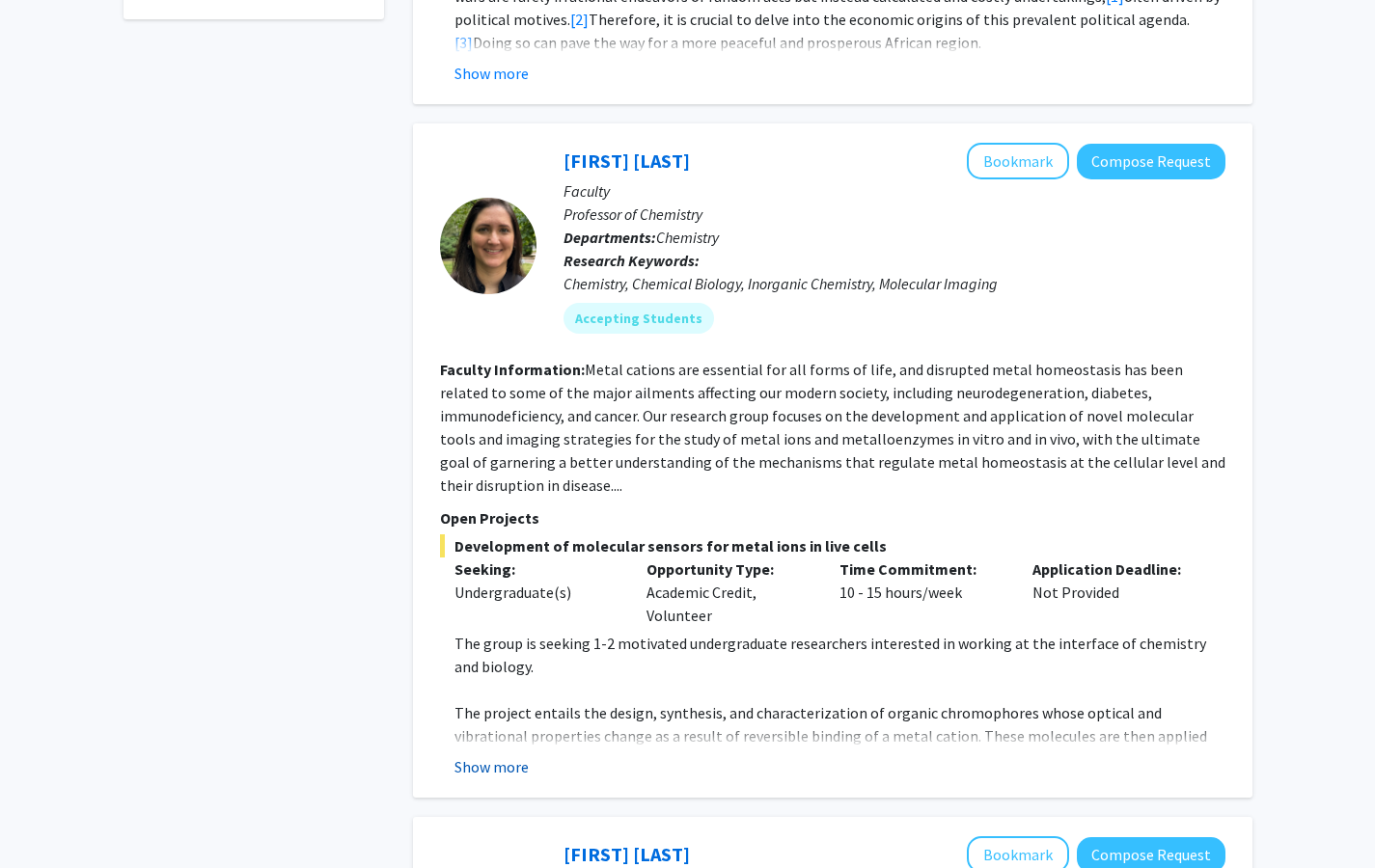 click on "Show more" 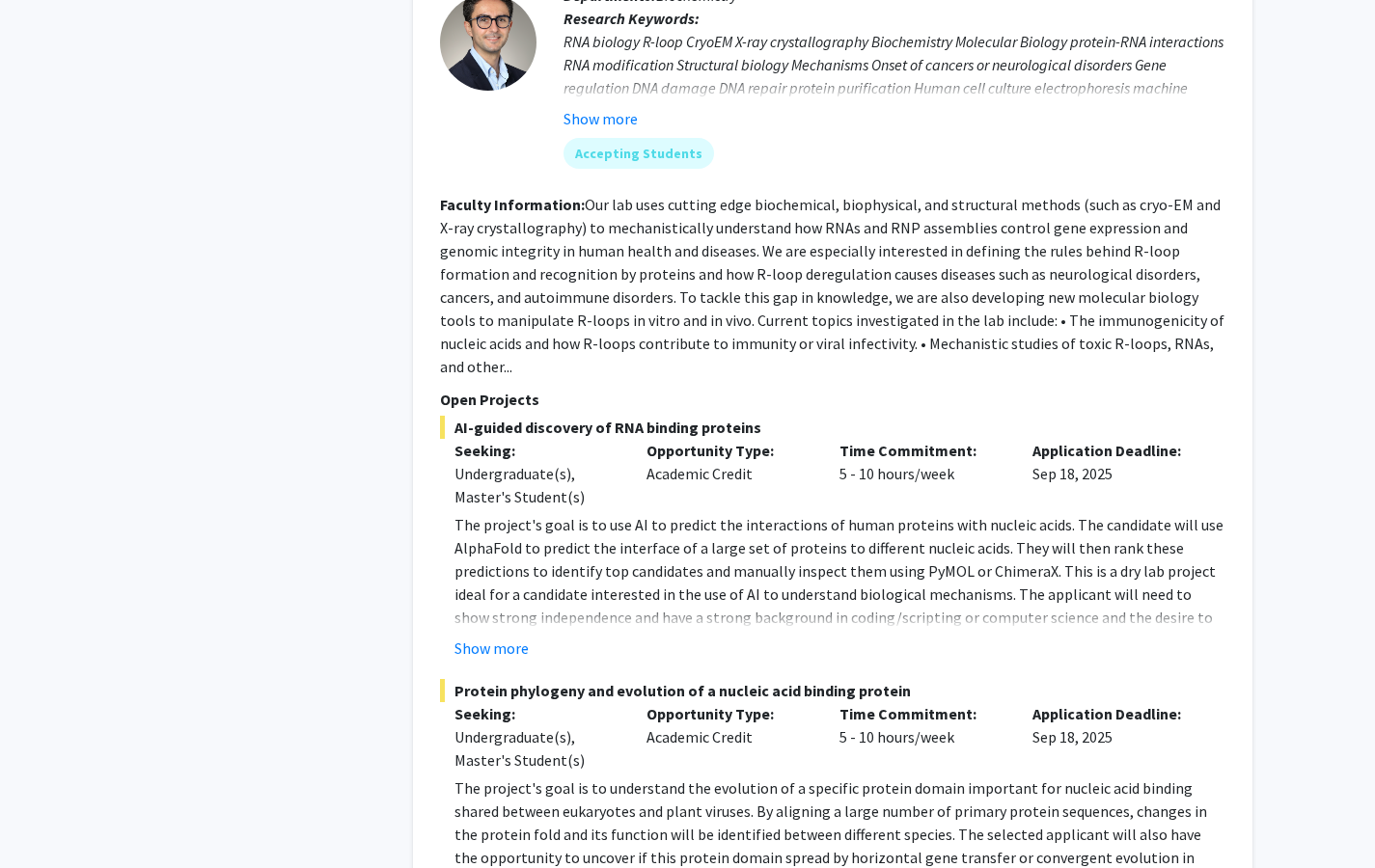 scroll, scrollTop: 1947, scrollLeft: 0, axis: vertical 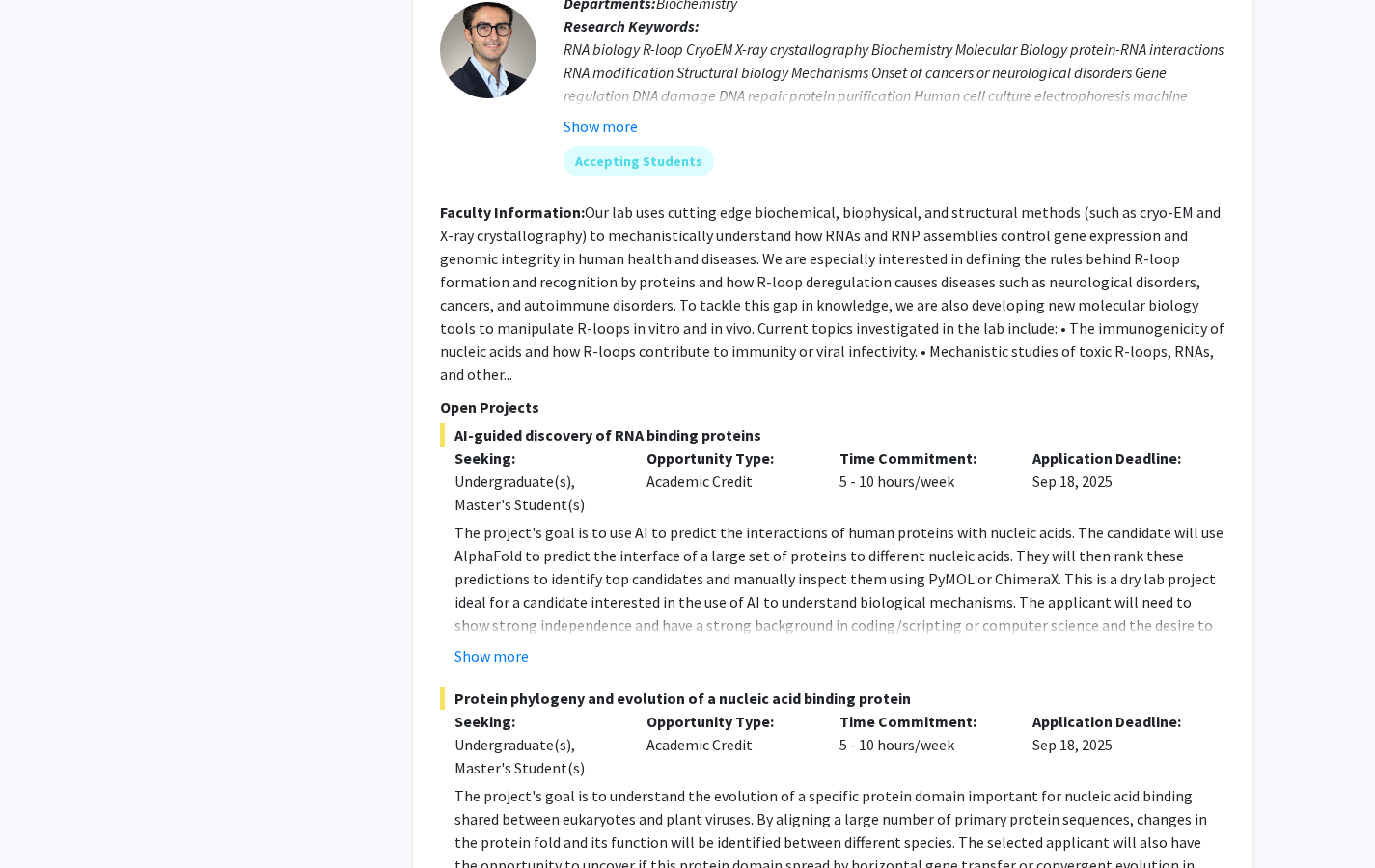 click on "[FIRST] [LAST]   Bookmark
Compose Request  Faculty Assistant Professor & Principal Investigator Departments:  Biochemistry Research Keywords:  RNA biology  R-loop  CryoEM  X-ray crystallography  Biochemistry  Molecular Biology  protein-RNA interactions  RNA modification  Structural biology  Mechanisms  Onset of cancers or neurological disorders  Gene regulation  DNA damage  DNA repair  protein purification  Human cell culture  electrophoresis  machine learning   cryogenic electron microscopy  biophysic... Show more Accepting Students Faculty Information:  Open Projects  AI-guided discovery of RNA binding proteins  Seeking: Undergraduate(s), Master's Student(s) Opportunity Type:  Academic Credit  Time Commitment:  5 - 10 hours/week  Application Deadline:  Sep 18, 2025  Show more  Protein phylogeny and evolution of a nucleic acid binding protein  Seeking: Undergraduate(s), Master's Student(s) Opportunity Type:  Academic Credit  Time Commitment:  5 - 10 hours/week  Application Deadline:  Sep 18, 2025" 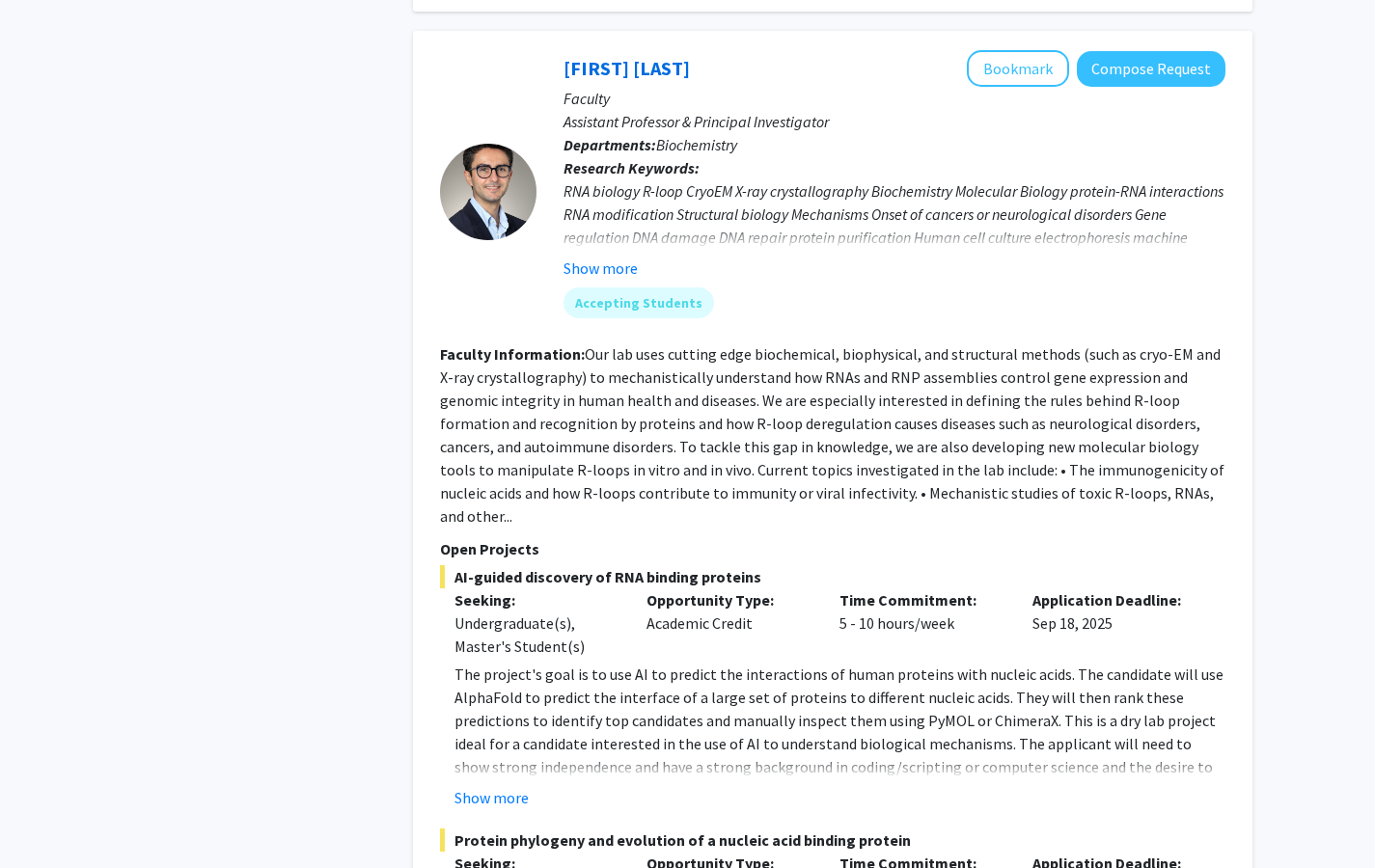 scroll, scrollTop: 1801, scrollLeft: 0, axis: vertical 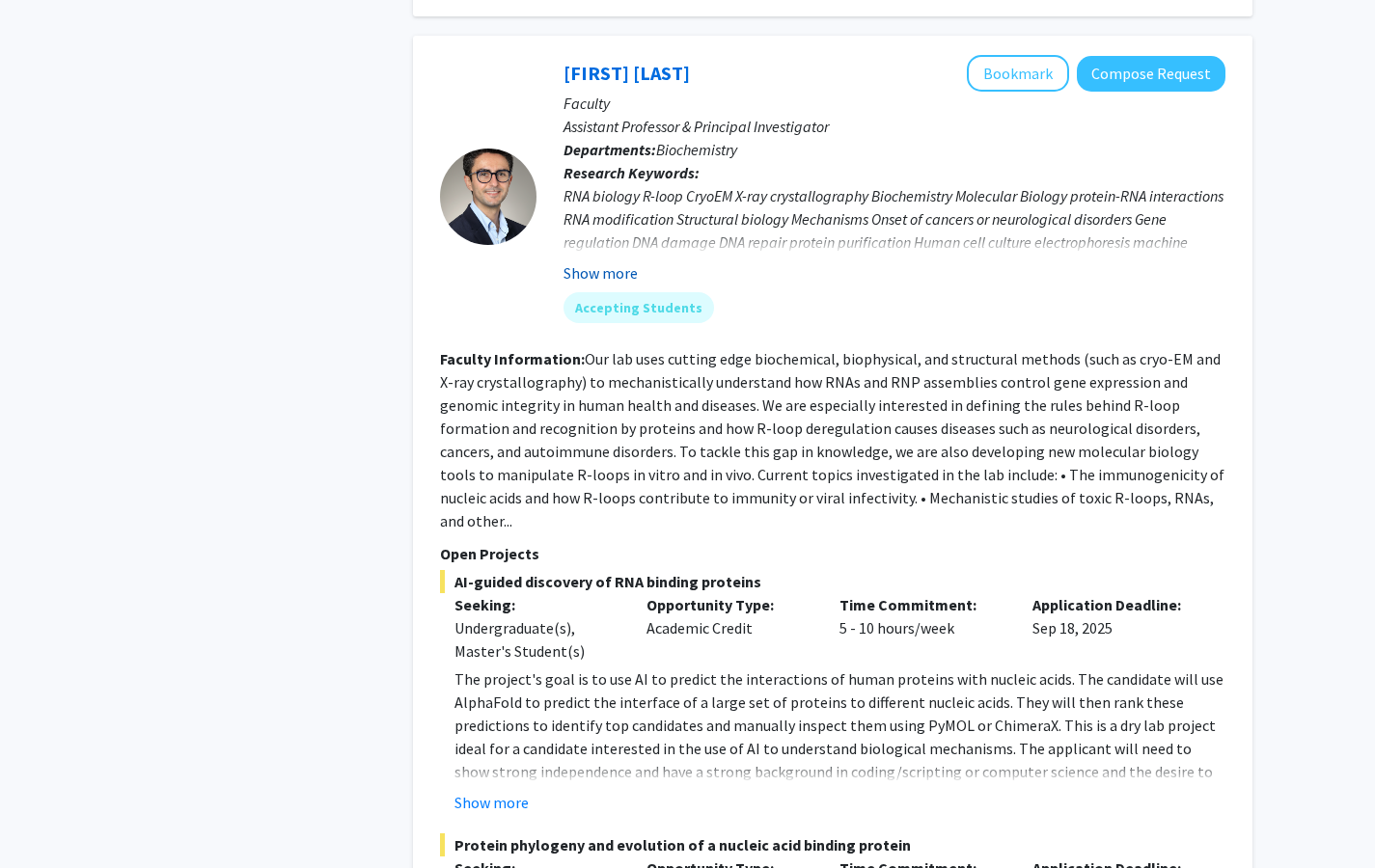 click on "Show more" 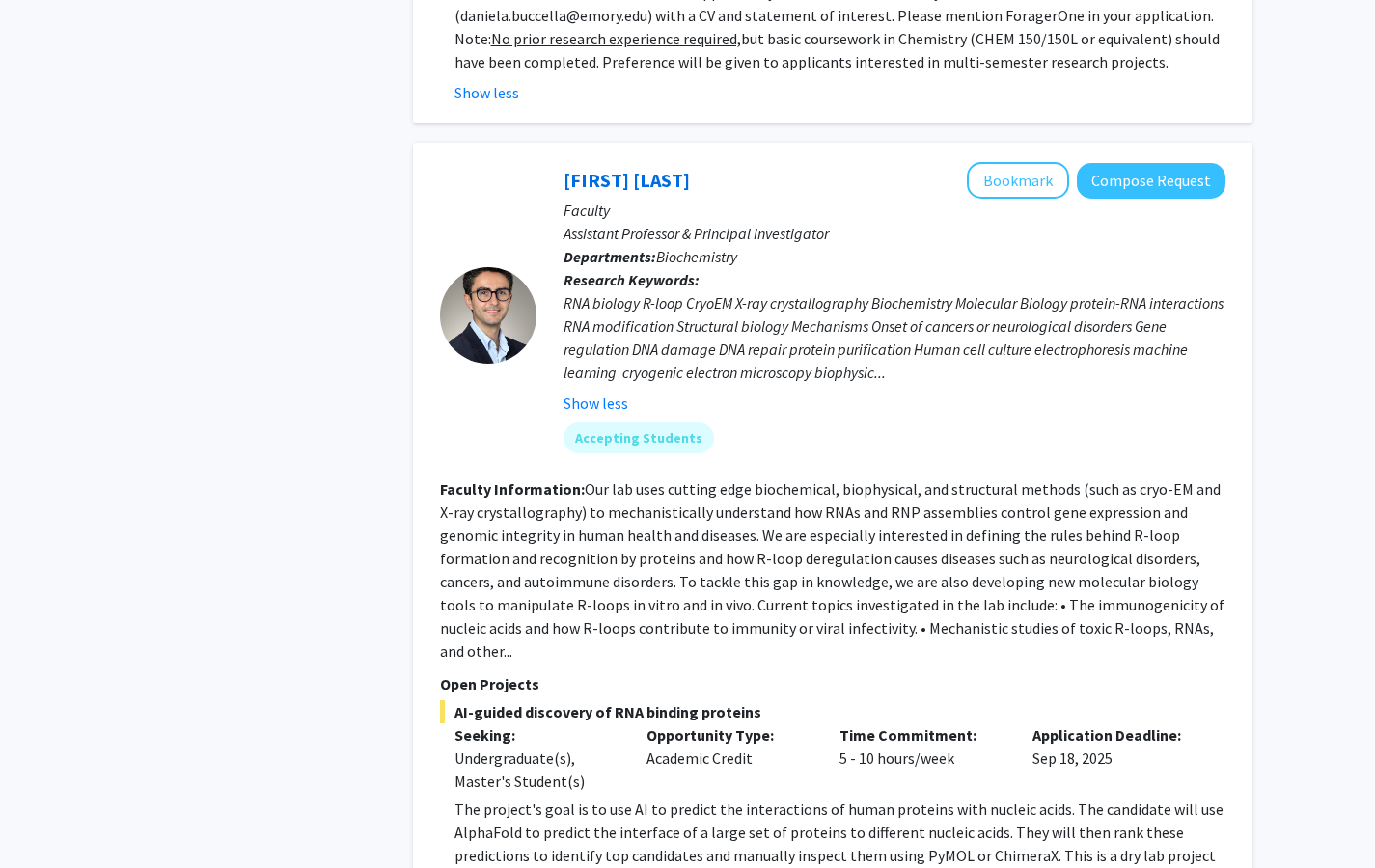 scroll, scrollTop: 1694, scrollLeft: 0, axis: vertical 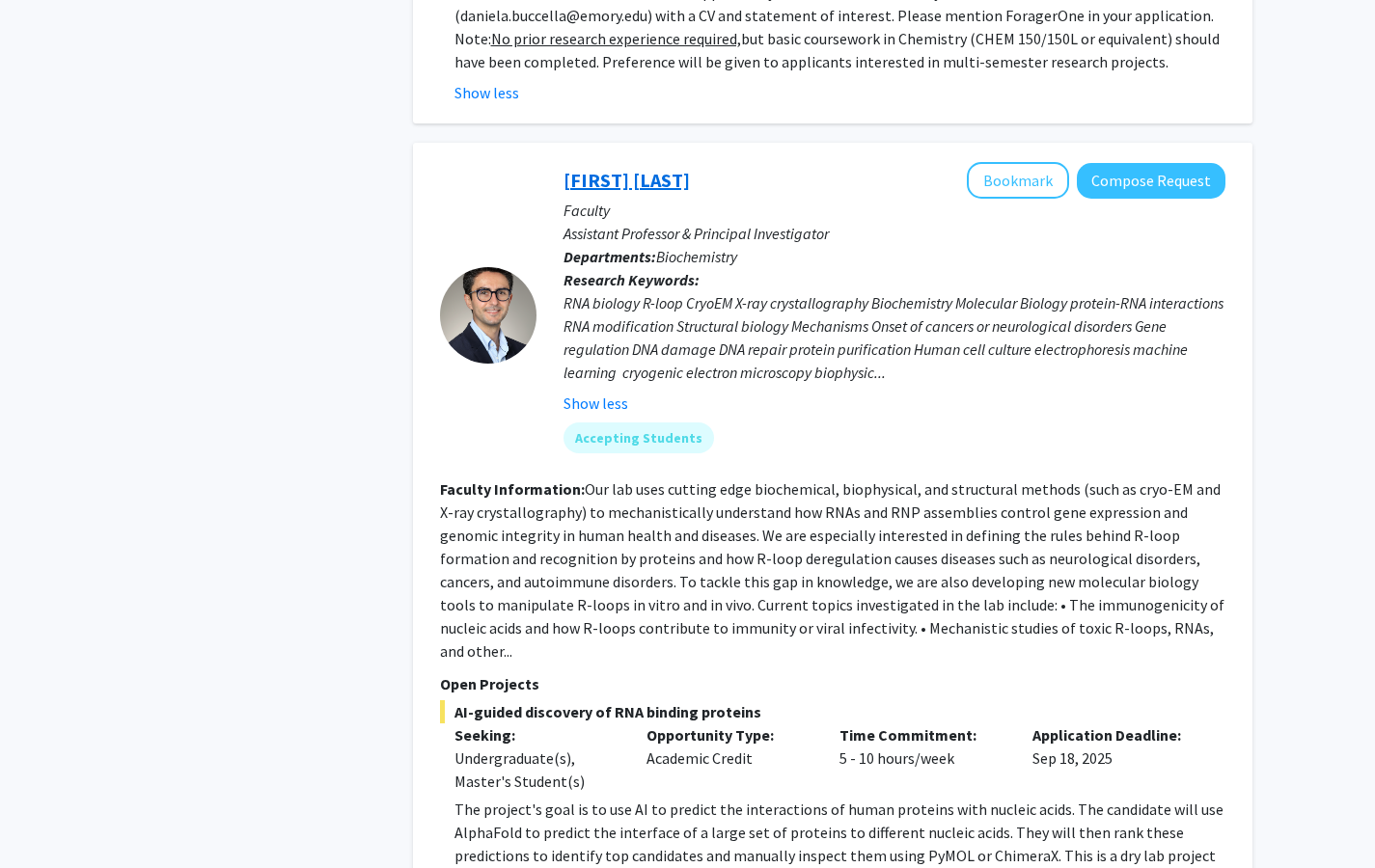 click on "[FIRST] [LAST]" 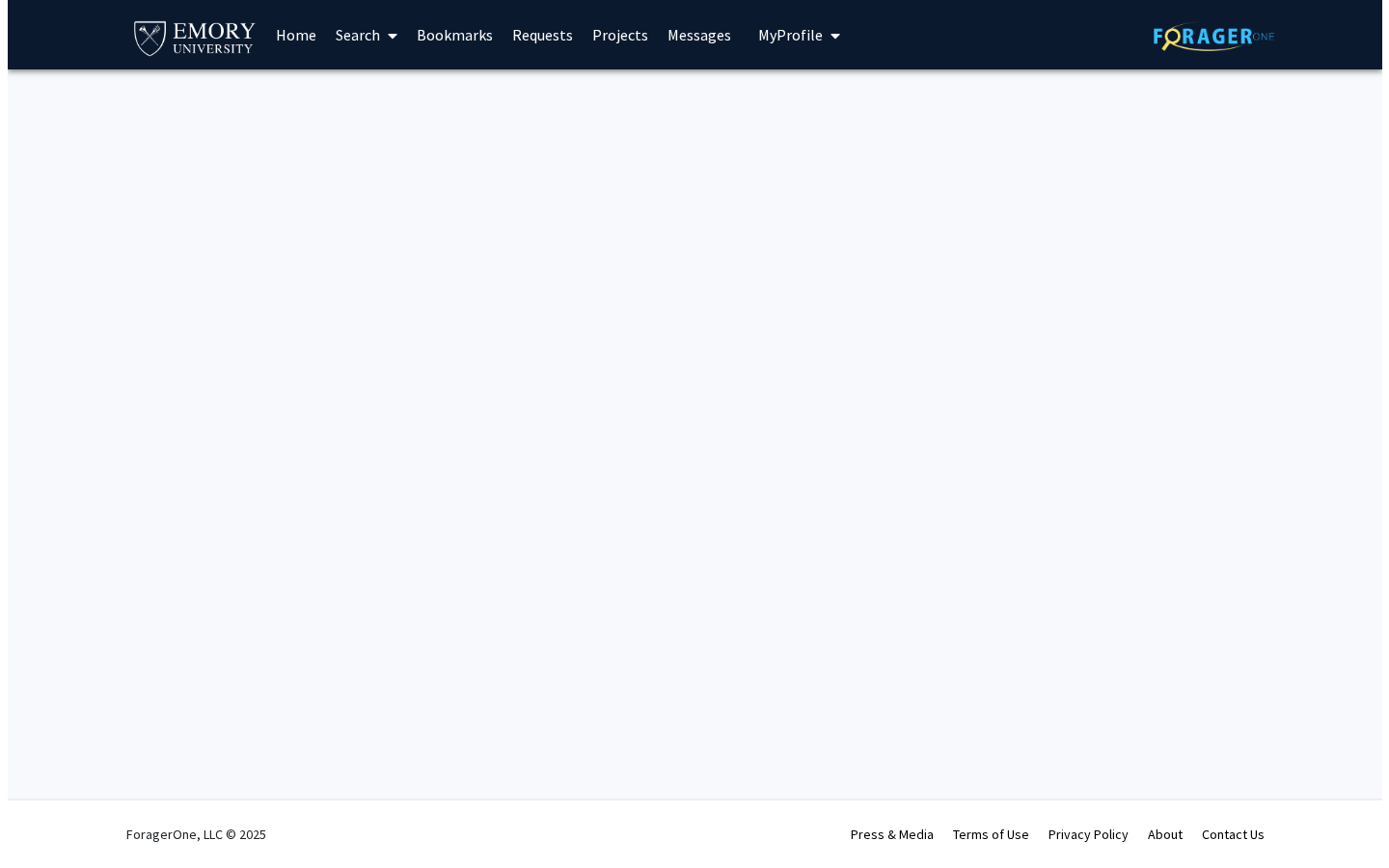 scroll, scrollTop: 0, scrollLeft: 0, axis: both 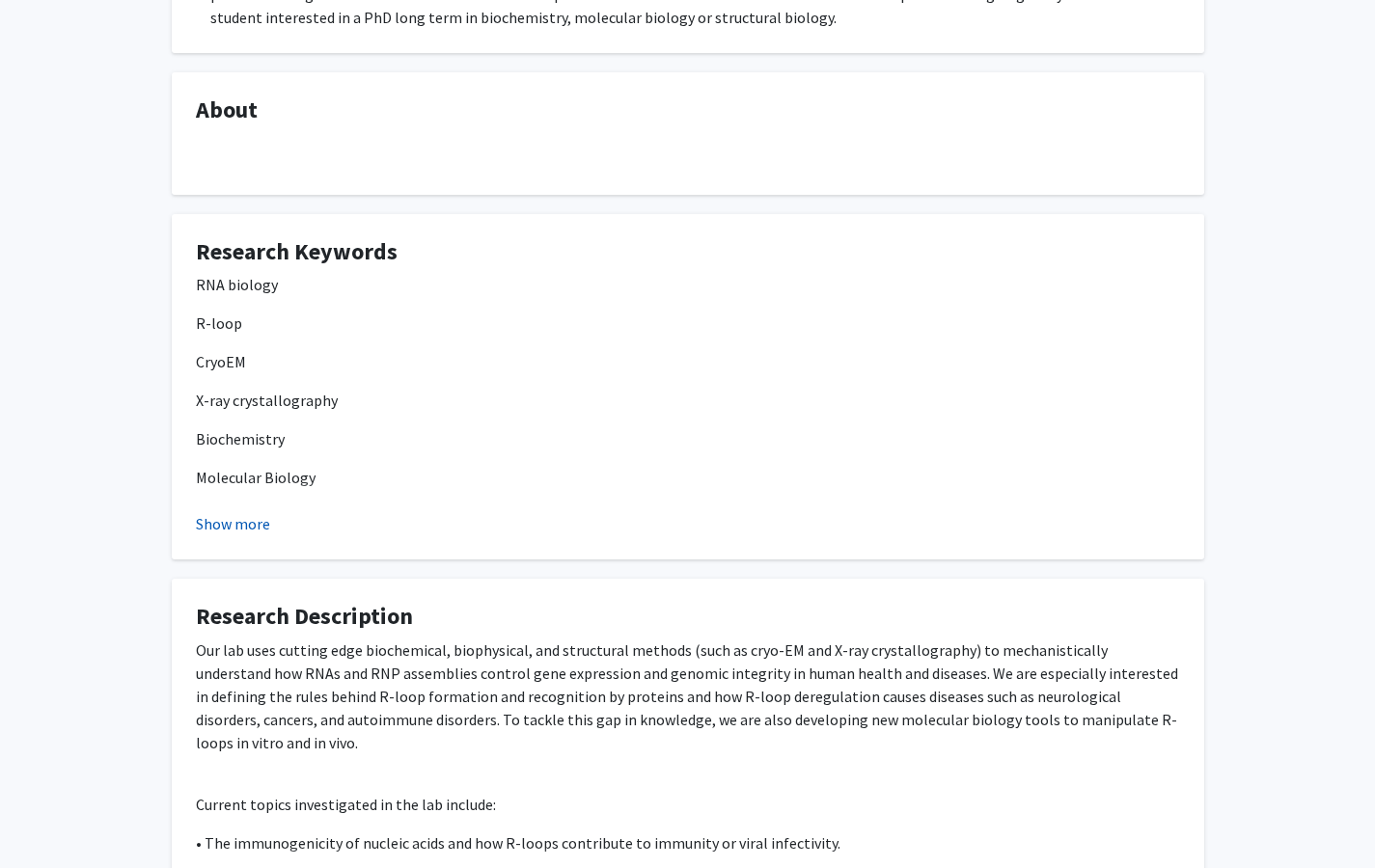 click on "Show more" 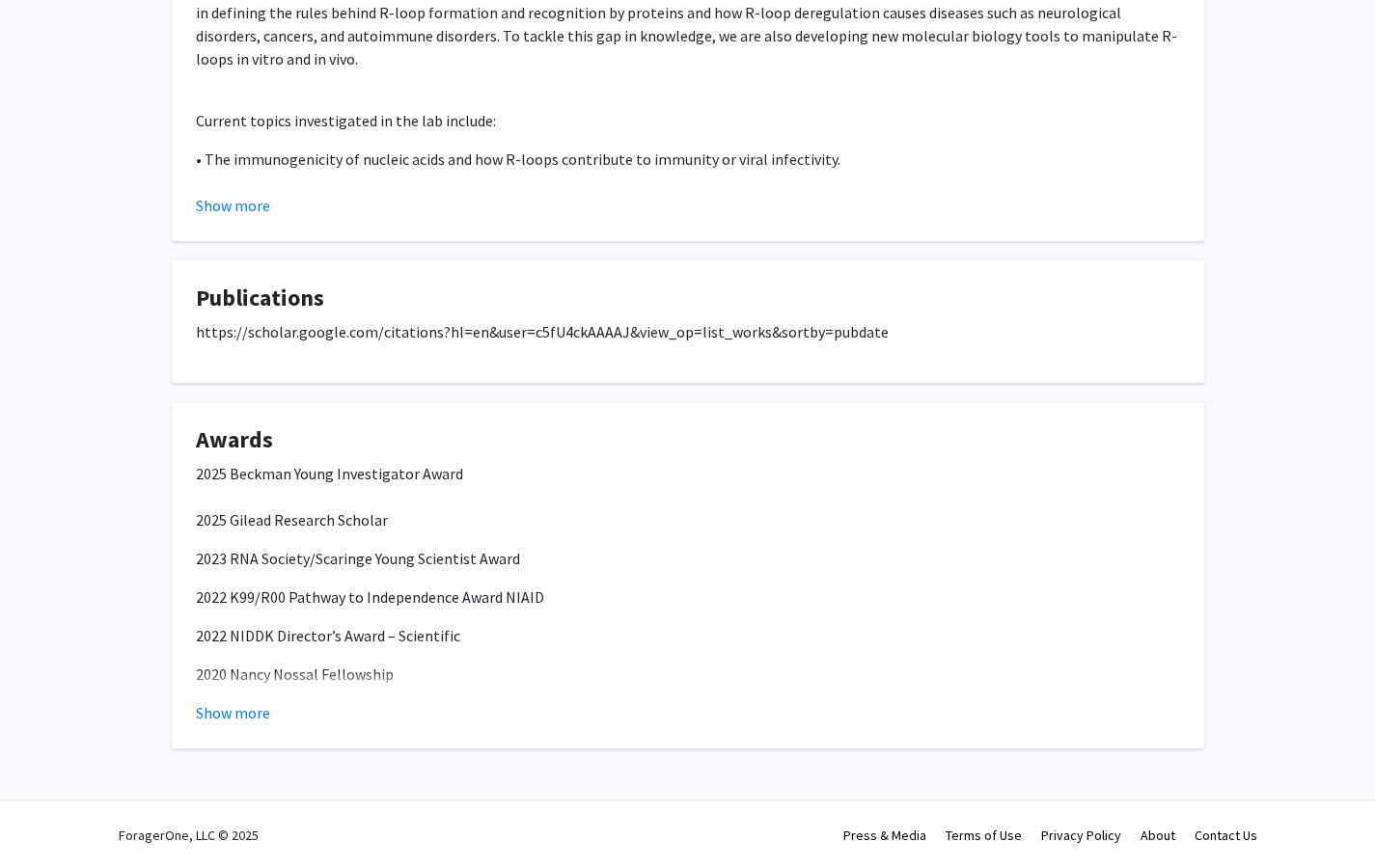 scroll, scrollTop: 2259, scrollLeft: 0, axis: vertical 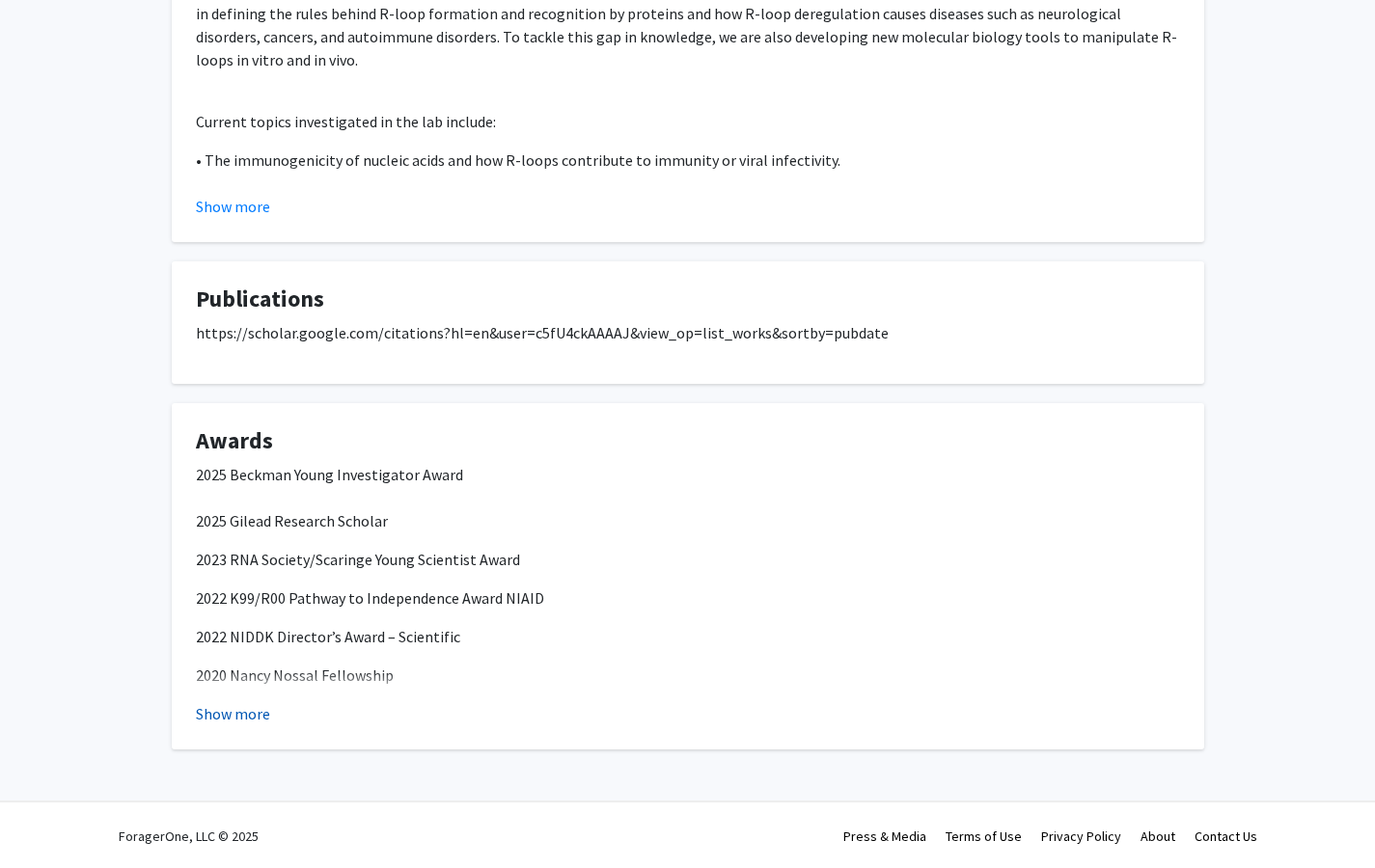 click on "Show more" 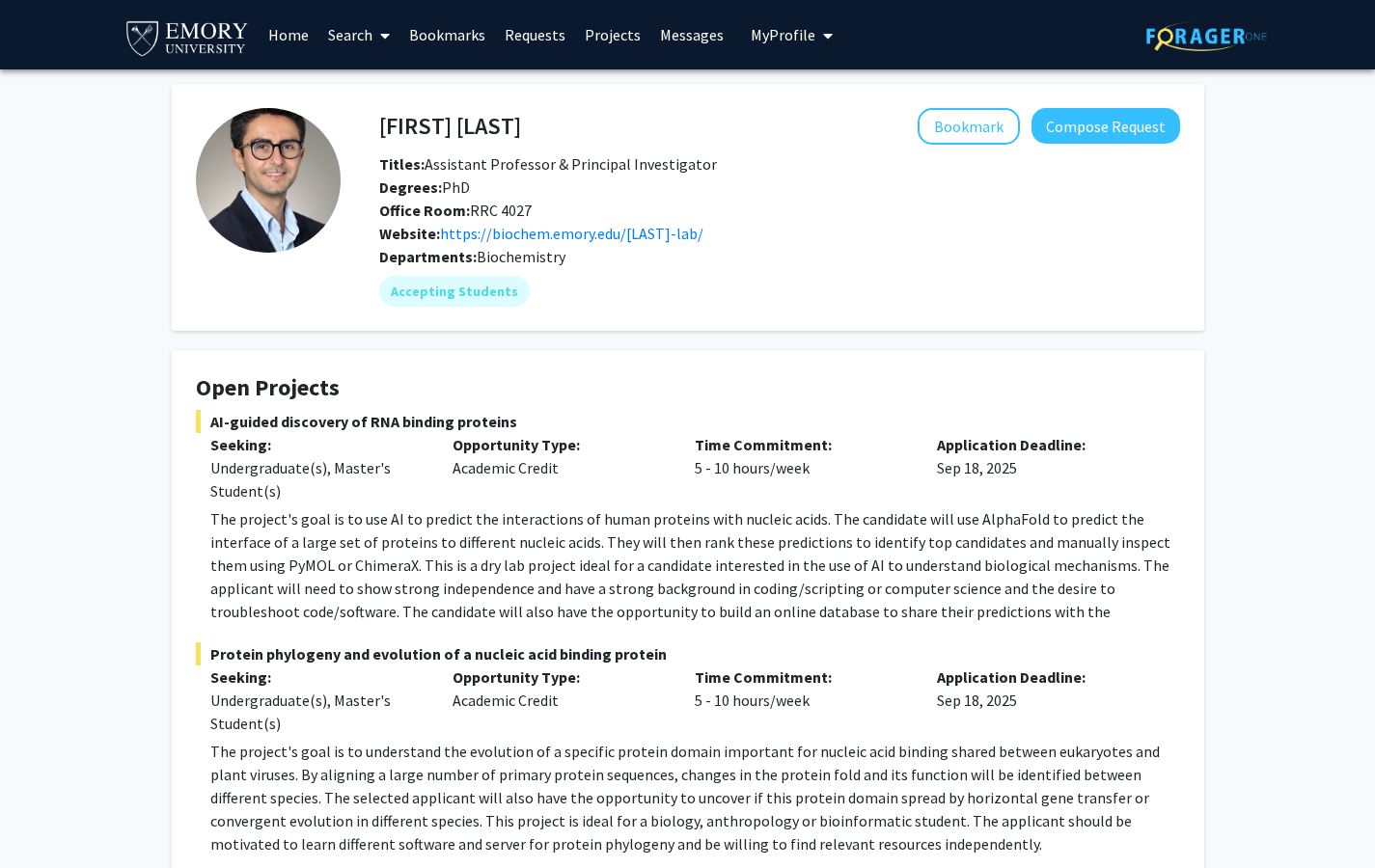 scroll, scrollTop: 0, scrollLeft: 0, axis: both 